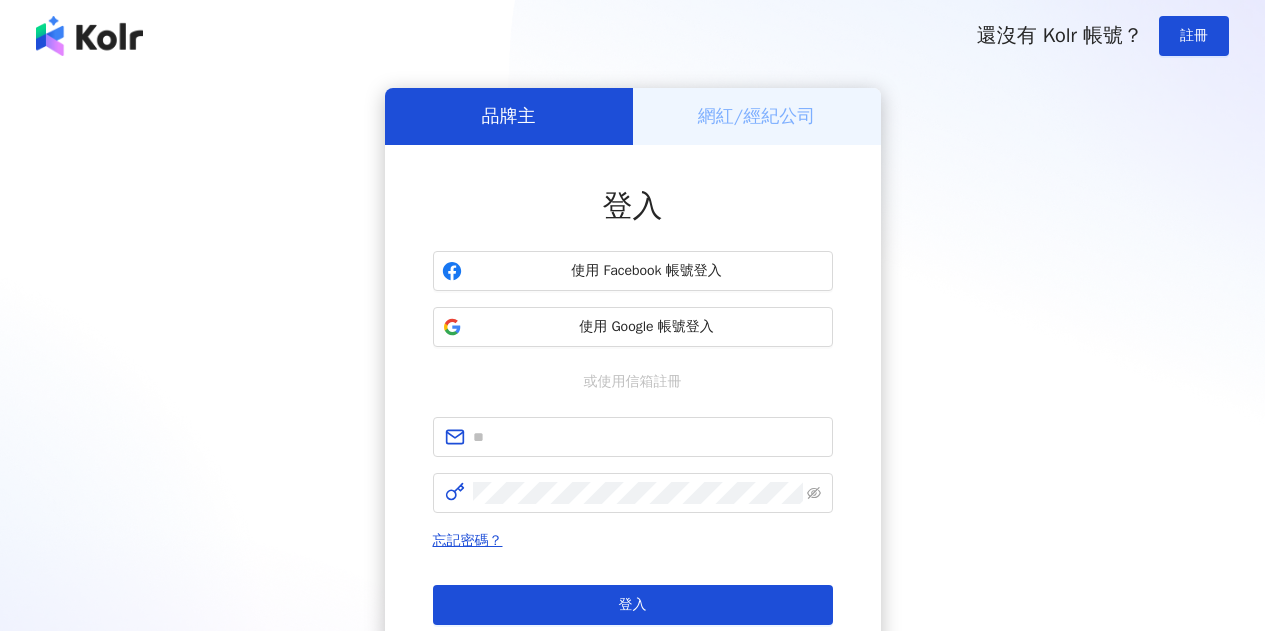 scroll, scrollTop: 0, scrollLeft: 0, axis: both 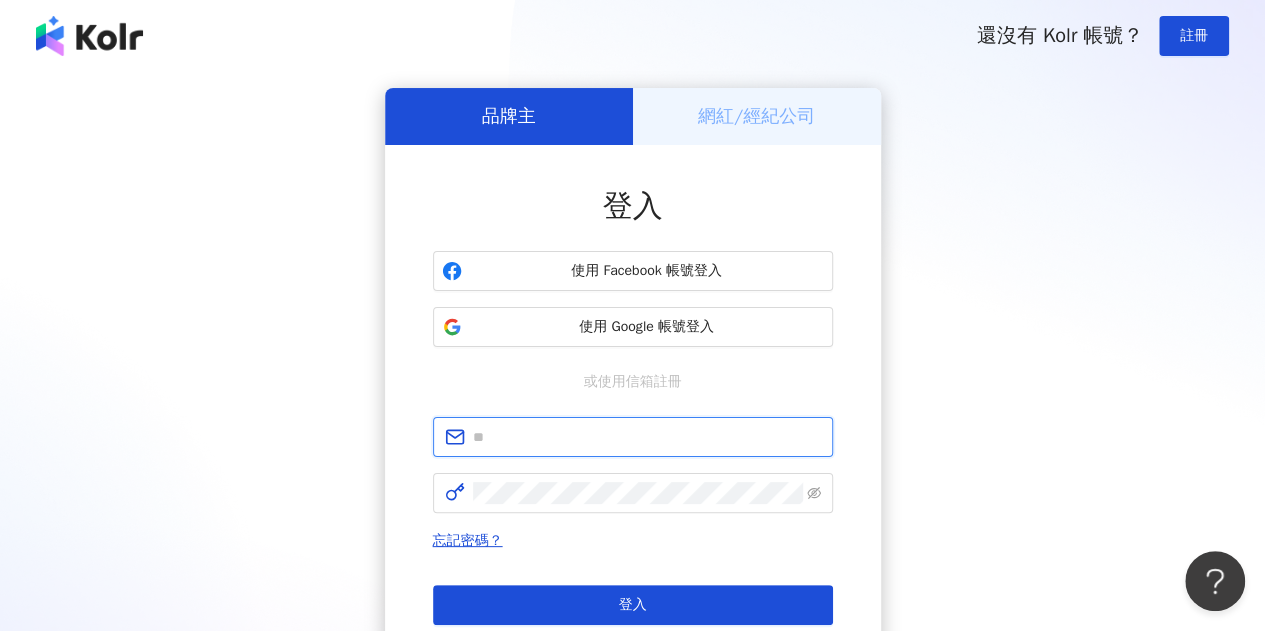 type on "**********" 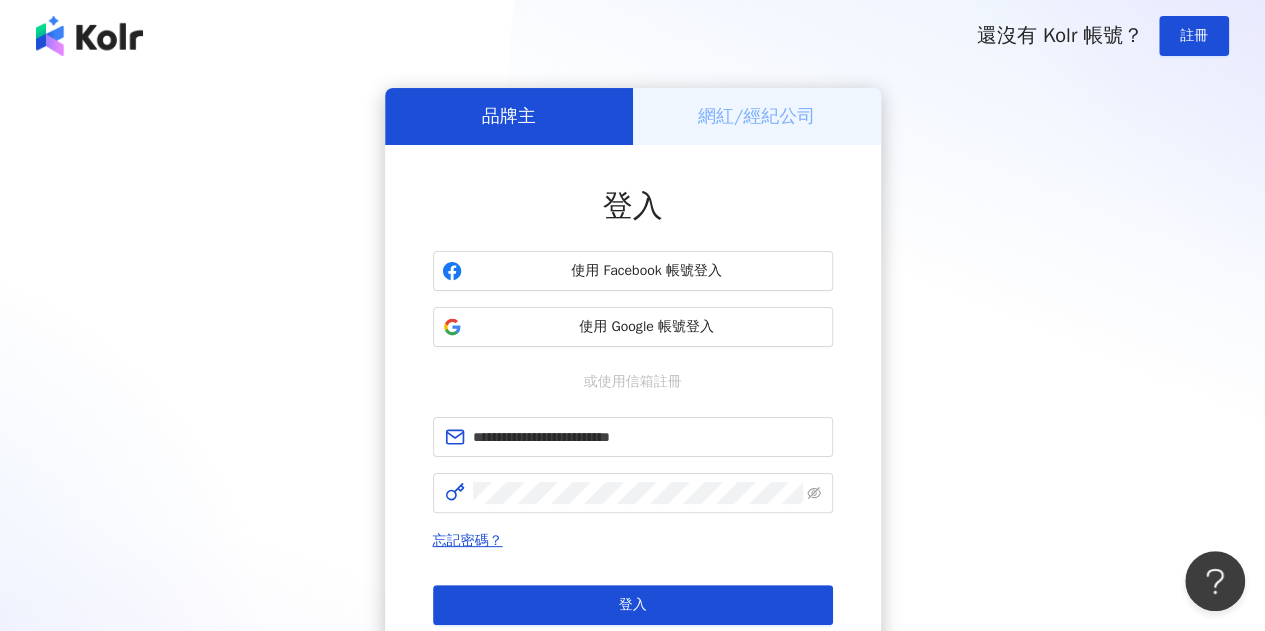 click on "**********" at bounding box center (632, 396) 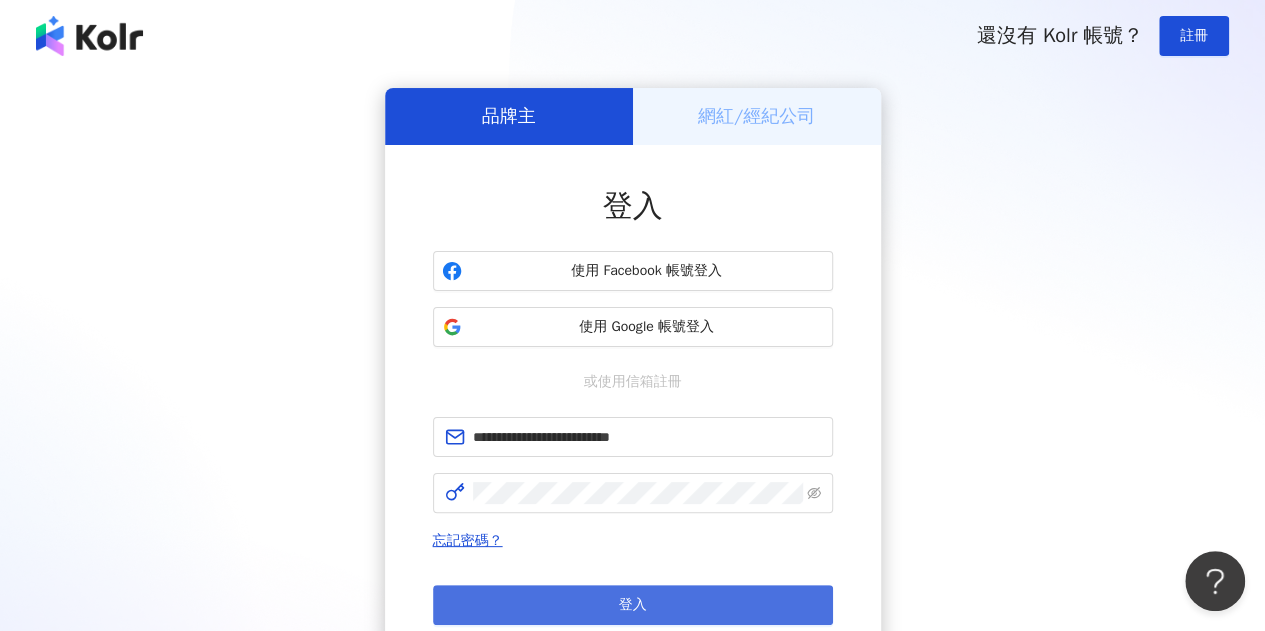 click on "登入" at bounding box center (633, 605) 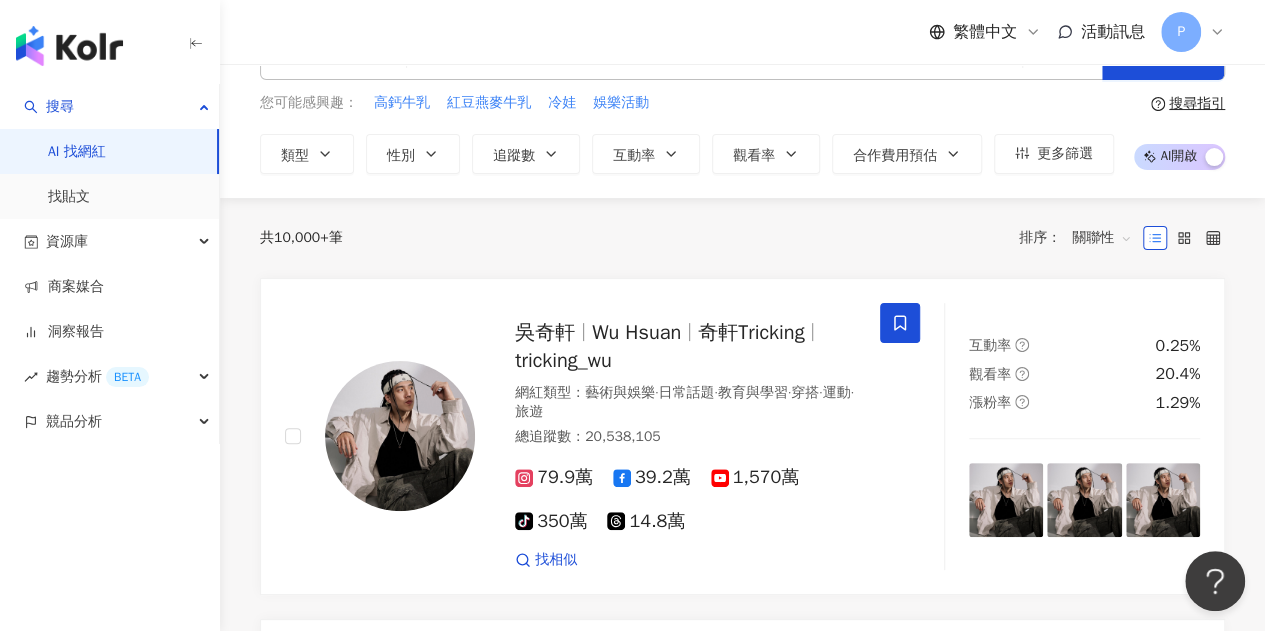 scroll, scrollTop: 0, scrollLeft: 0, axis: both 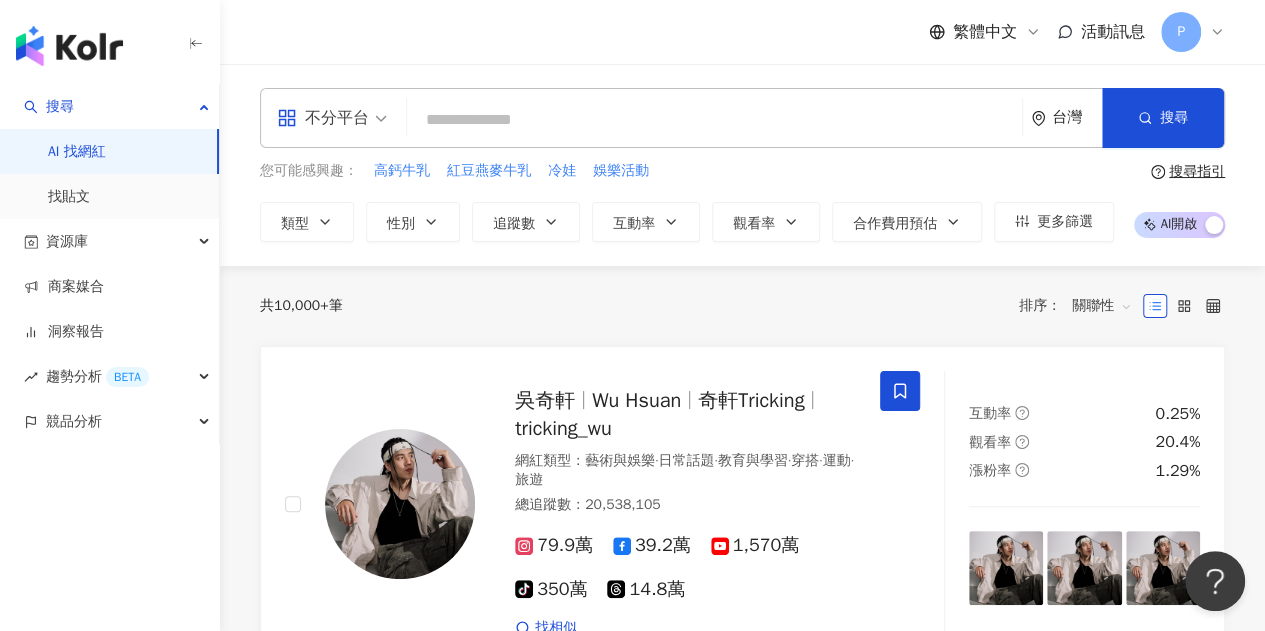 click on "不分平台" at bounding box center [332, 118] 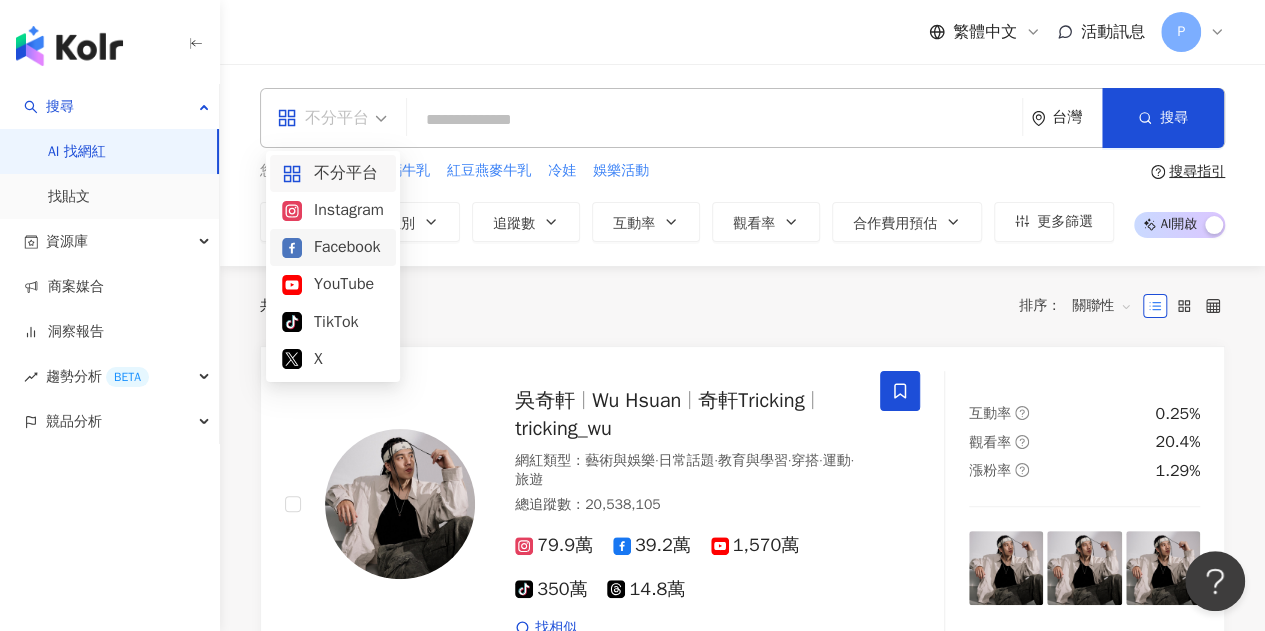 click on "Facebook" at bounding box center (333, 247) 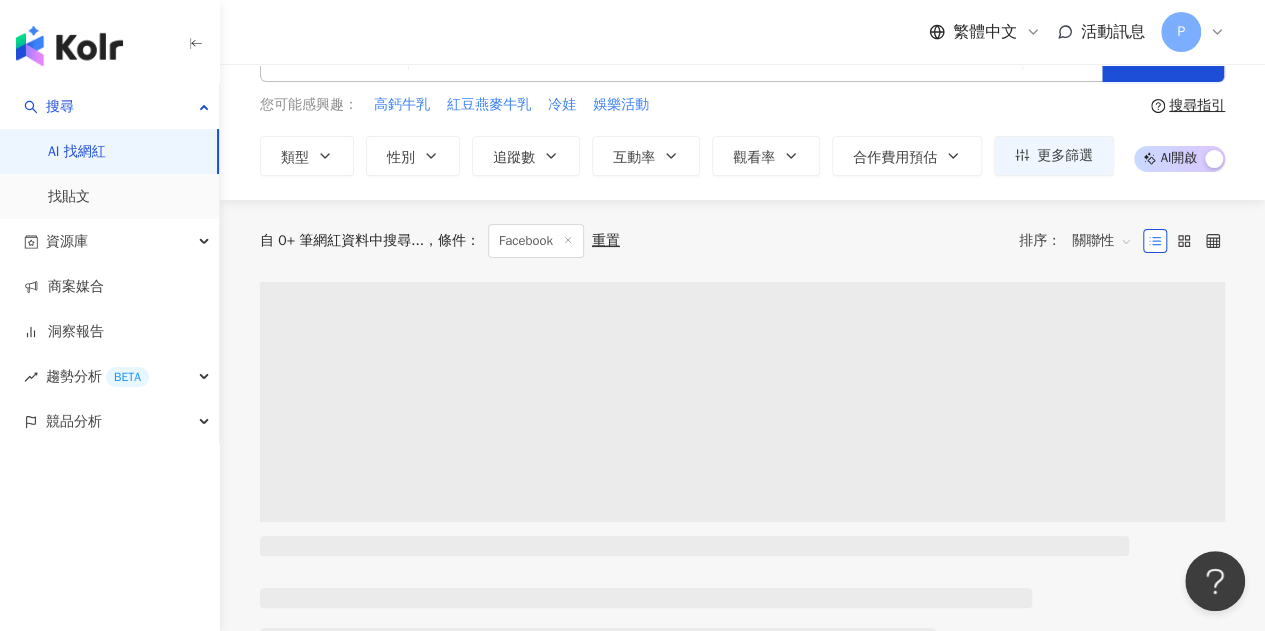 scroll, scrollTop: 0, scrollLeft: 0, axis: both 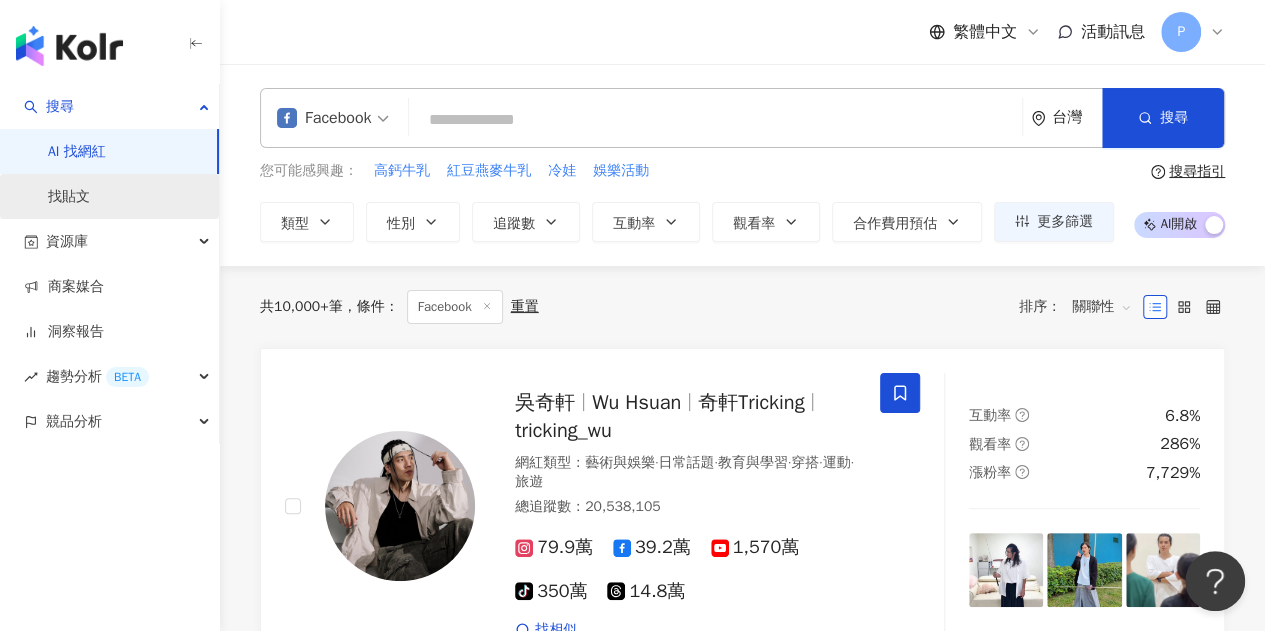 click on "找貼文" at bounding box center [69, 197] 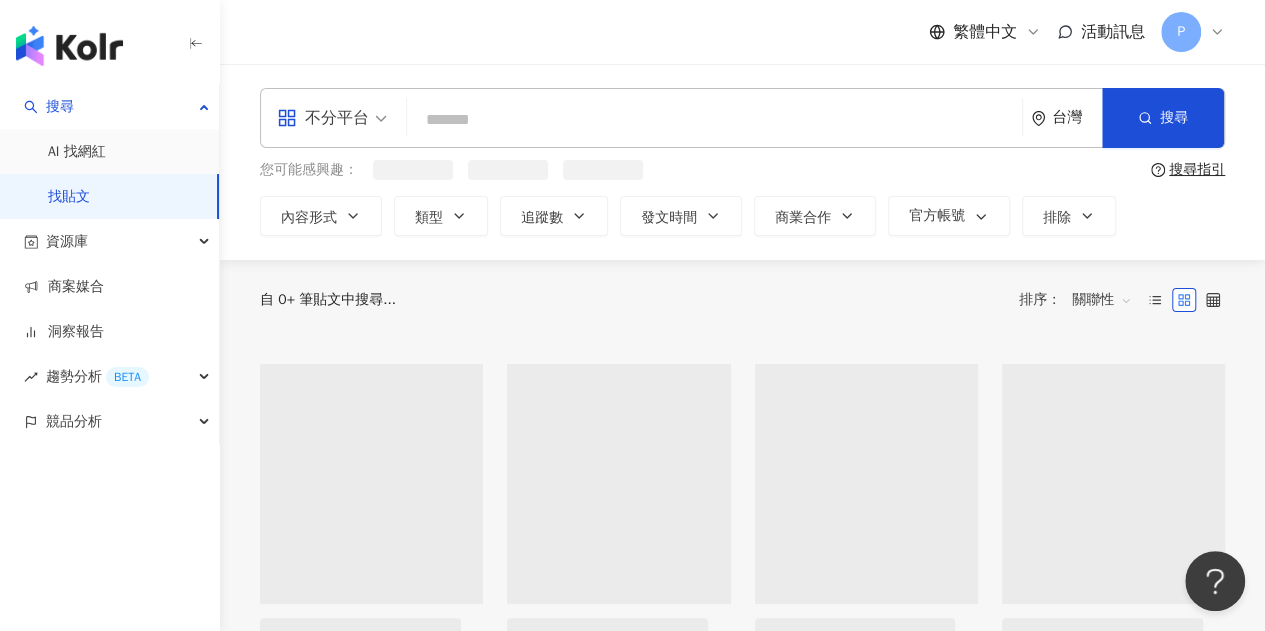 click at bounding box center (714, 119) 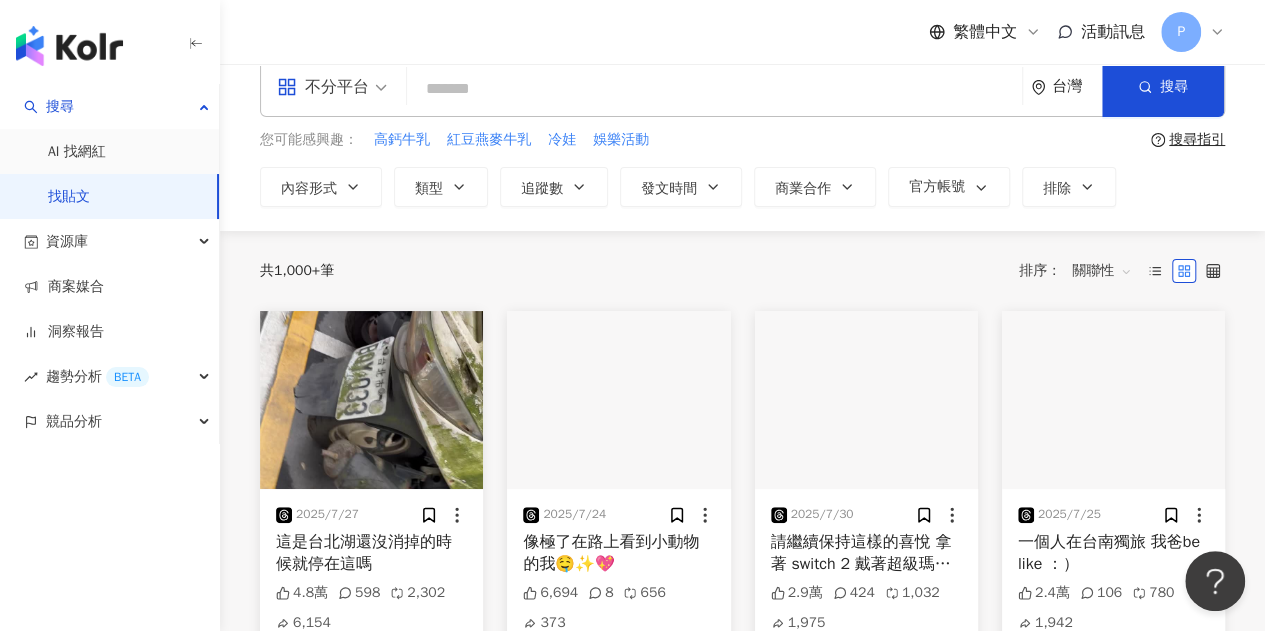 scroll, scrollTop: 0, scrollLeft: 0, axis: both 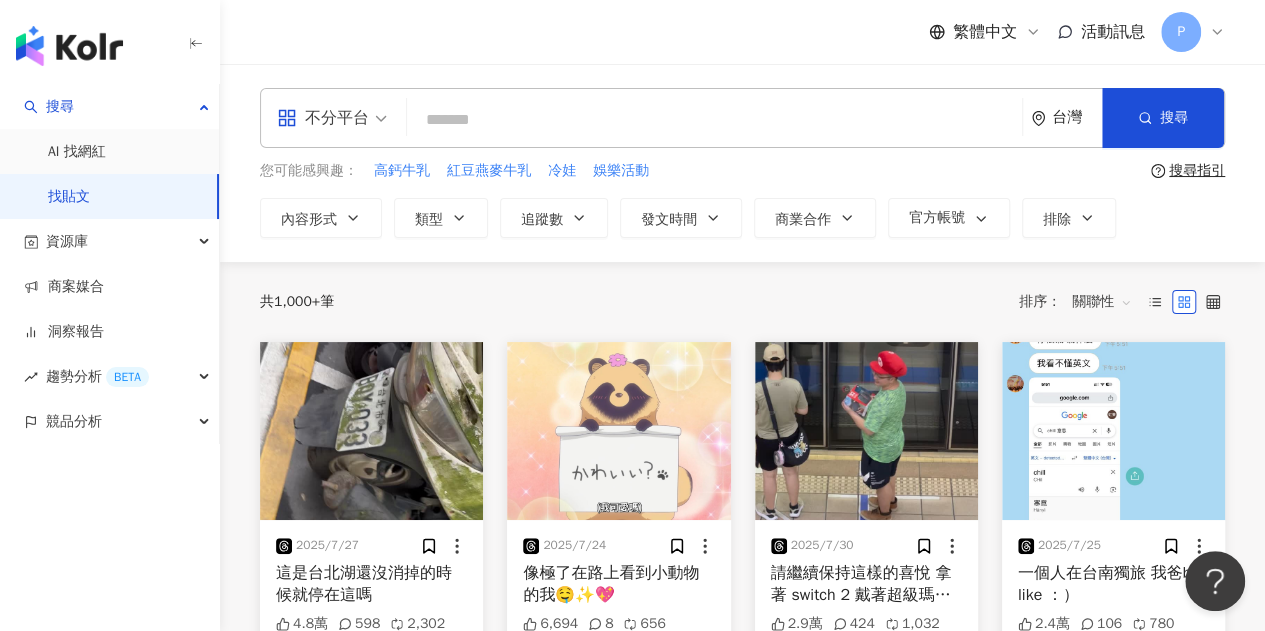 click at bounding box center [714, 119] 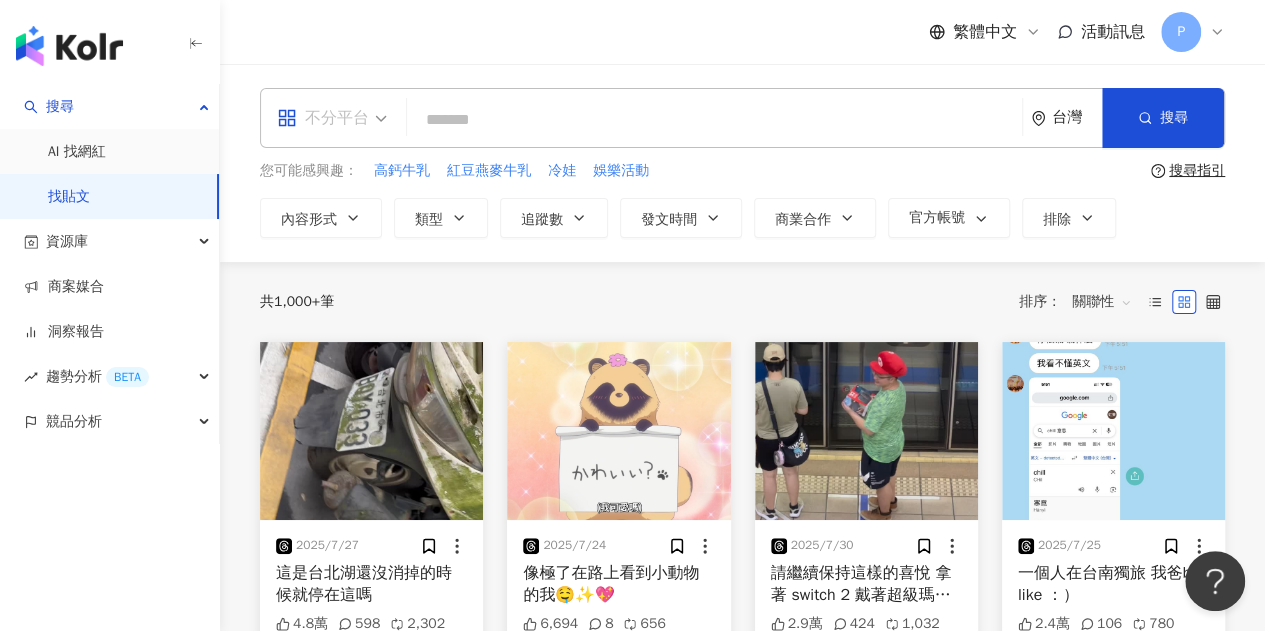 click on "不分平台" at bounding box center (332, 118) 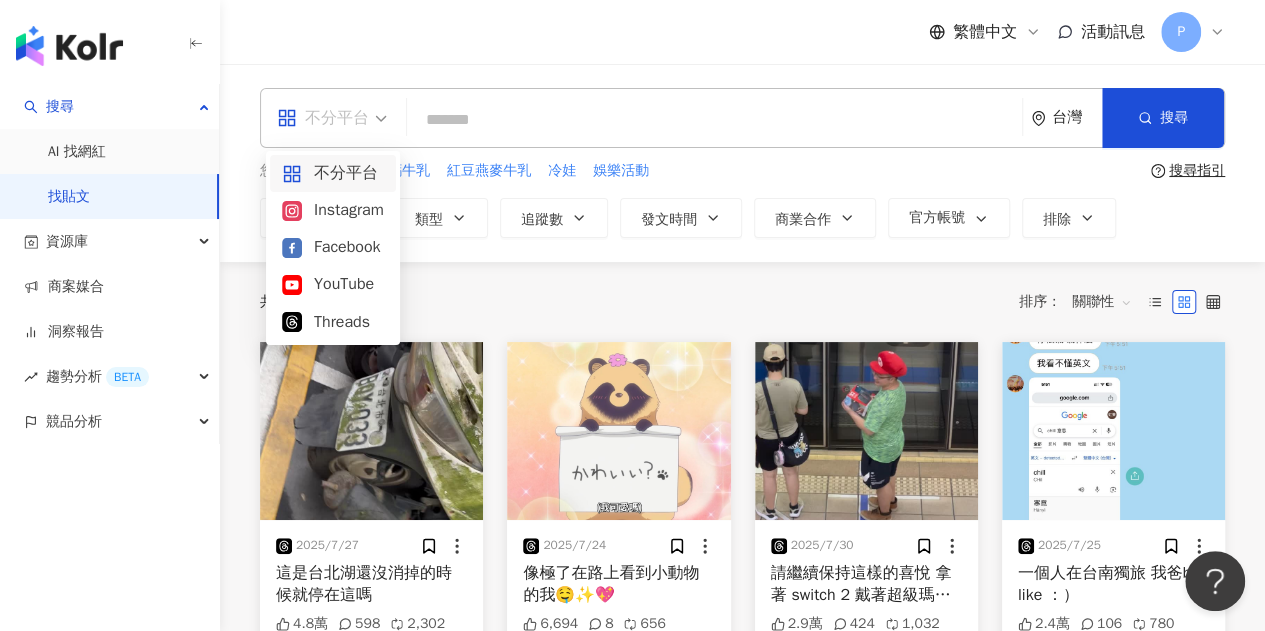 click at bounding box center (714, 119) 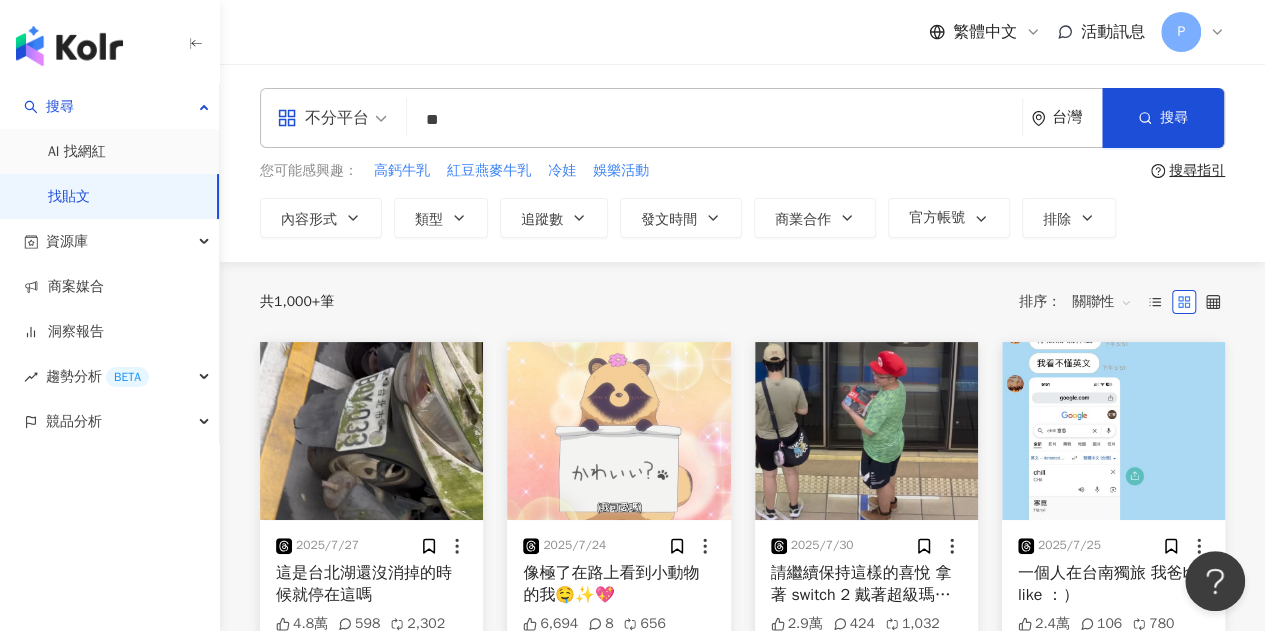 type on "*" 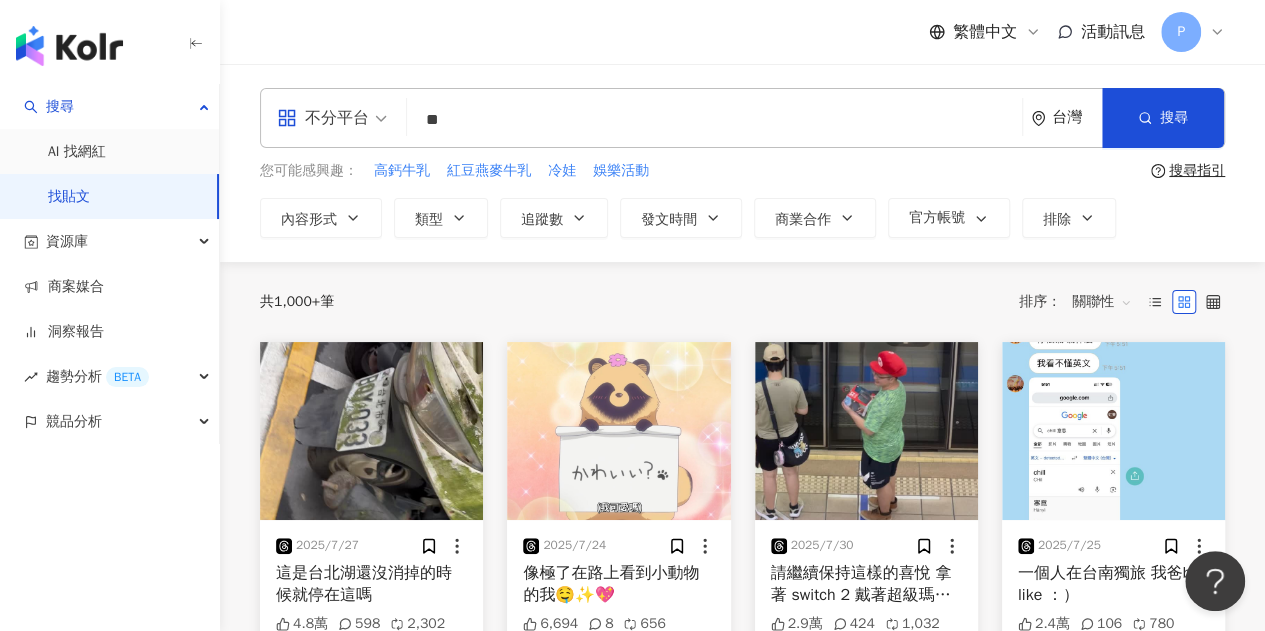 type on "*" 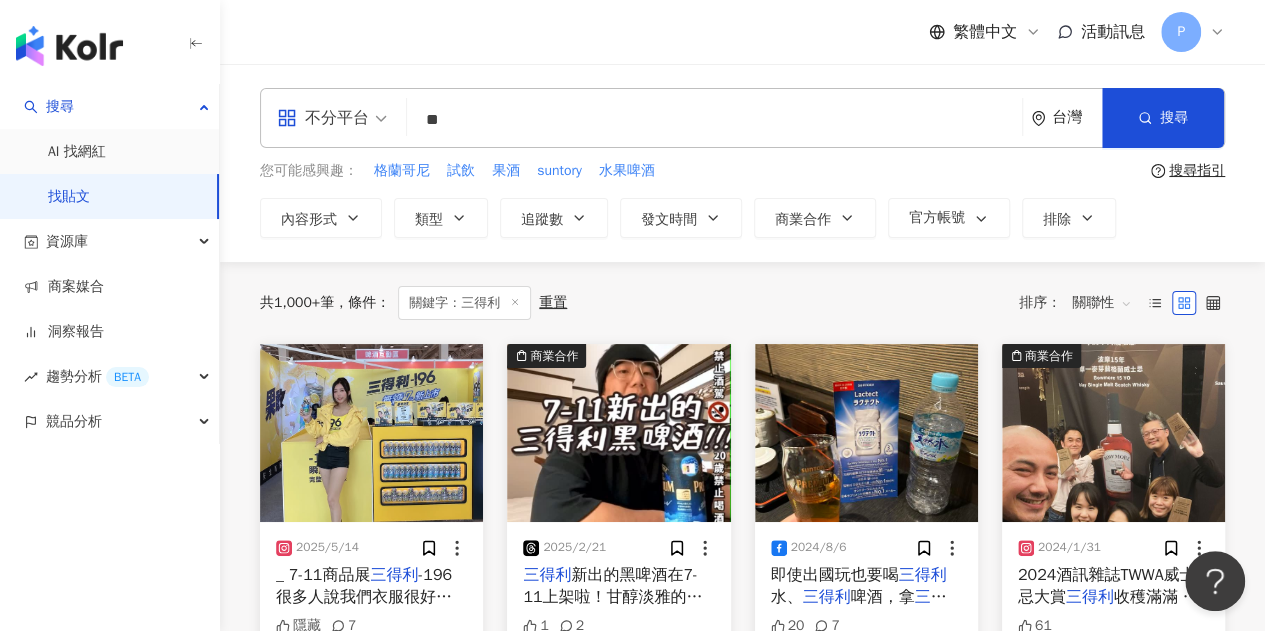 type on "*" 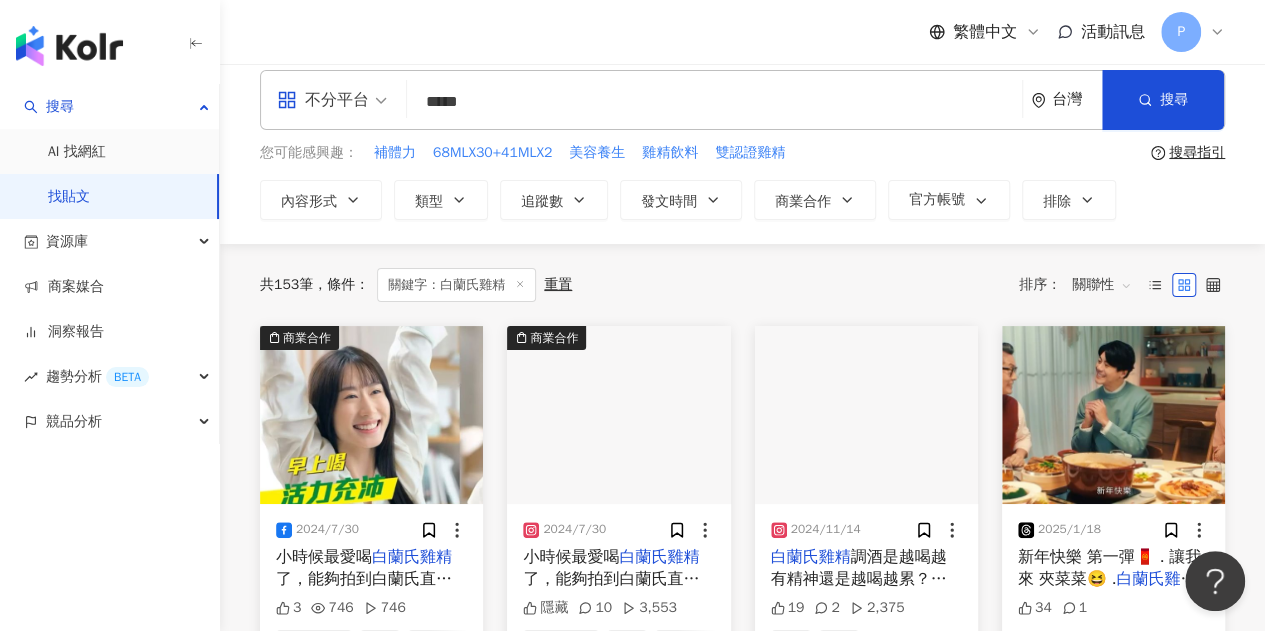 scroll, scrollTop: 0, scrollLeft: 0, axis: both 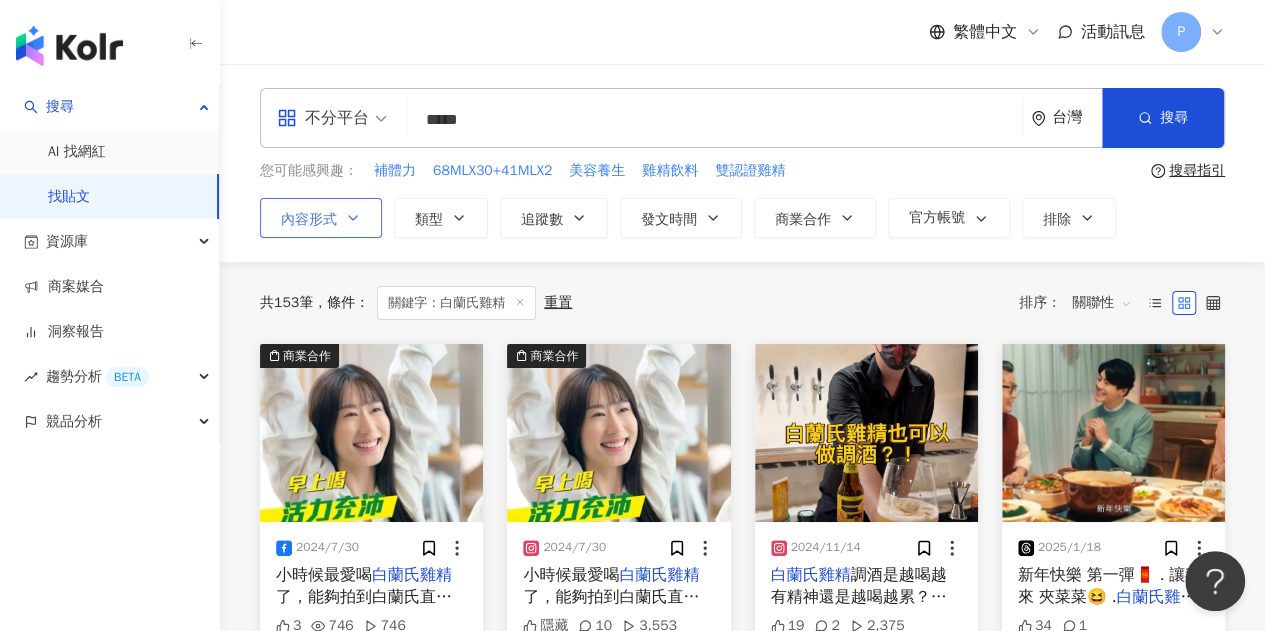 click on "內容形式" at bounding box center [309, 220] 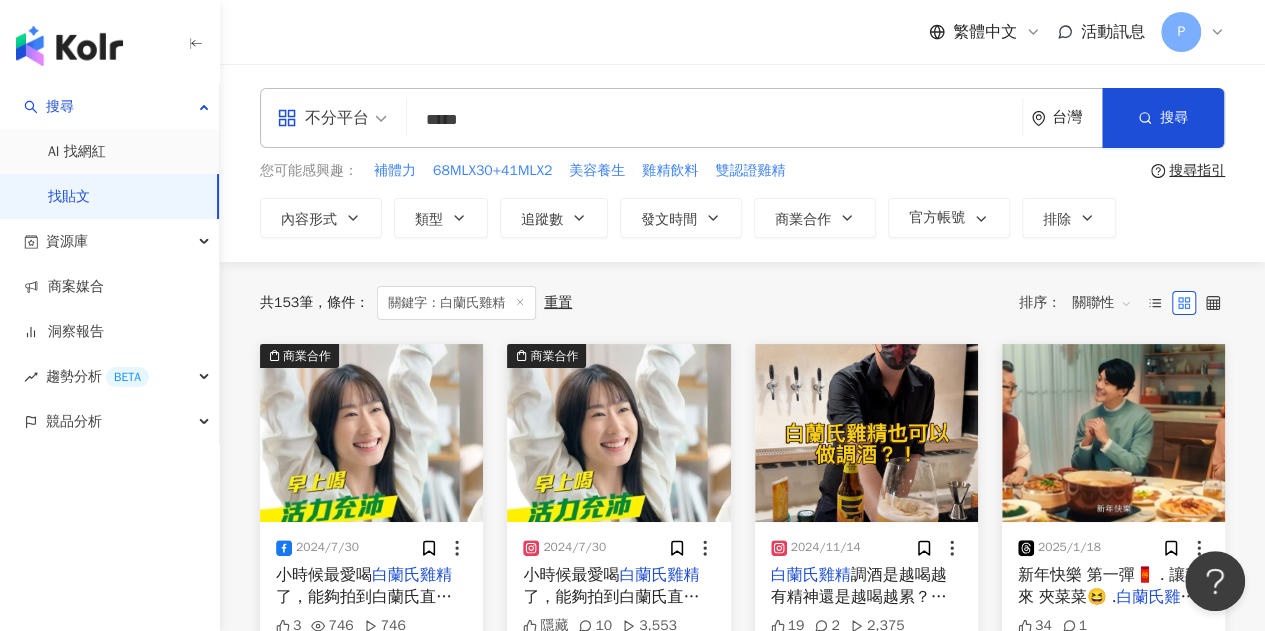 click on "不分平台 ***** 台灣 搜尋 您可能感興趣： 補體力  68MLX30+41MLX2  美容養生  雞精飲料  雙認證雞精  搜尋指引 內容形式 類型 追蹤數 發文時間 商業合作 官方帳號  排除  不限 貼文 全部影音" at bounding box center [742, 163] 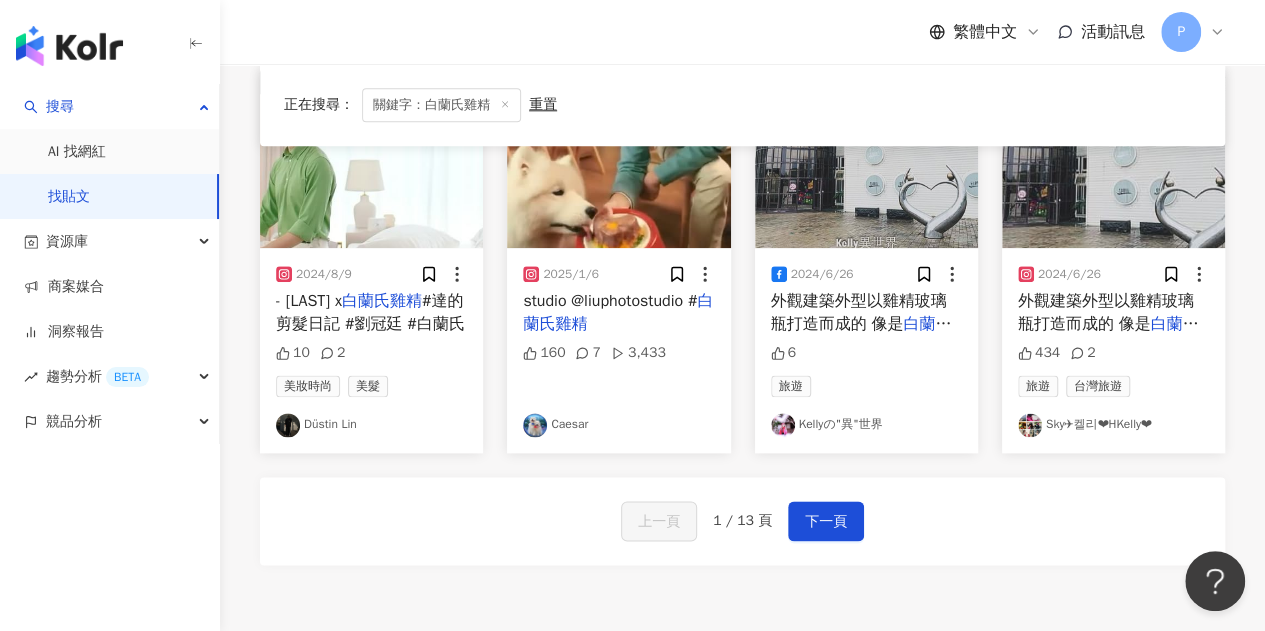 scroll, scrollTop: 1200, scrollLeft: 0, axis: vertical 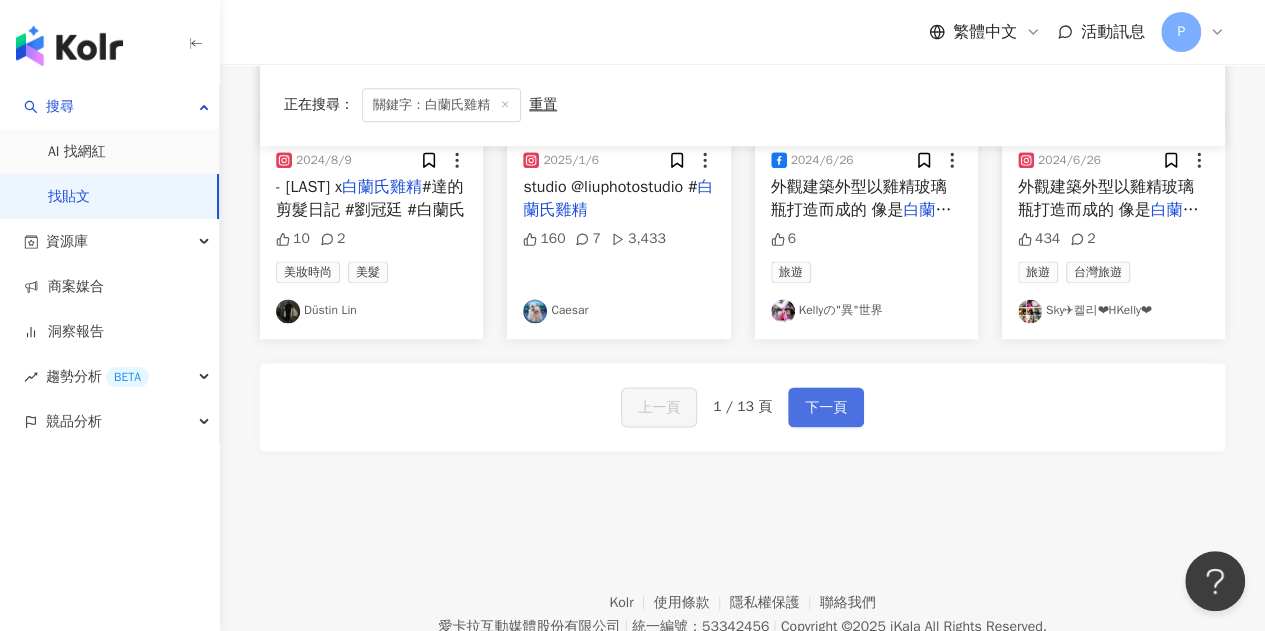 click on "下一頁" at bounding box center (826, 408) 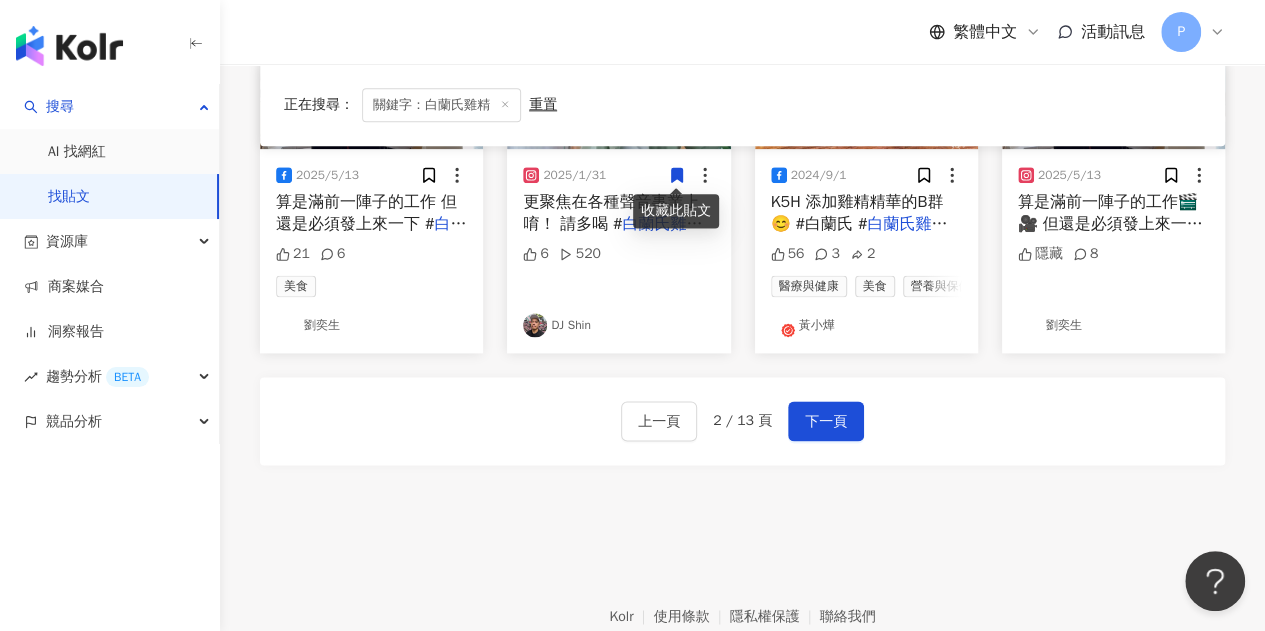scroll, scrollTop: 1015, scrollLeft: 0, axis: vertical 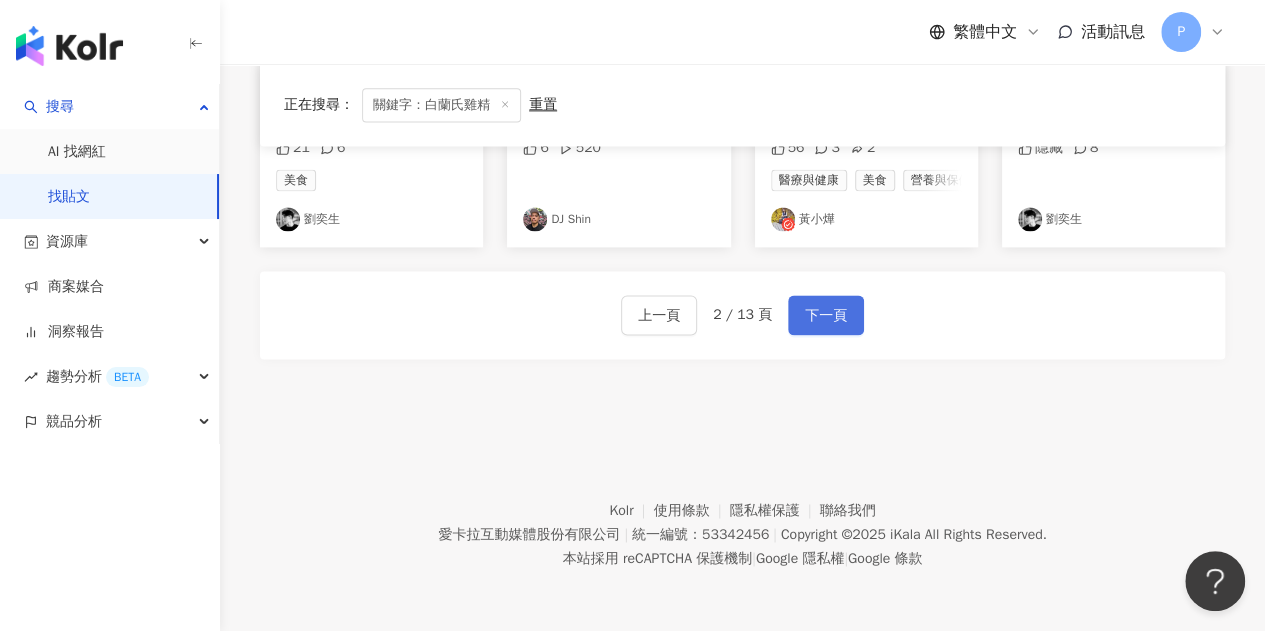 click on "下一頁" at bounding box center [826, 316] 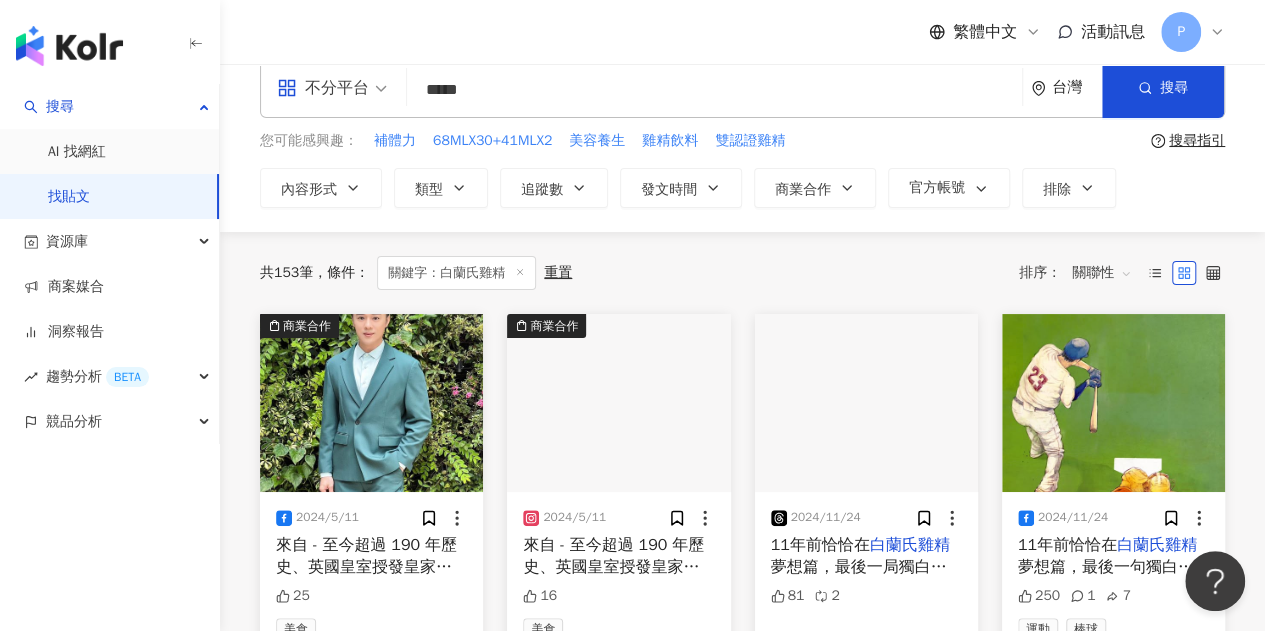 scroll, scrollTop: 0, scrollLeft: 0, axis: both 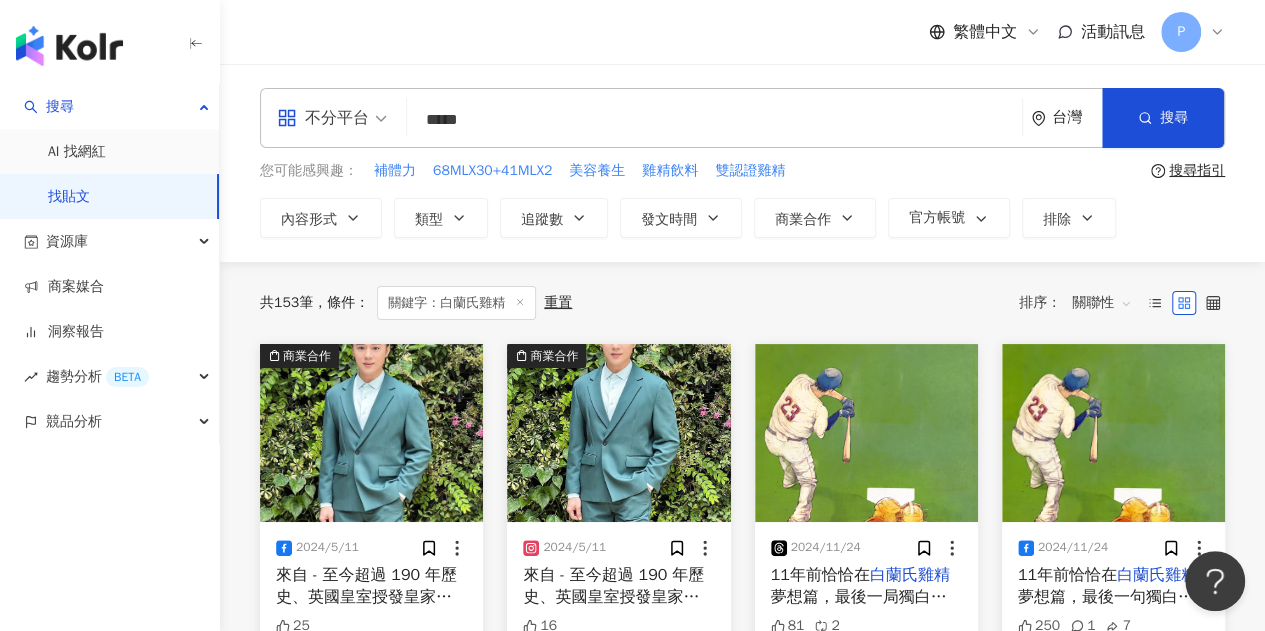 click on "*****" at bounding box center [714, 119] 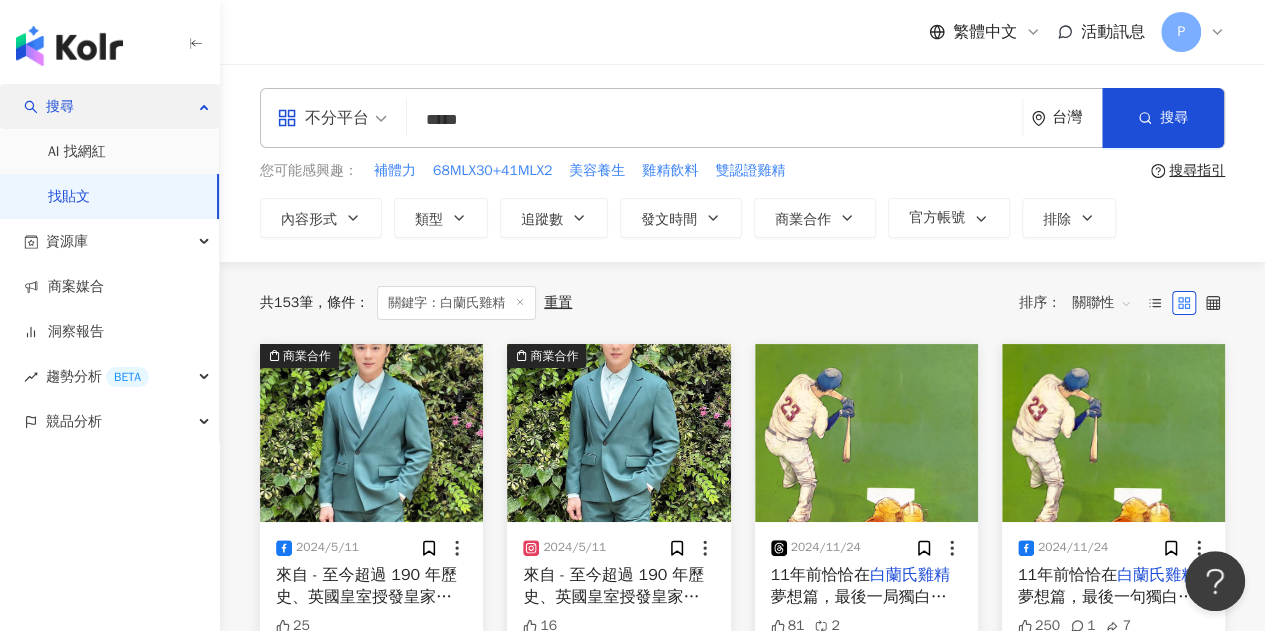 drag, startPoint x: 462, startPoint y: 107, endPoint x: 104, endPoint y: 90, distance: 358.4034 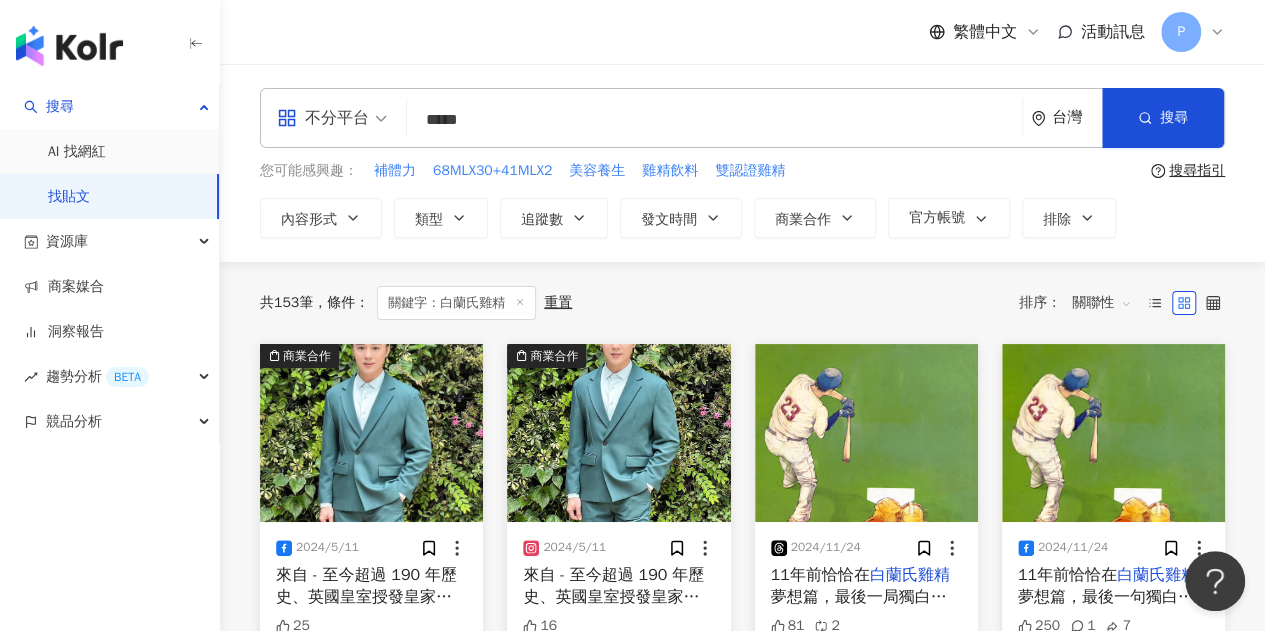 paste 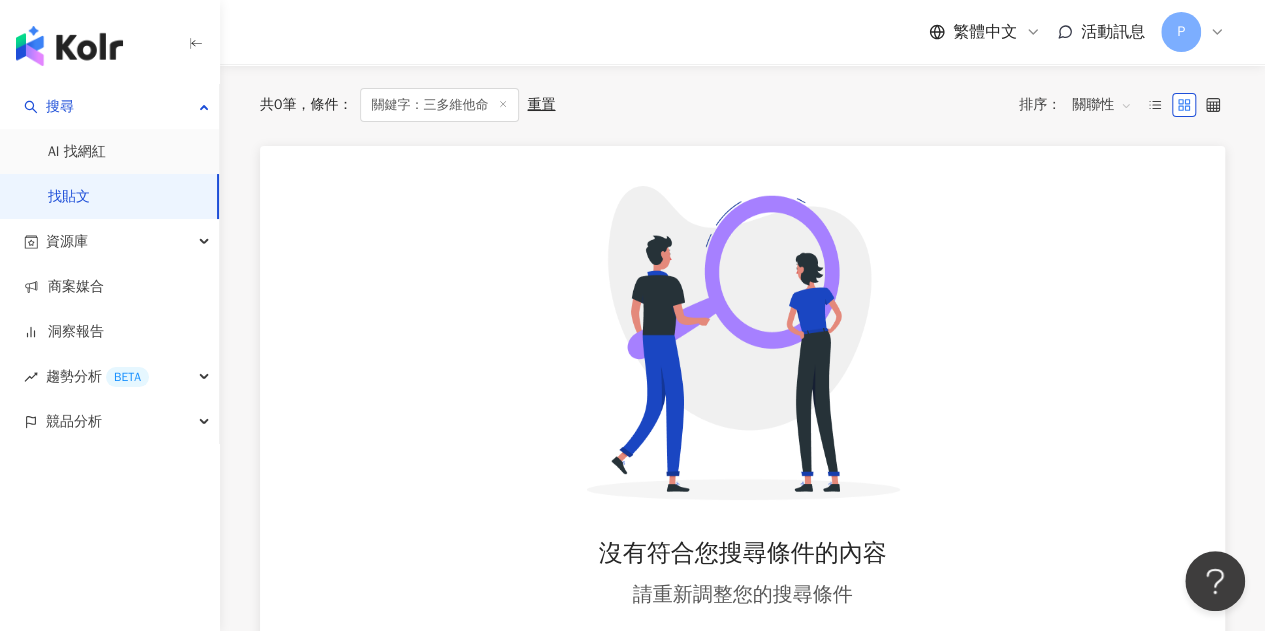 scroll, scrollTop: 200, scrollLeft: 0, axis: vertical 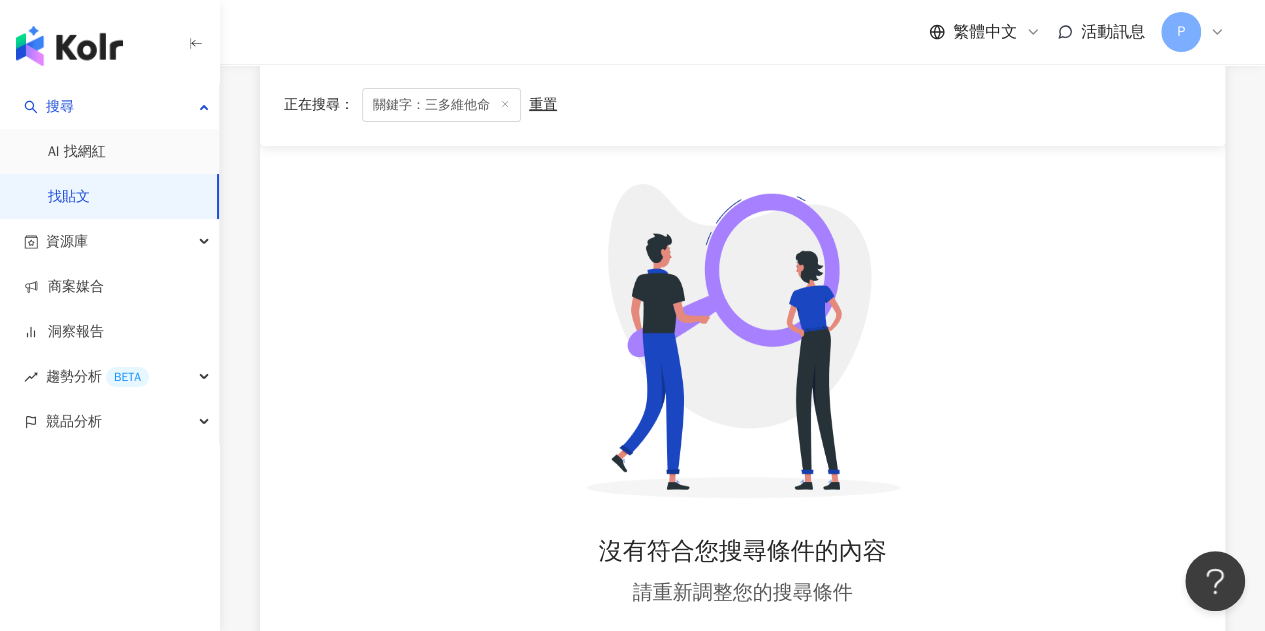 click on "正在搜尋 ： 關鍵字：三多維他命 重置 排序： 關聯性" at bounding box center [742, 105] 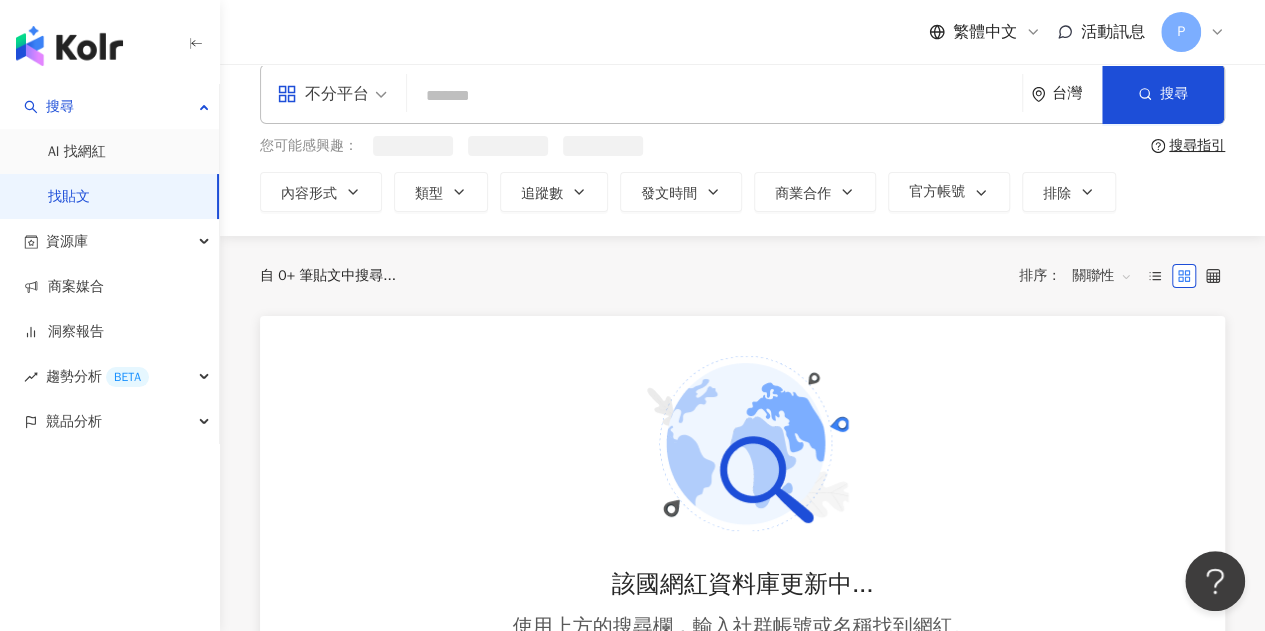 scroll, scrollTop: 0, scrollLeft: 0, axis: both 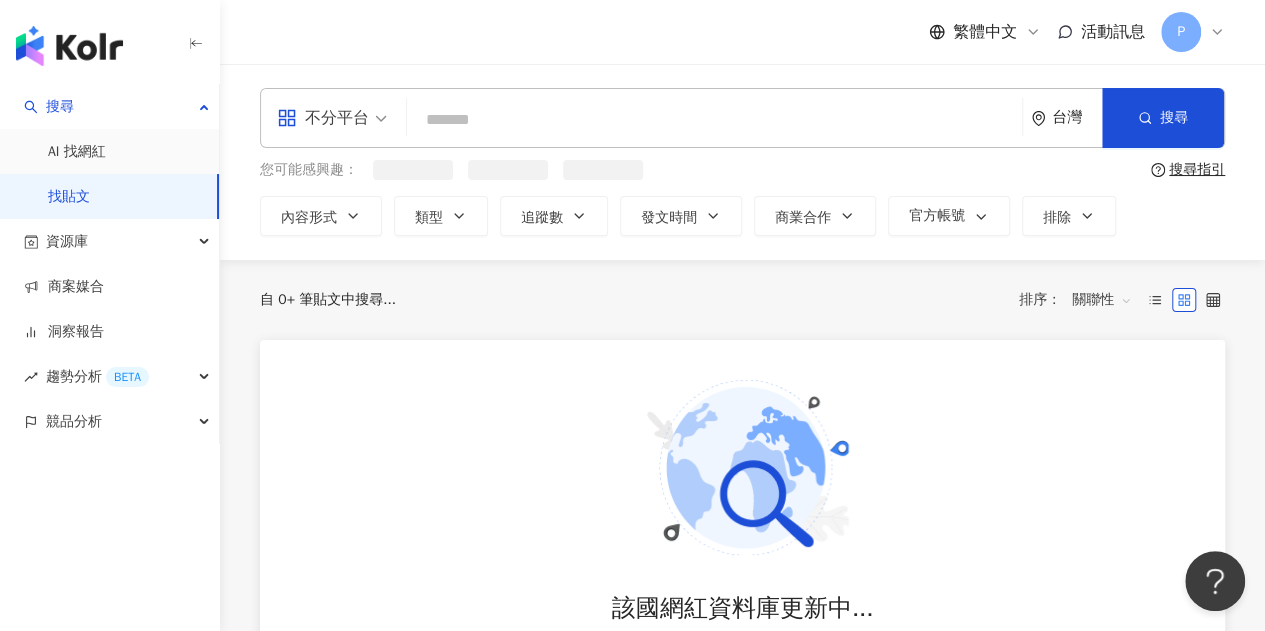 click at bounding box center (714, 119) 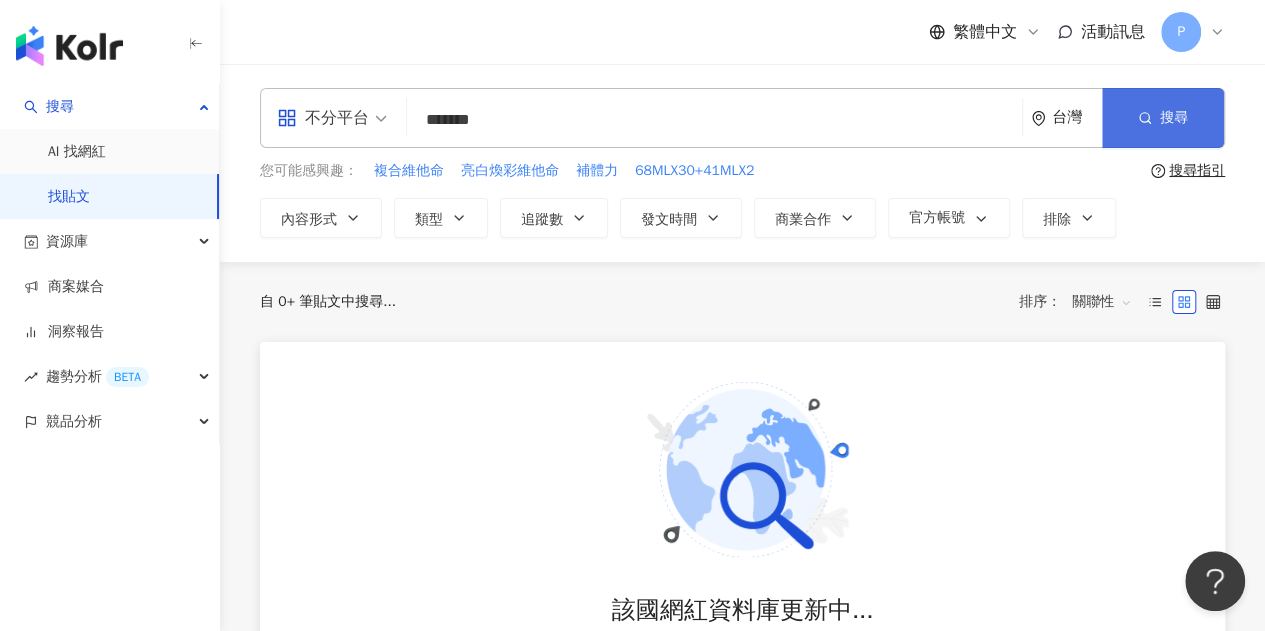 type on "*******" 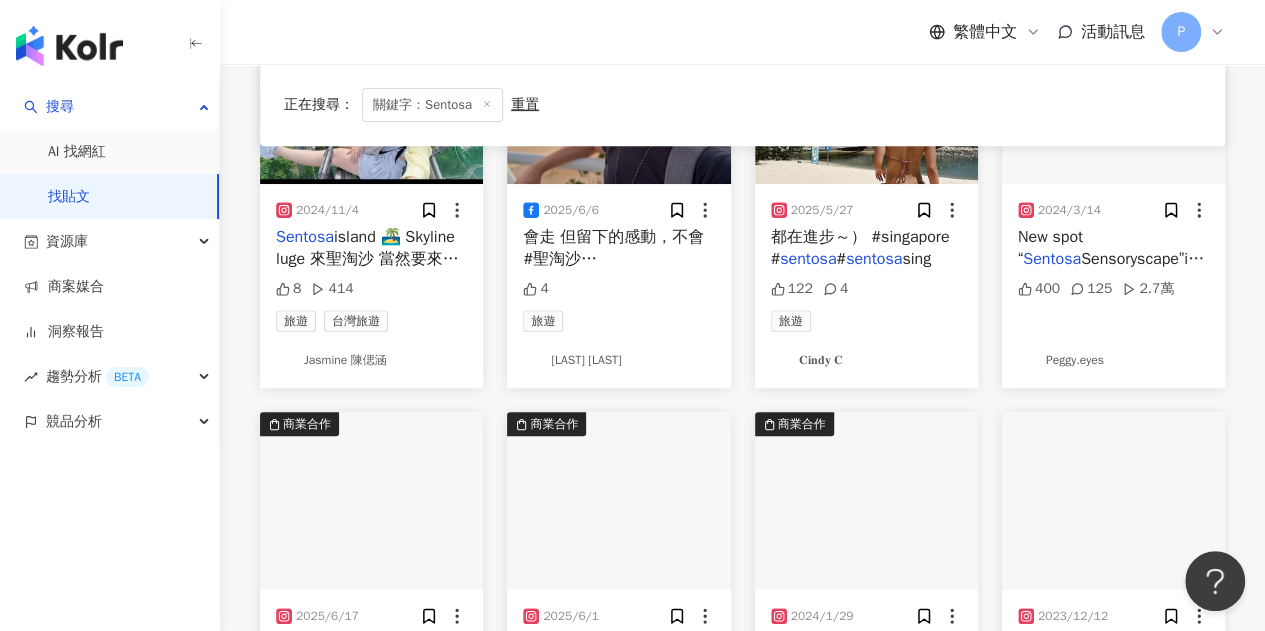 scroll, scrollTop: 500, scrollLeft: 0, axis: vertical 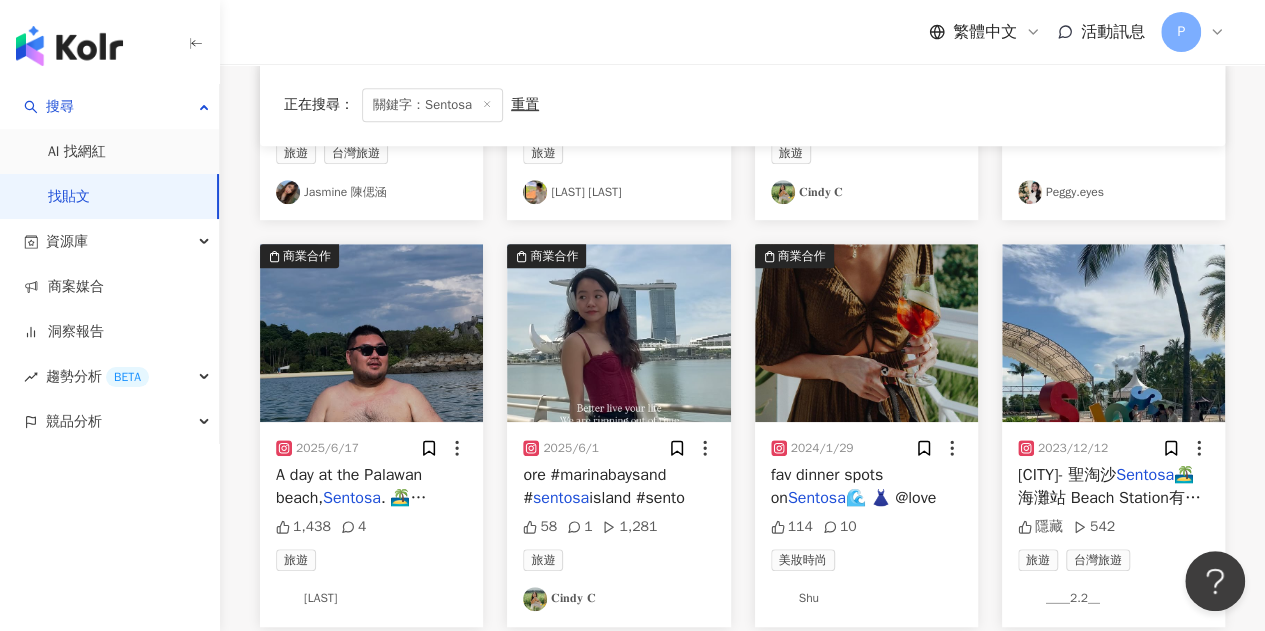 type 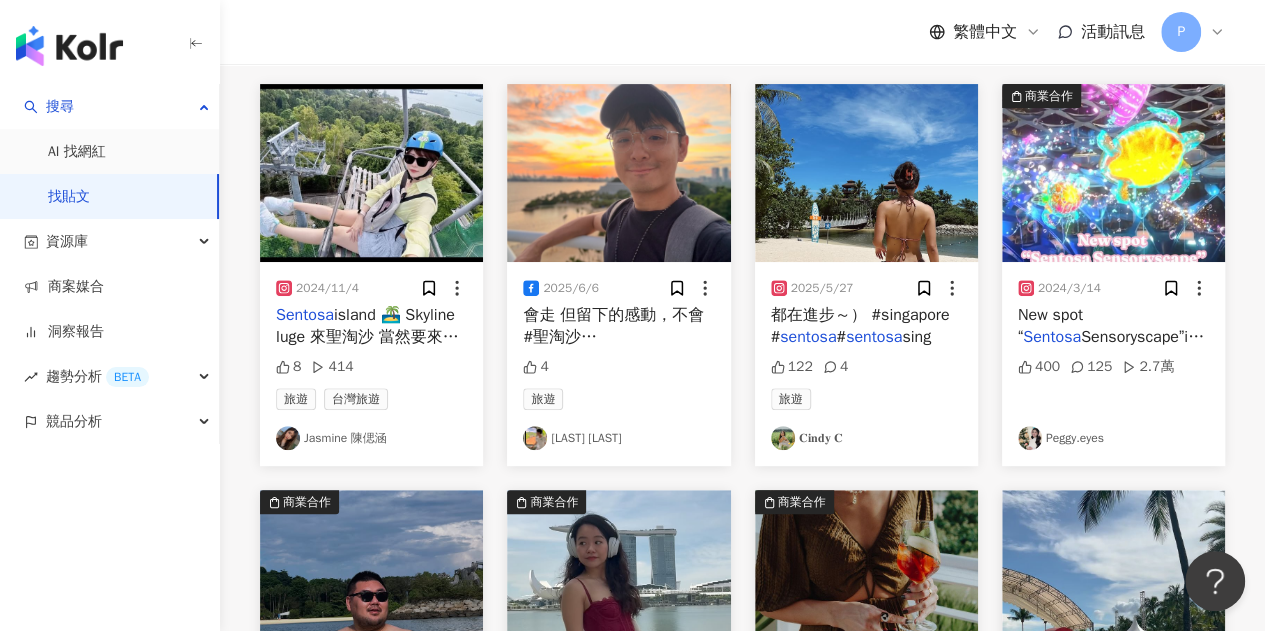 scroll, scrollTop: 0, scrollLeft: 0, axis: both 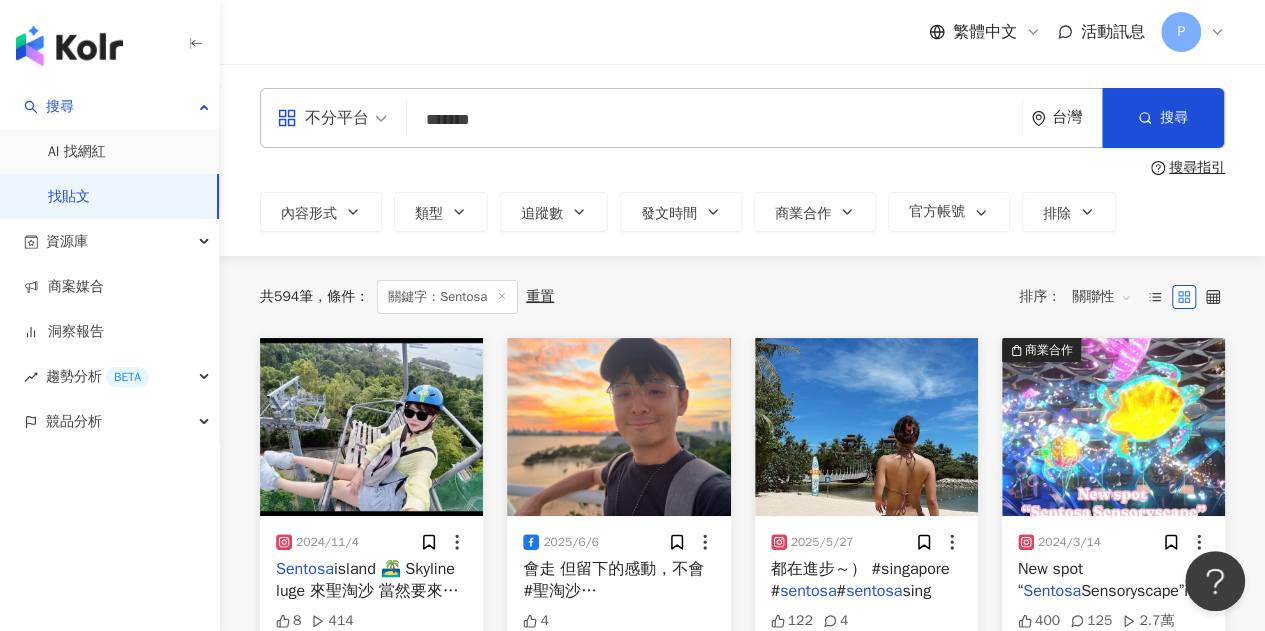 drag, startPoint x: 553, startPoint y: 126, endPoint x: 26, endPoint y: 1, distance: 541.62164 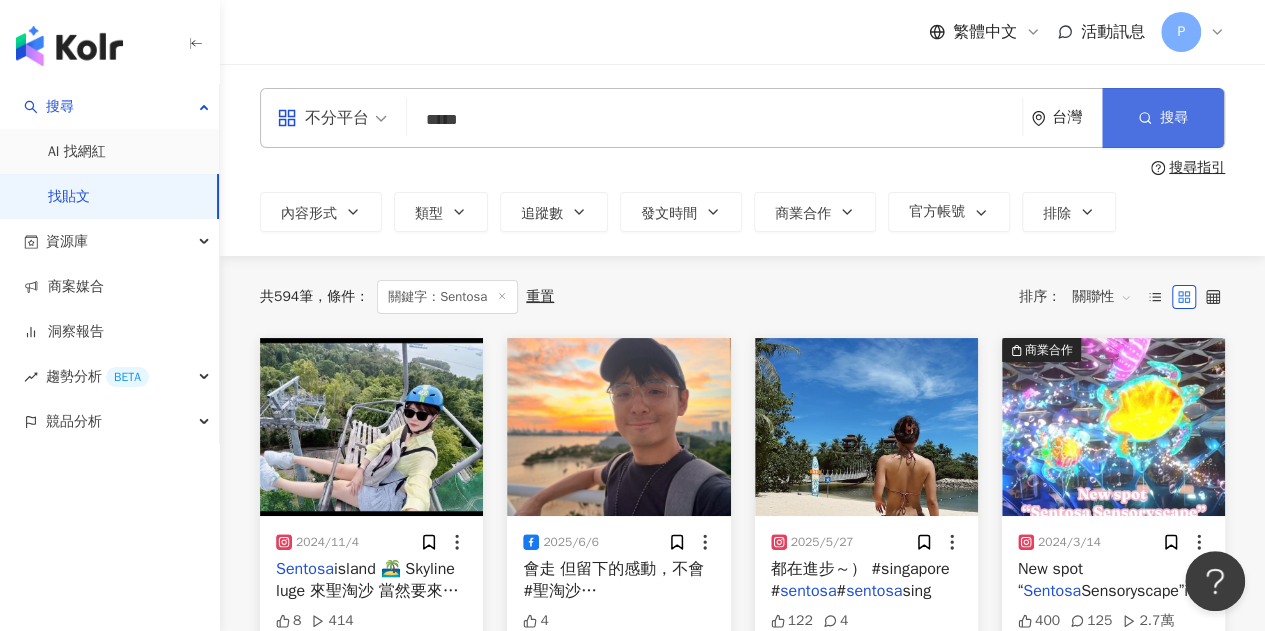 click on "搜尋" at bounding box center [1163, 118] 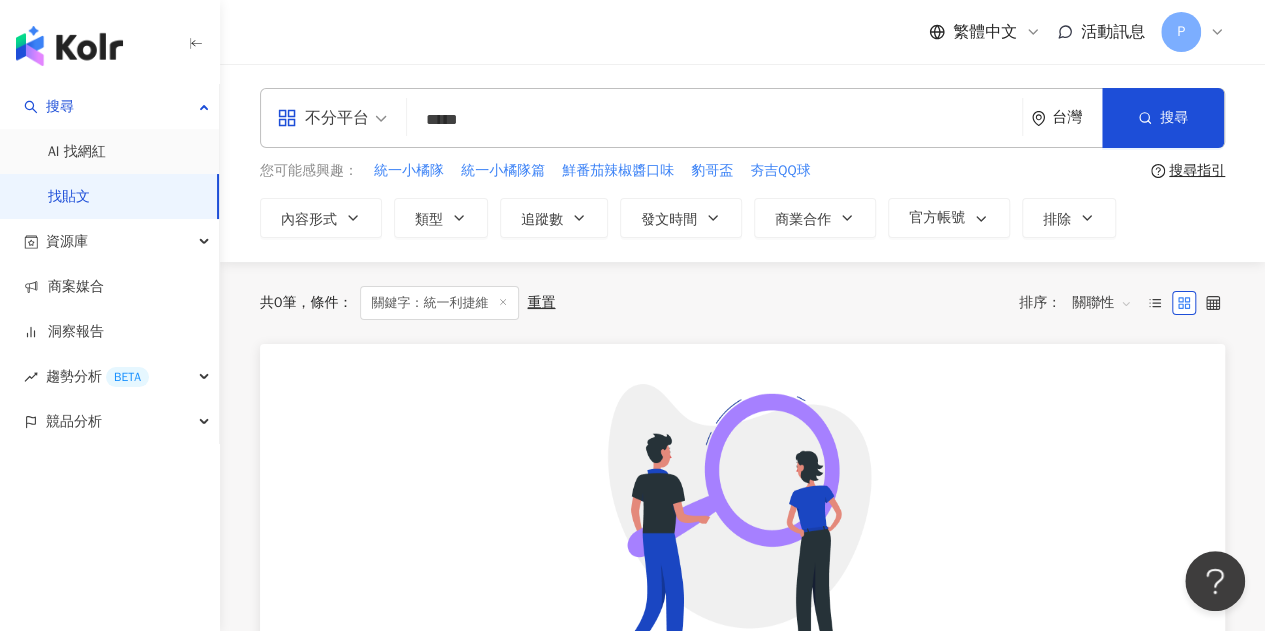 click on "*****" at bounding box center (714, 119) 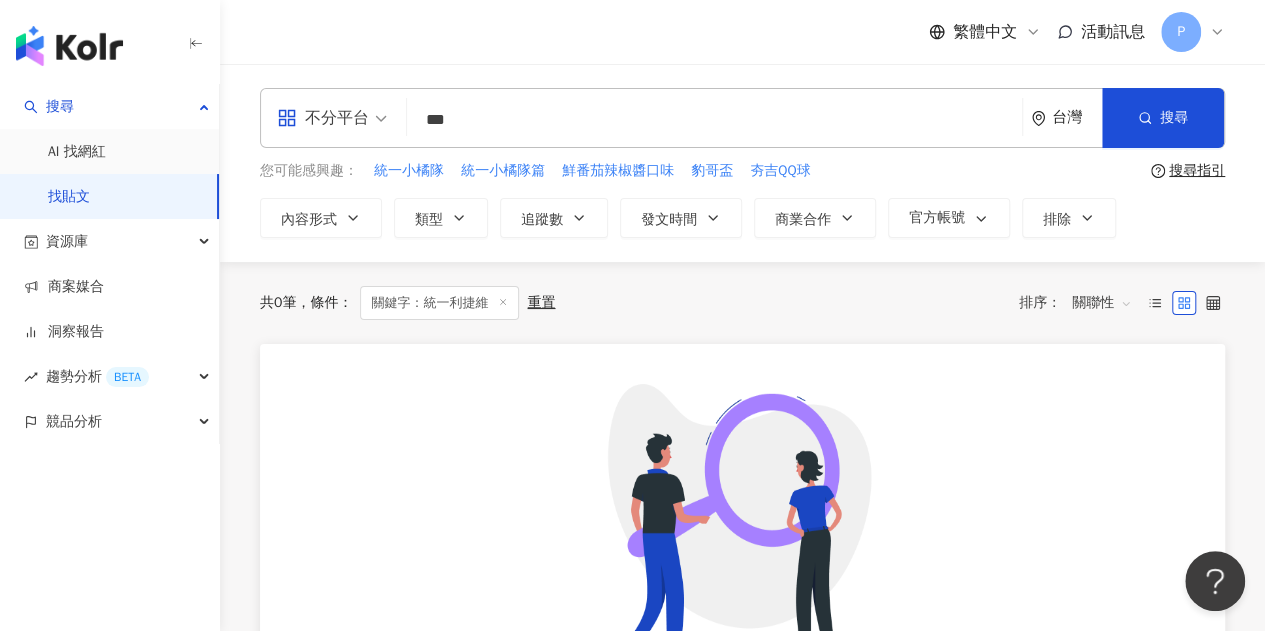 type on "***" 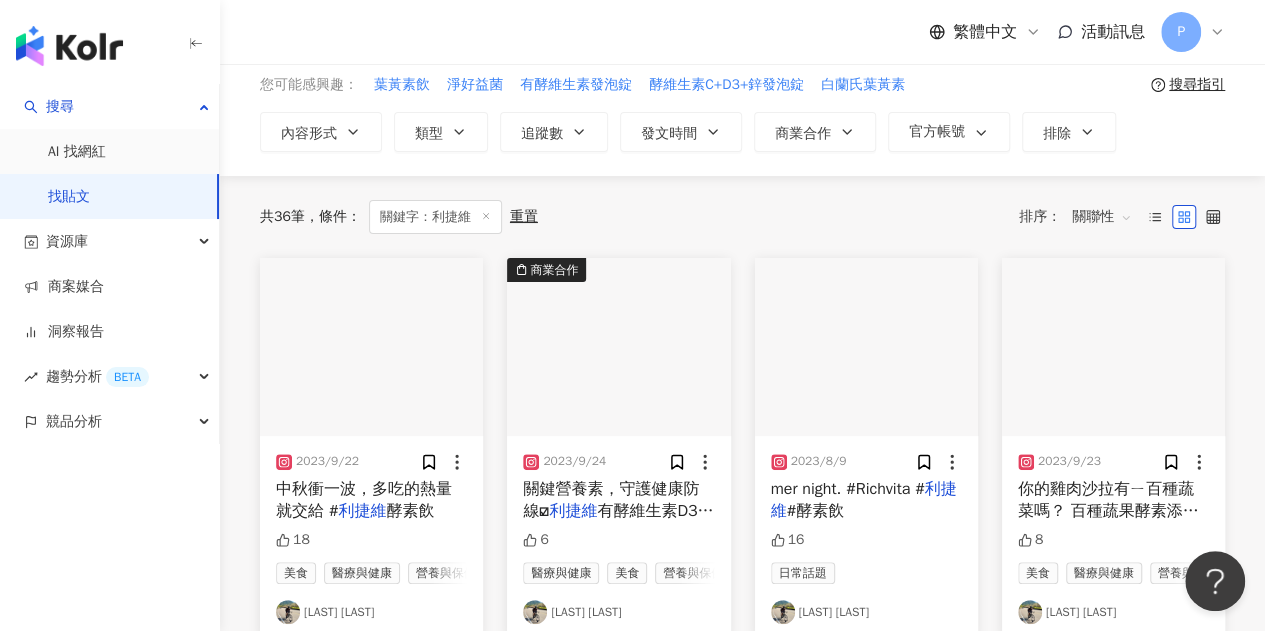 scroll, scrollTop: 0, scrollLeft: 0, axis: both 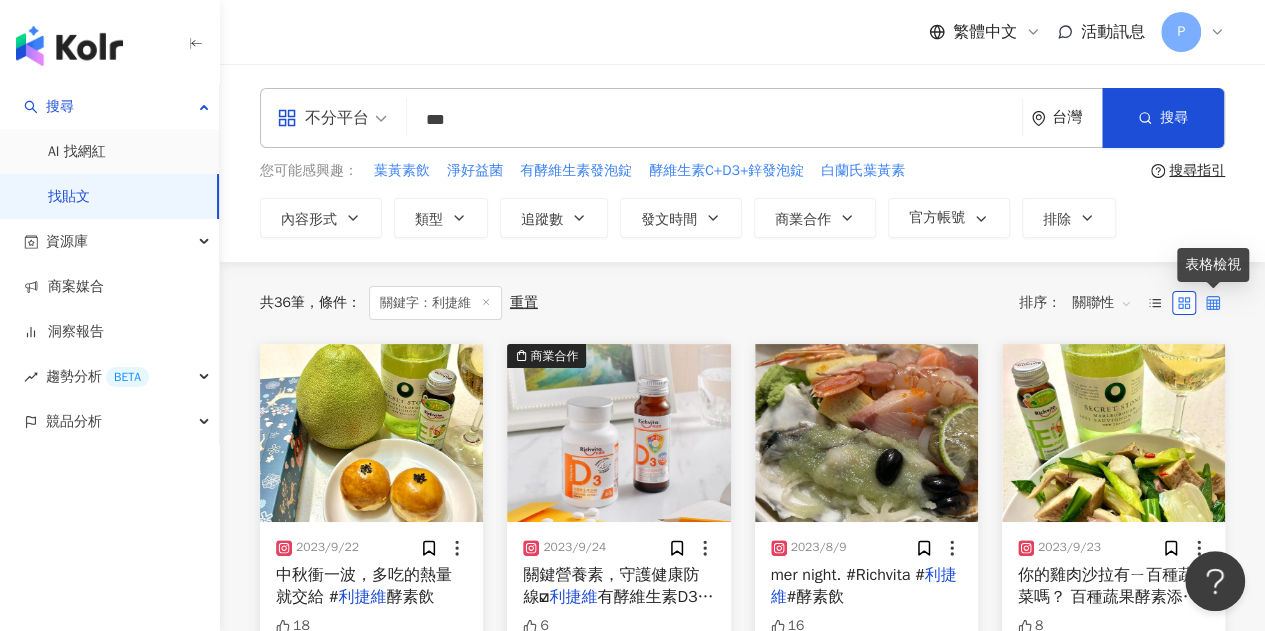 click 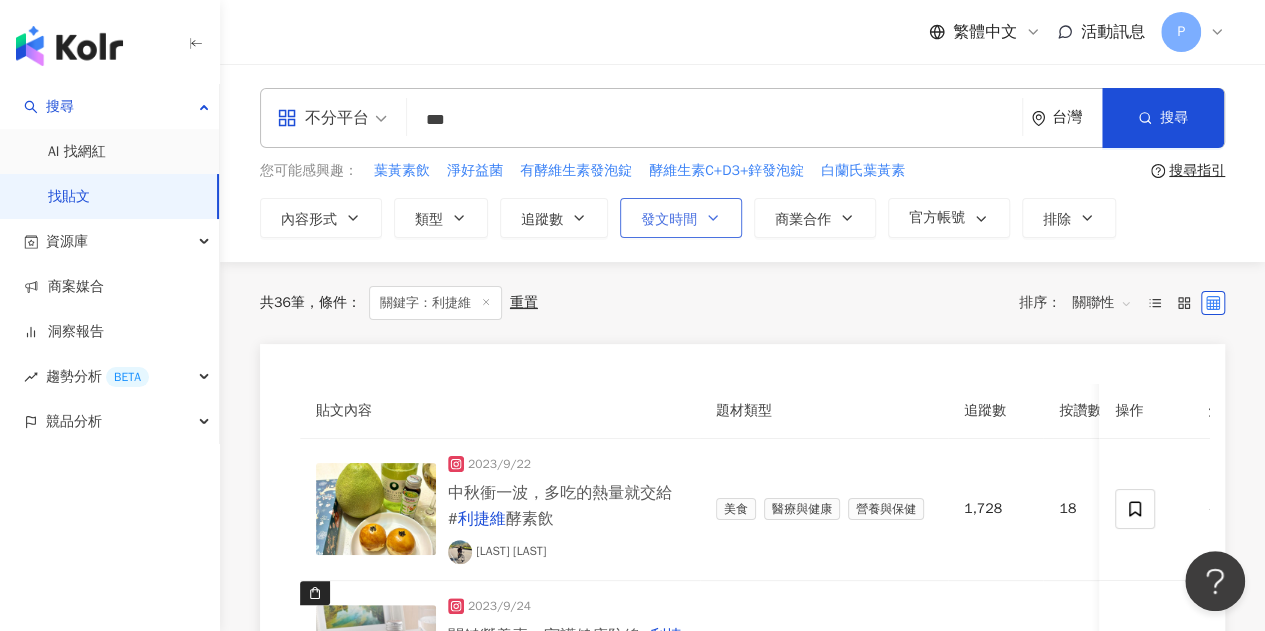 click on "發文時間" at bounding box center [681, 218] 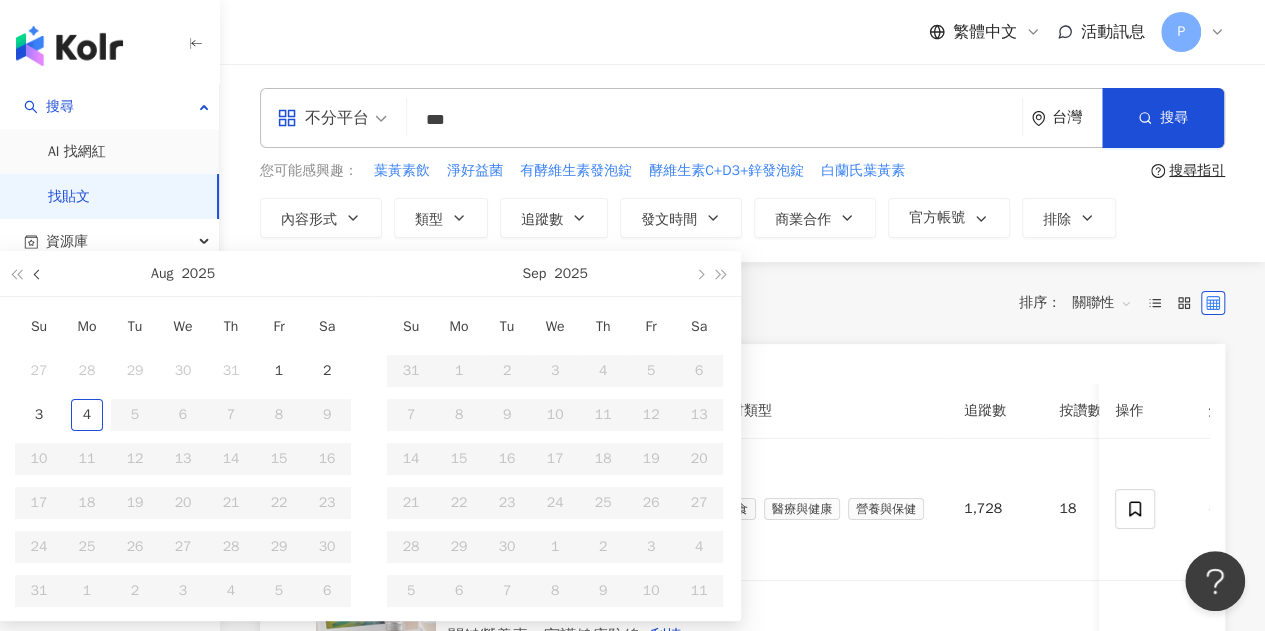 click at bounding box center [38, 273] 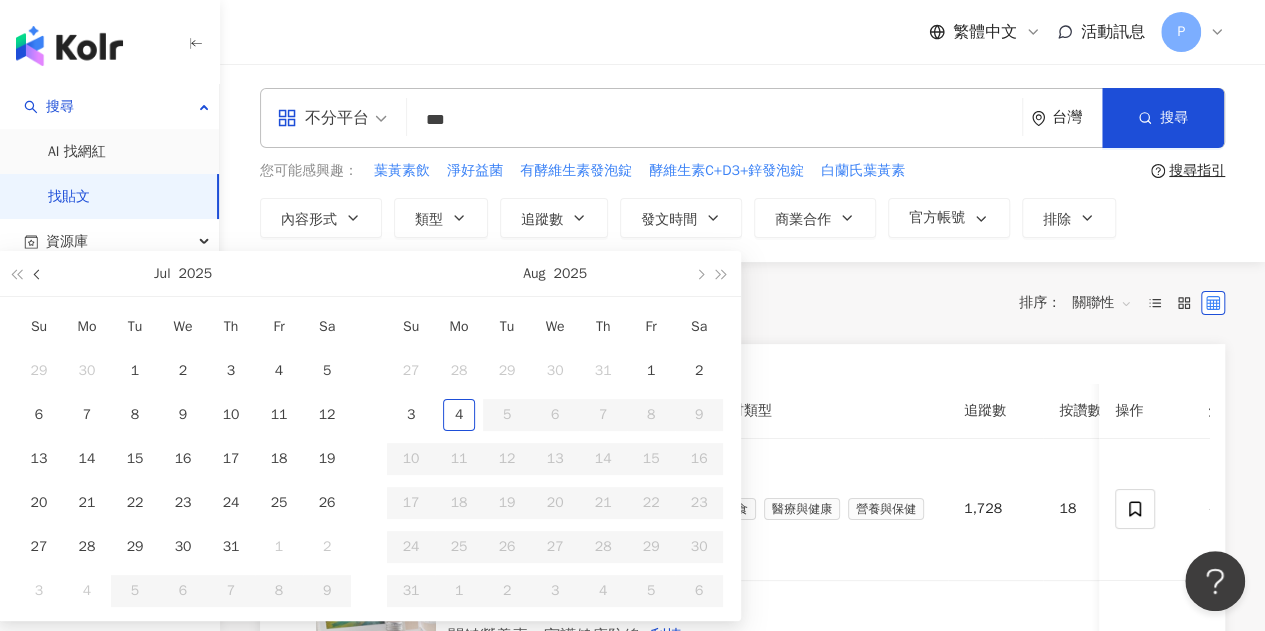click at bounding box center (38, 273) 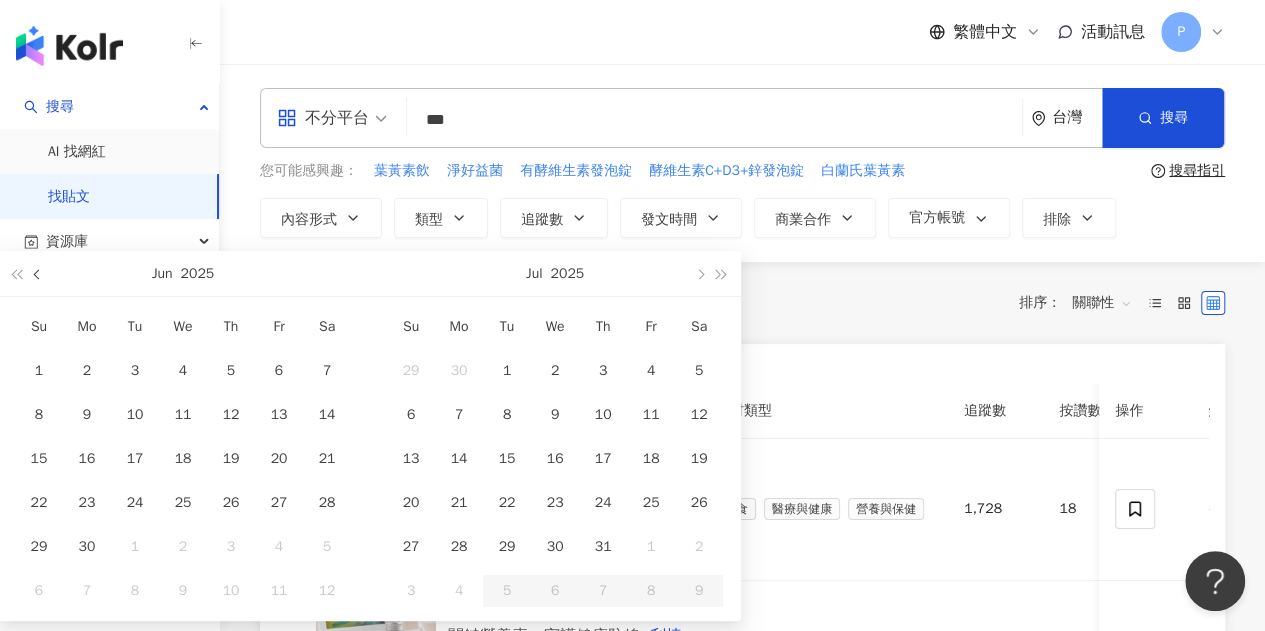 click at bounding box center [38, 273] 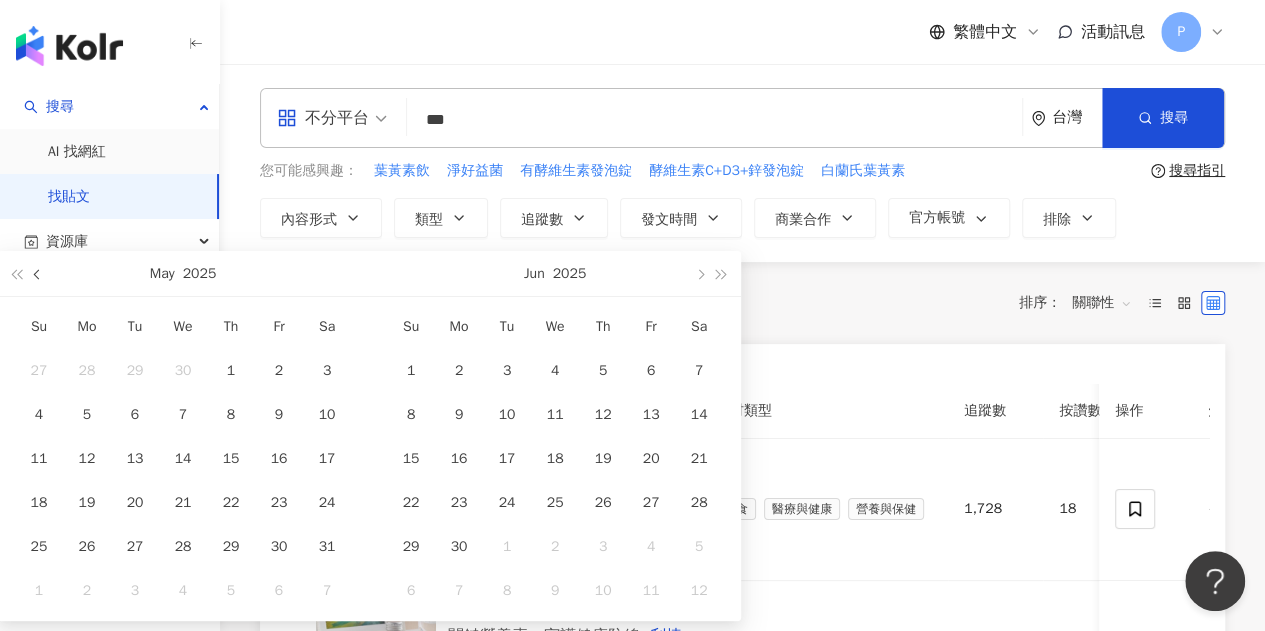 click at bounding box center (38, 273) 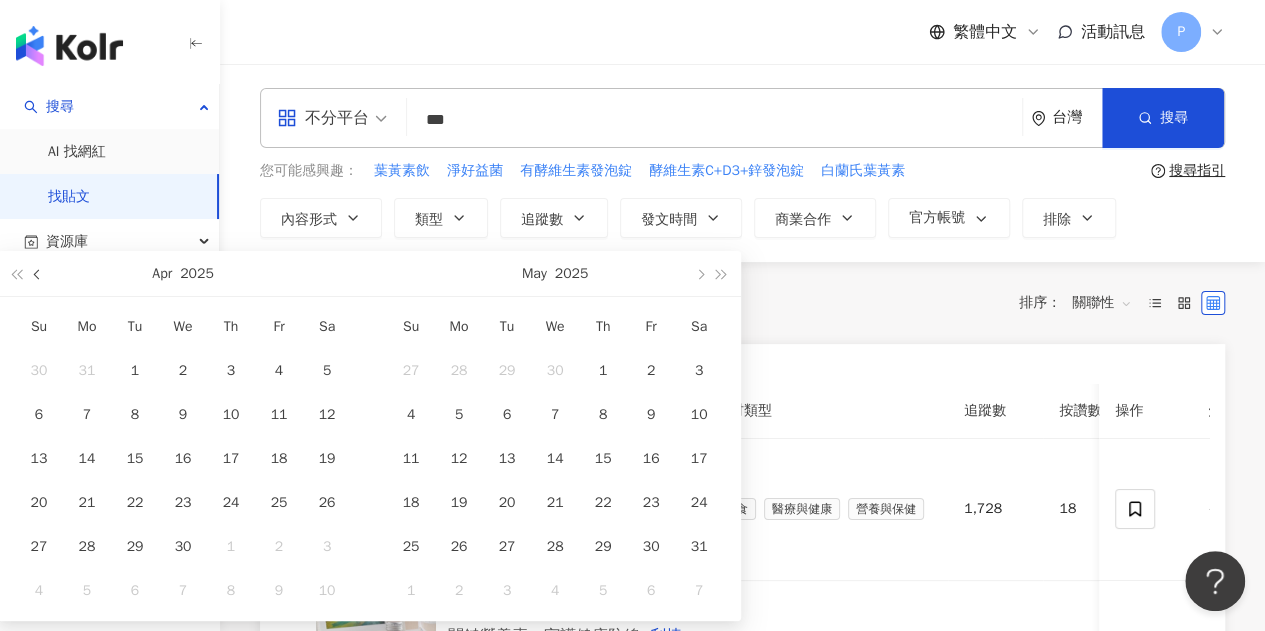 click at bounding box center [38, 273] 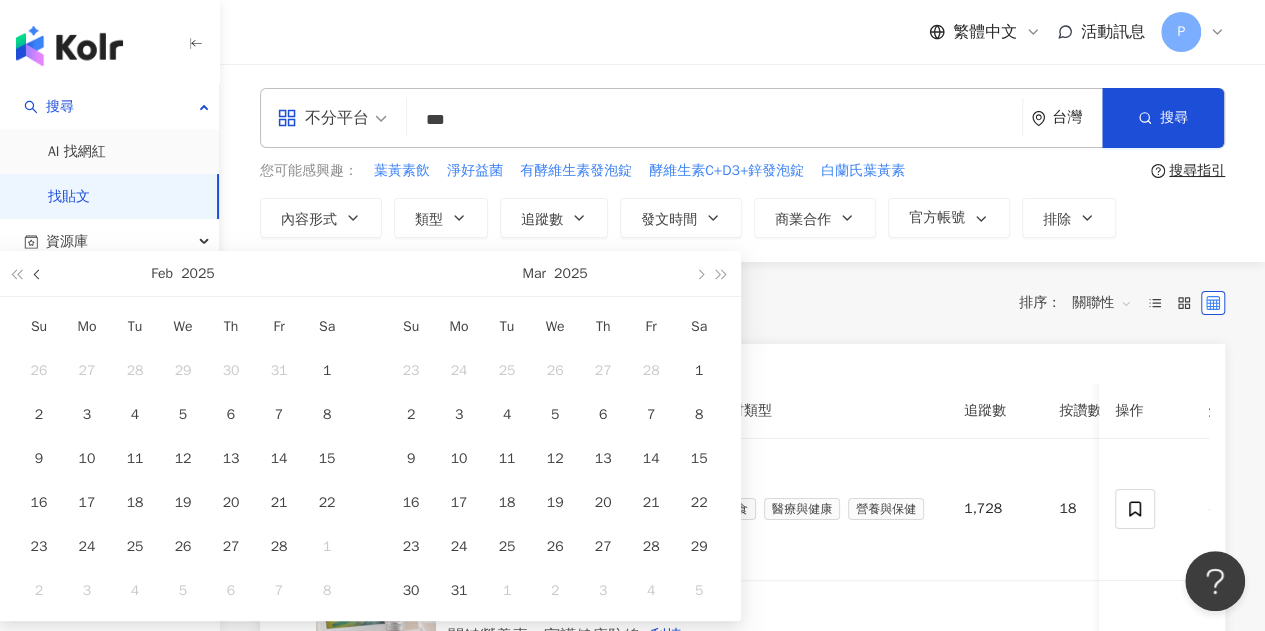 click at bounding box center (38, 273) 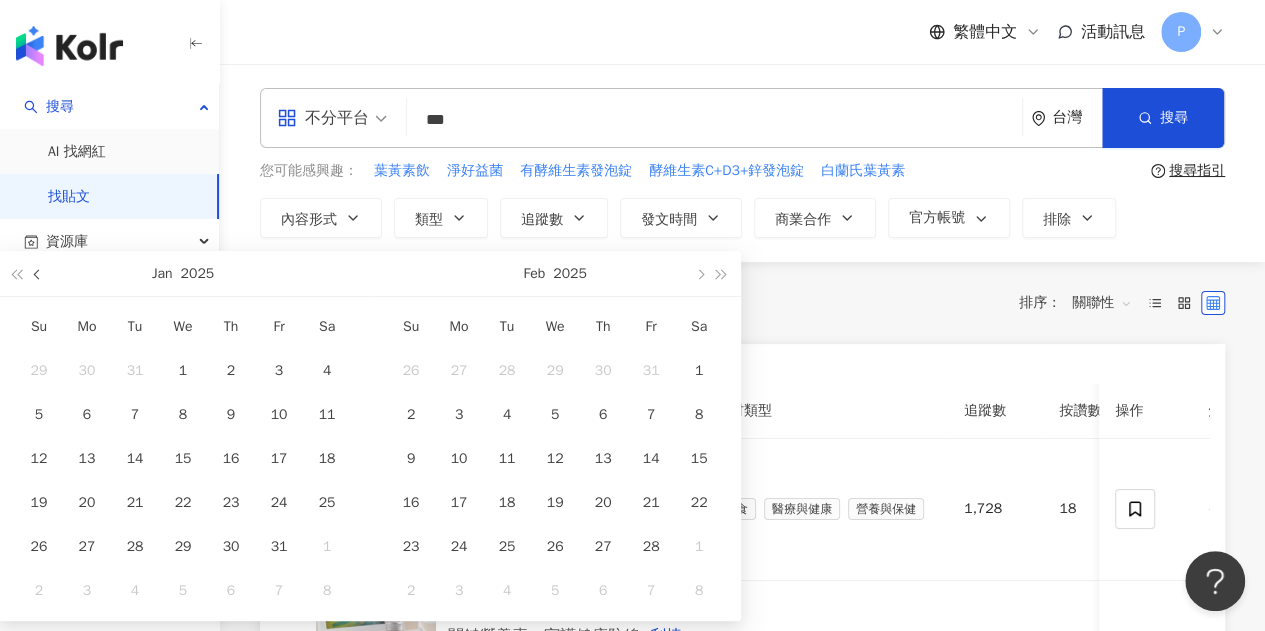 click at bounding box center [38, 273] 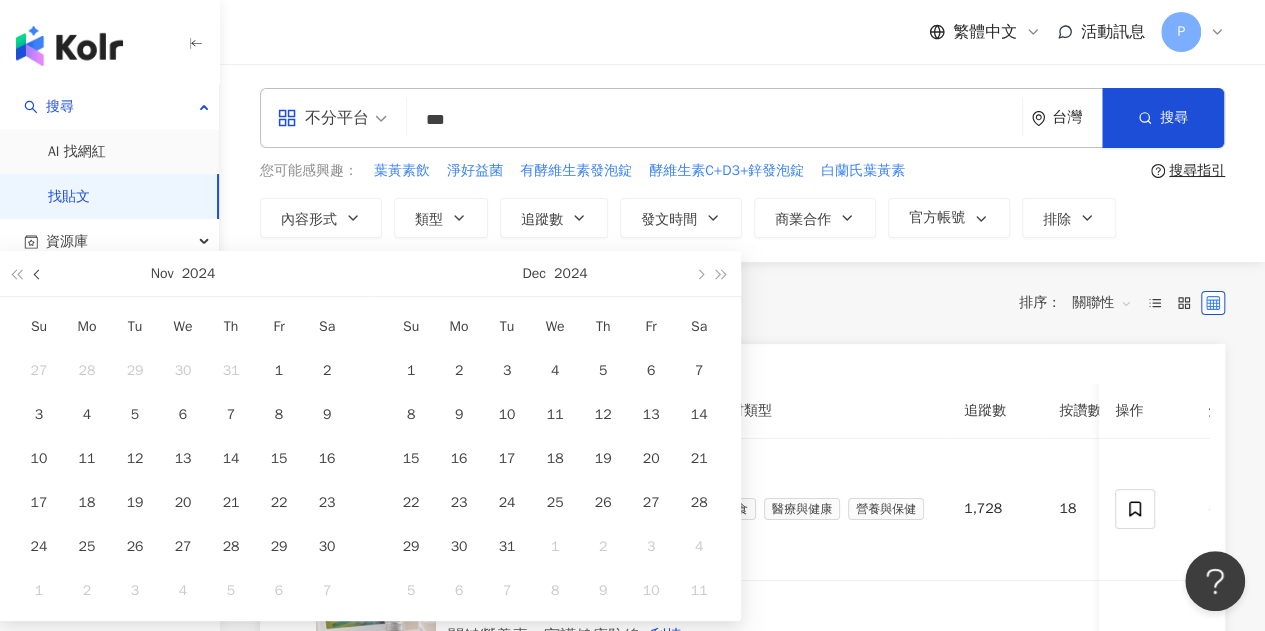 click at bounding box center (38, 273) 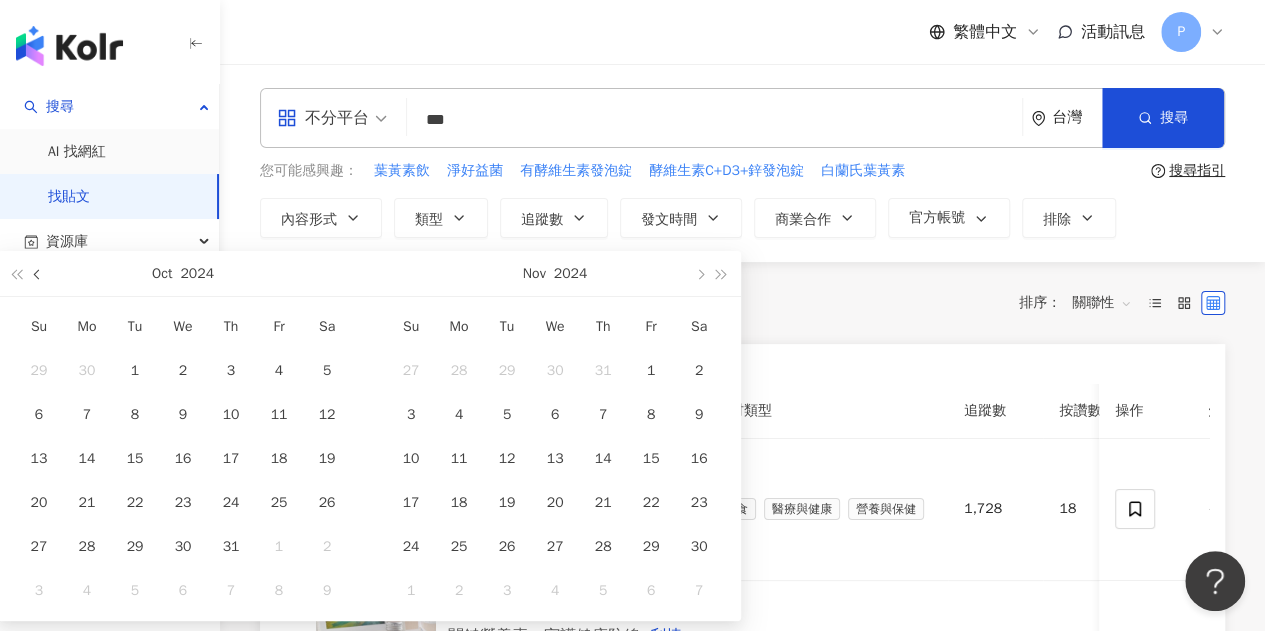 click at bounding box center (38, 273) 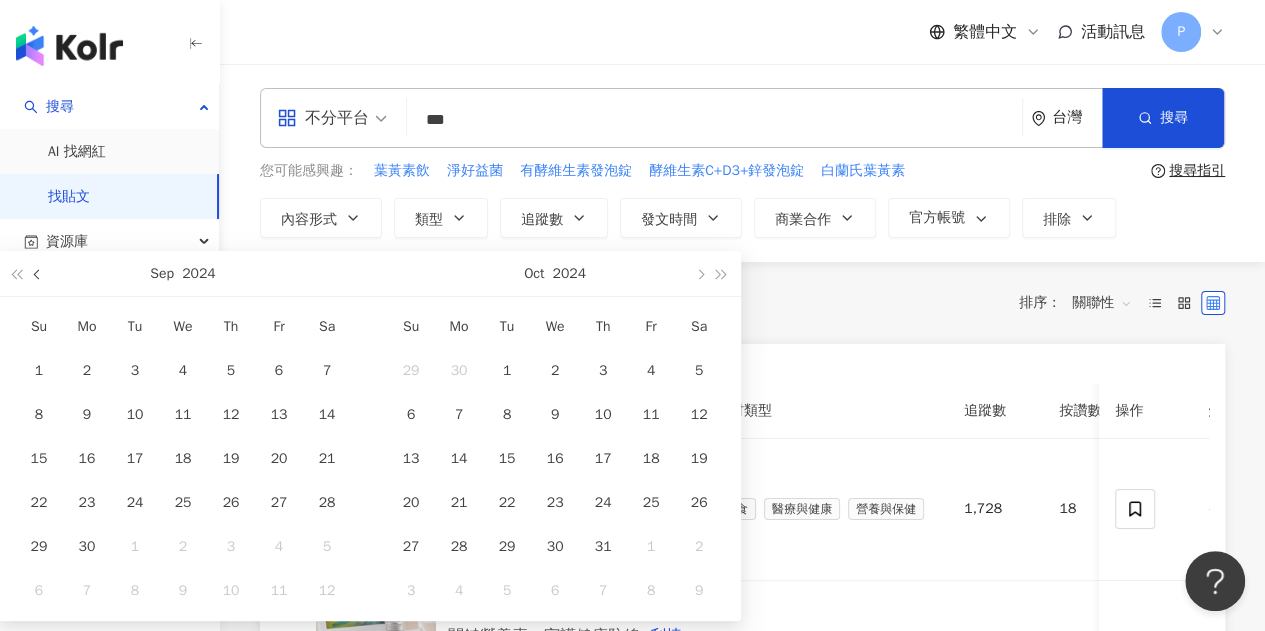 click at bounding box center (38, 273) 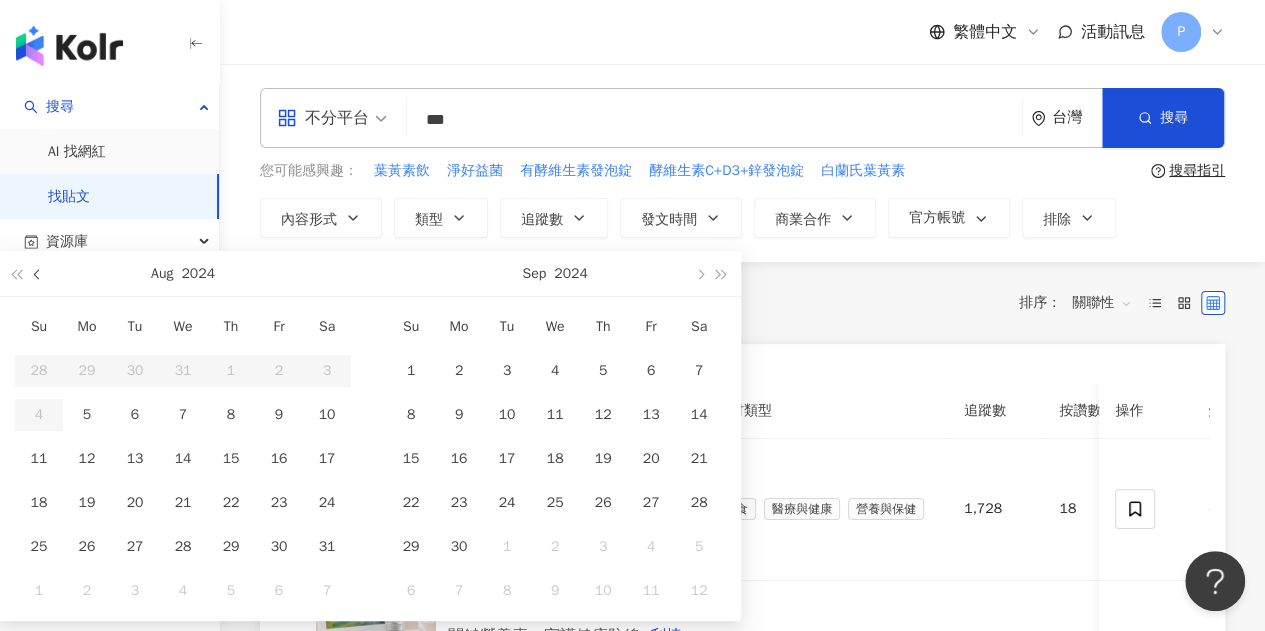 click at bounding box center (38, 273) 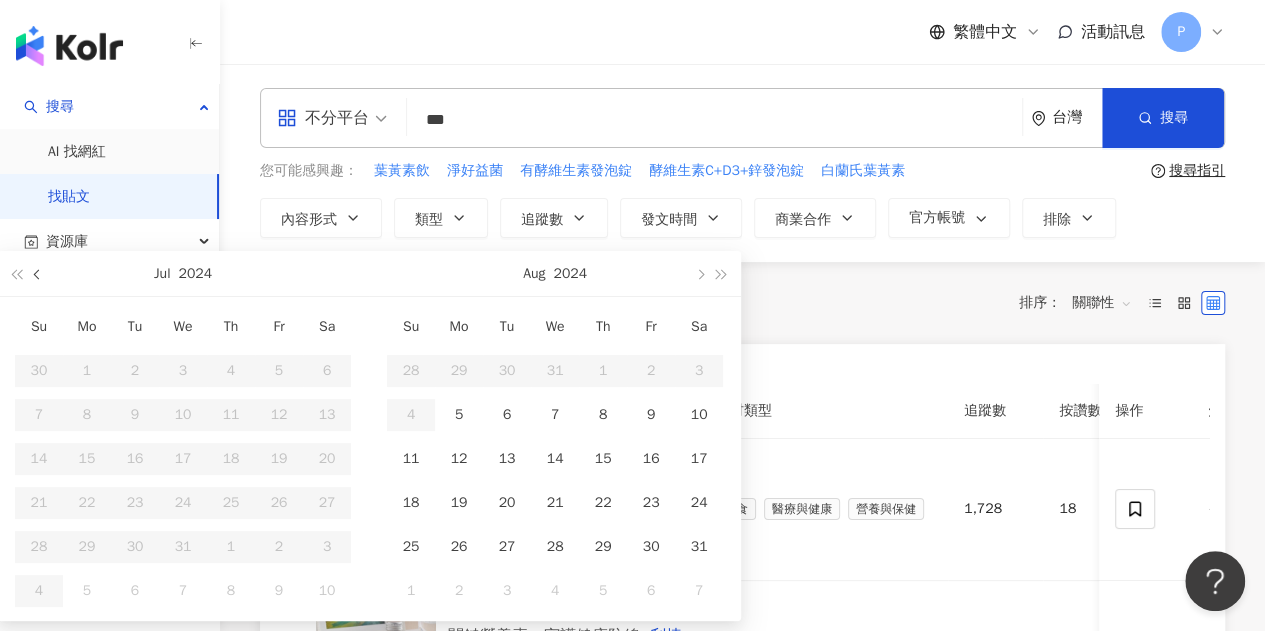 click at bounding box center [38, 273] 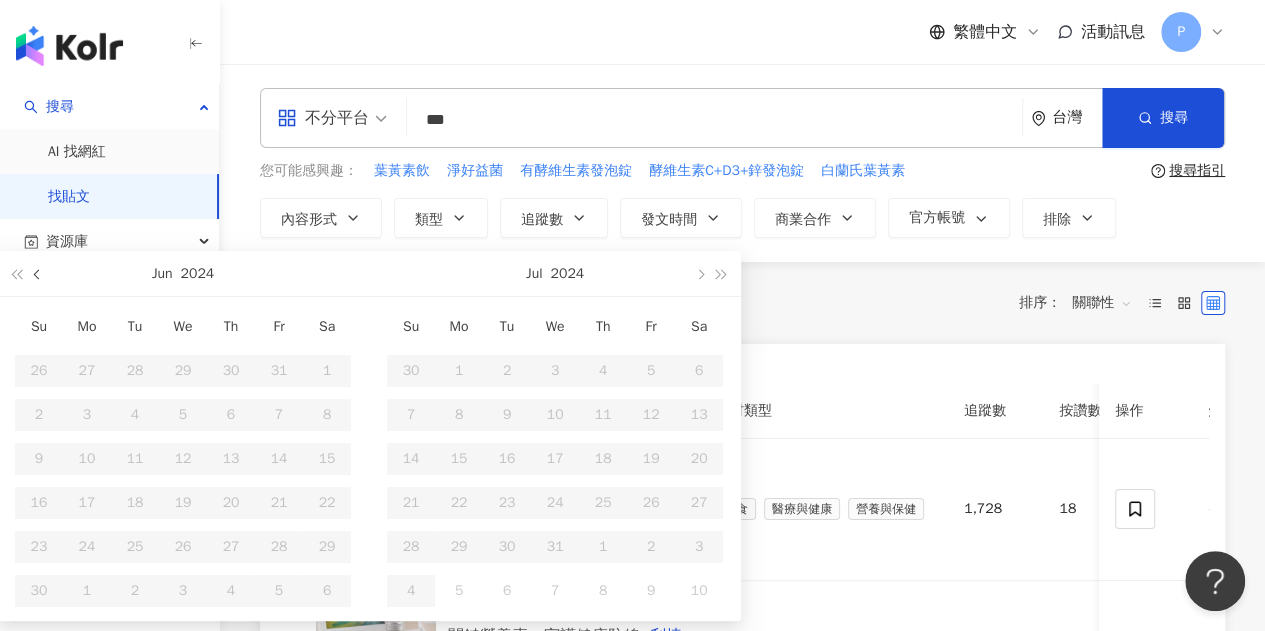 click at bounding box center [38, 273] 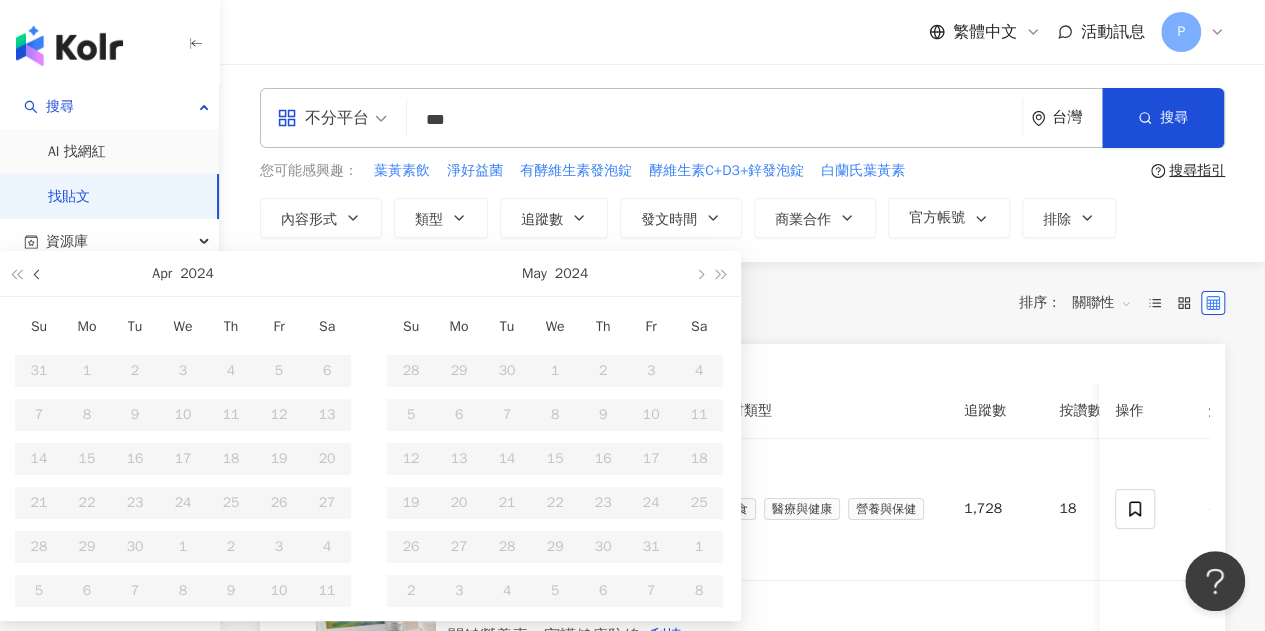 click at bounding box center [38, 273] 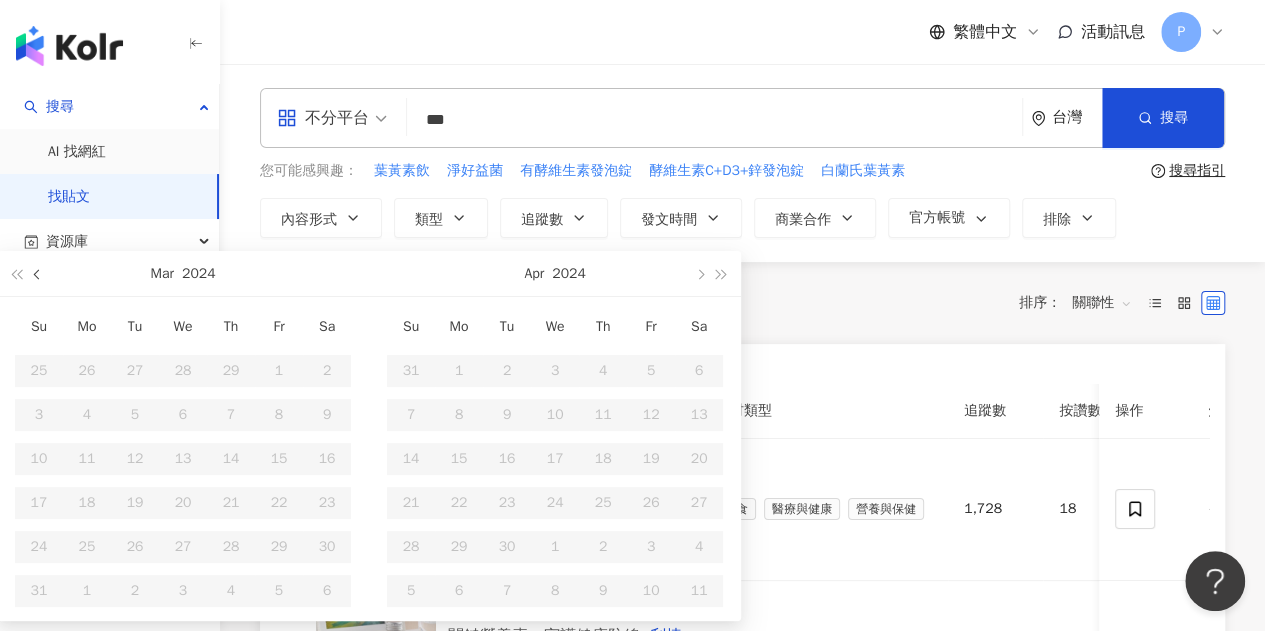 click at bounding box center (38, 273) 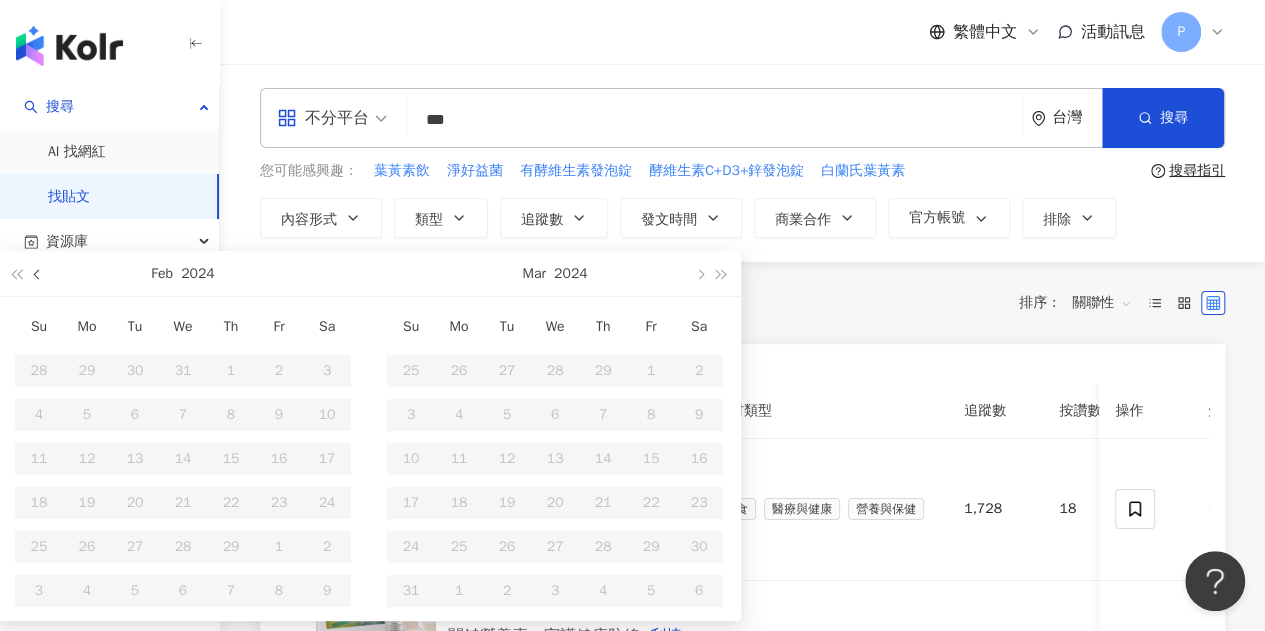click at bounding box center (38, 273) 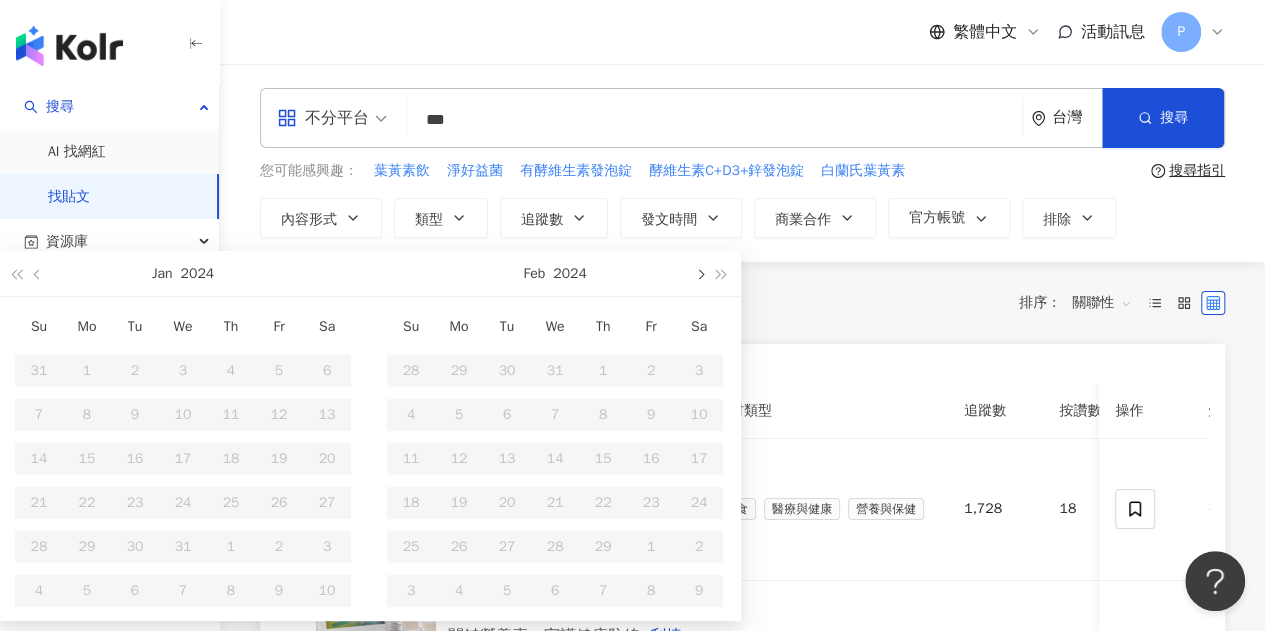 click at bounding box center (699, 273) 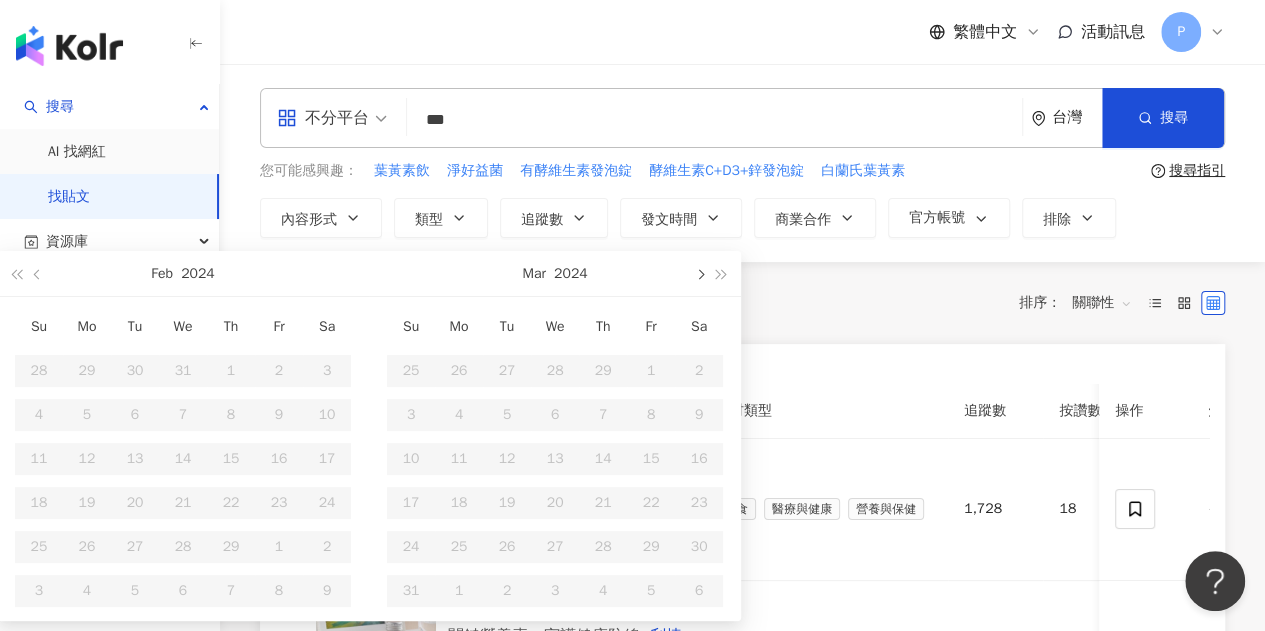 click at bounding box center [699, 273] 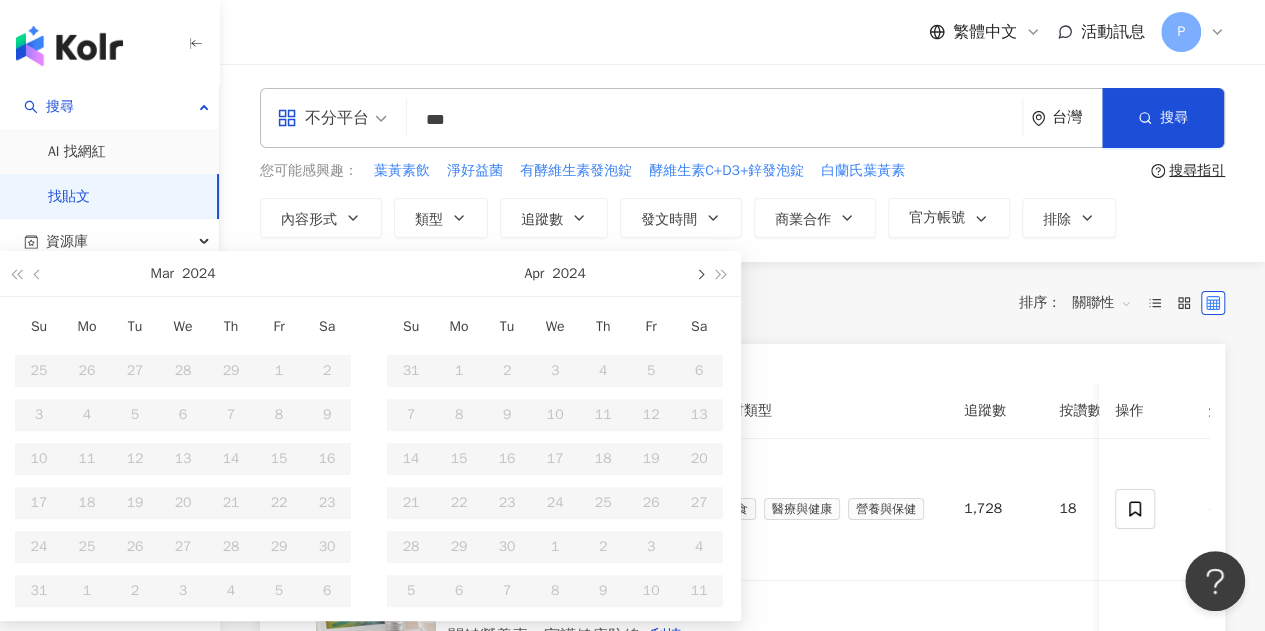 click at bounding box center [699, 273] 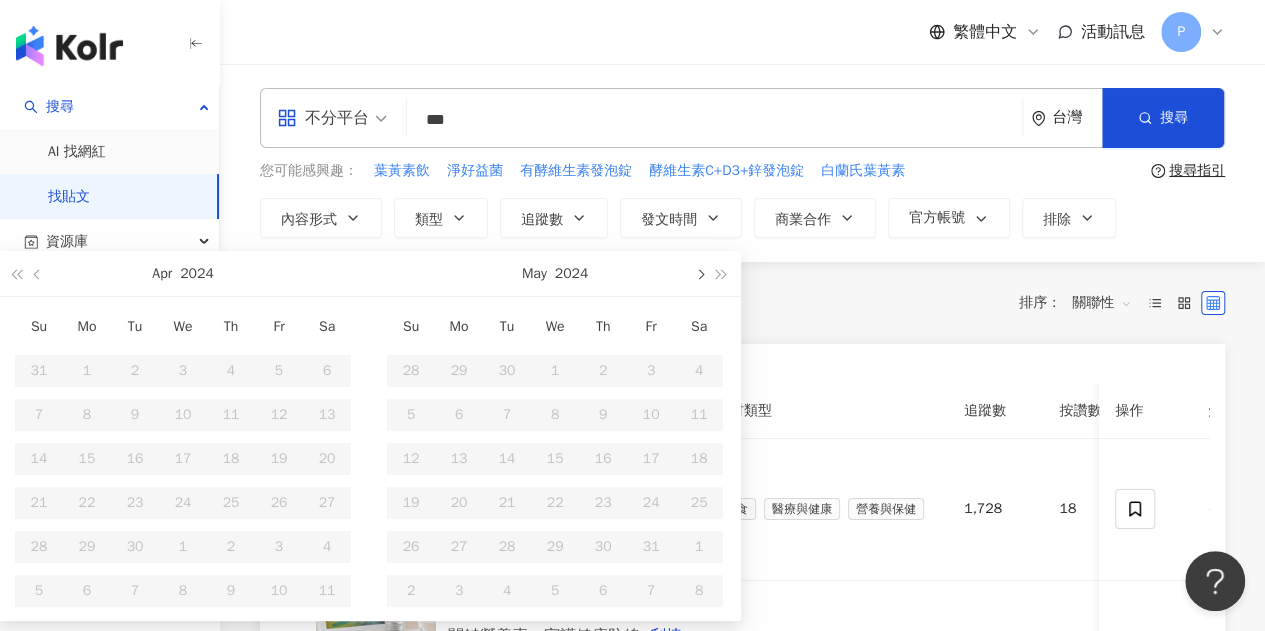 click at bounding box center [699, 273] 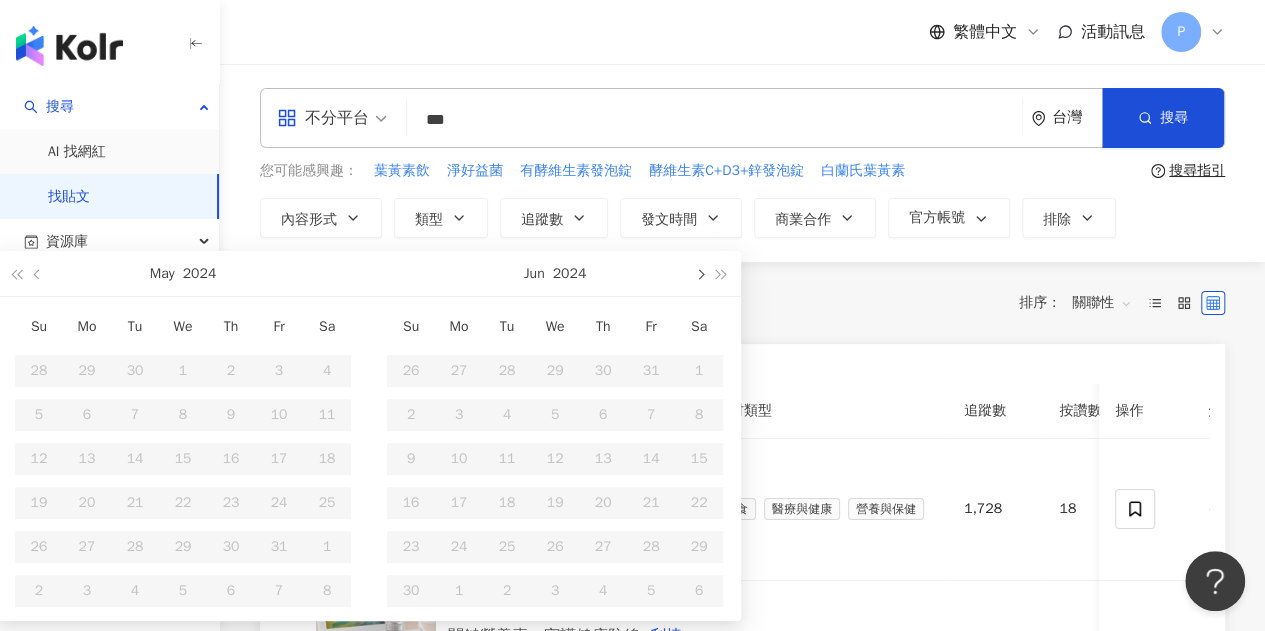 click at bounding box center [699, 273] 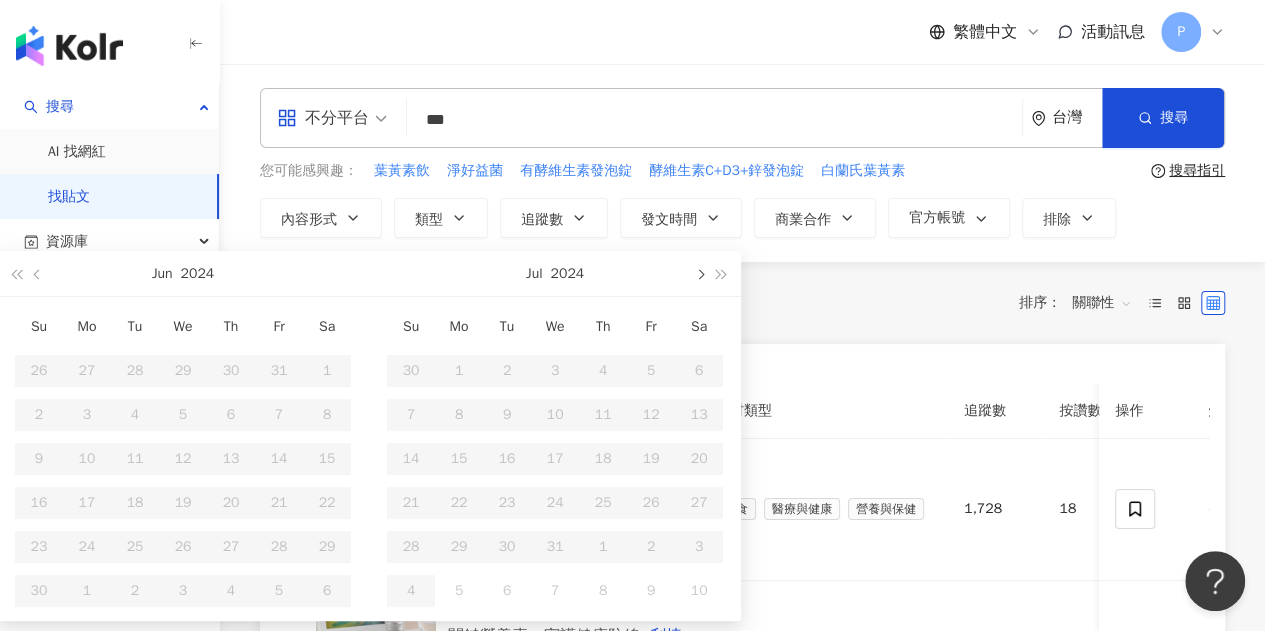 click at bounding box center (699, 273) 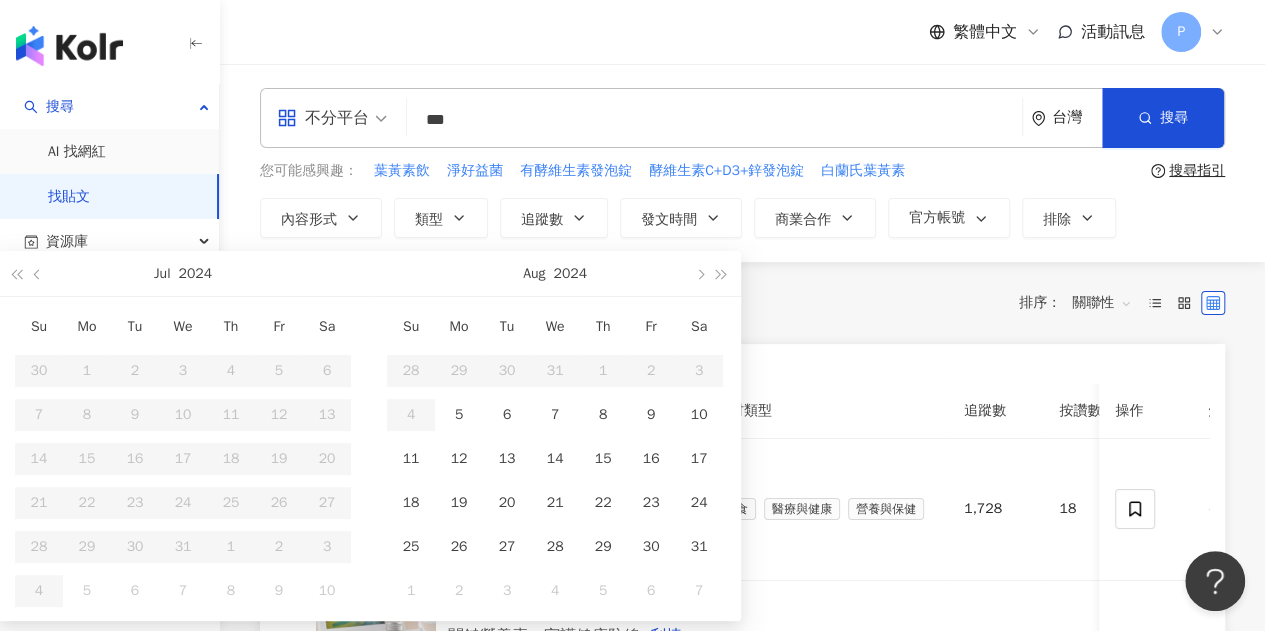 click on "共  36  筆 條件 ： 關鍵字：利捷維 重置 排序： 關聯性" at bounding box center (742, 303) 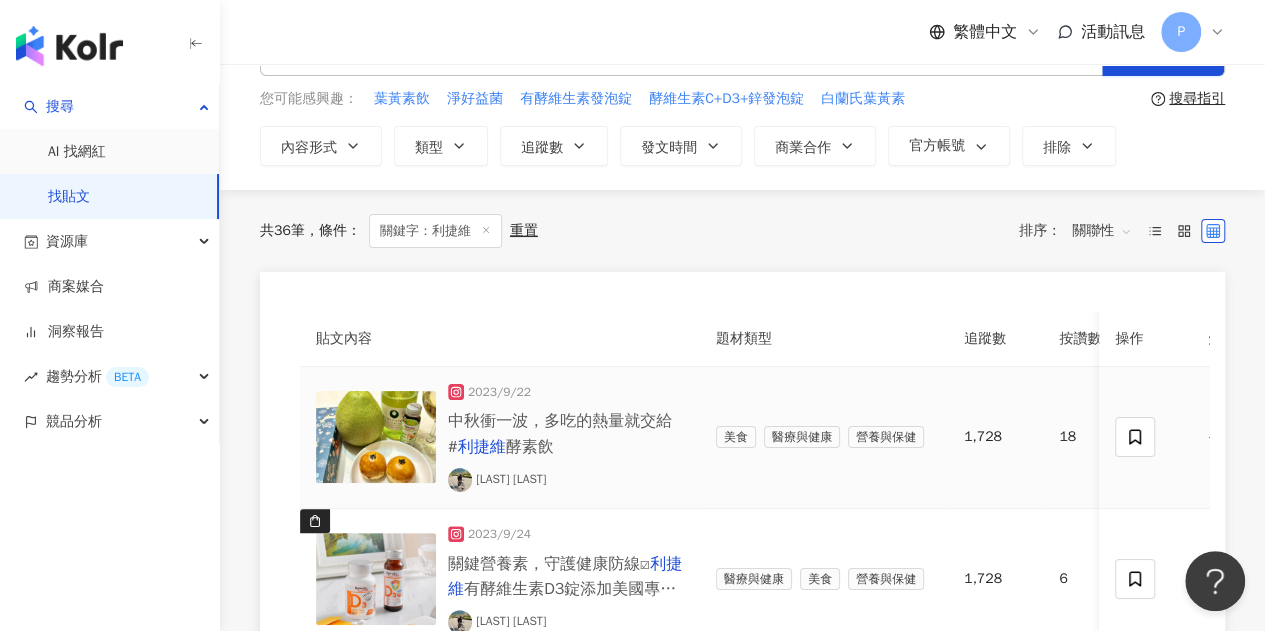 scroll, scrollTop: 0, scrollLeft: 0, axis: both 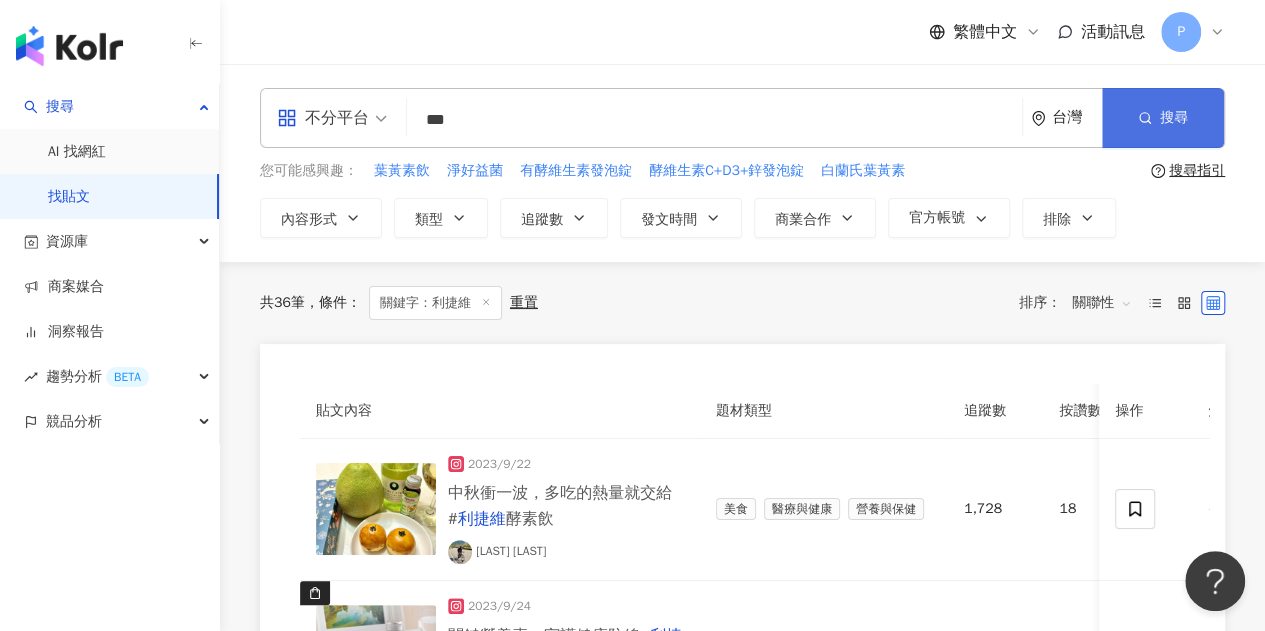 click on "搜尋" at bounding box center (1163, 118) 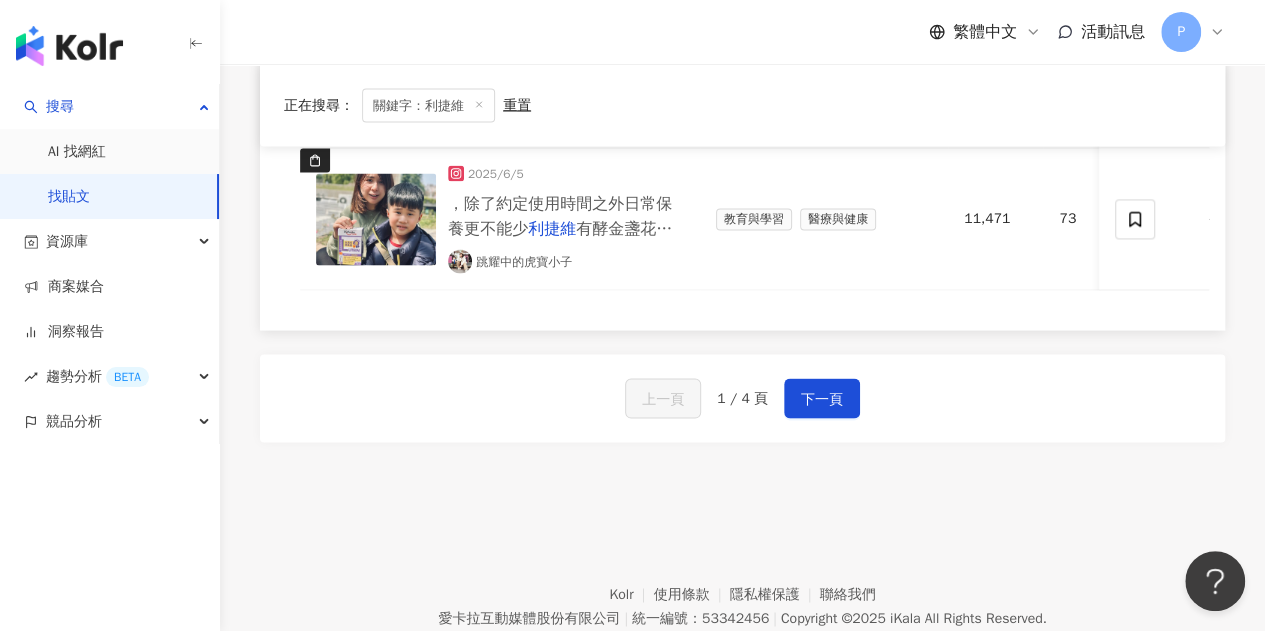 scroll, scrollTop: 1946, scrollLeft: 0, axis: vertical 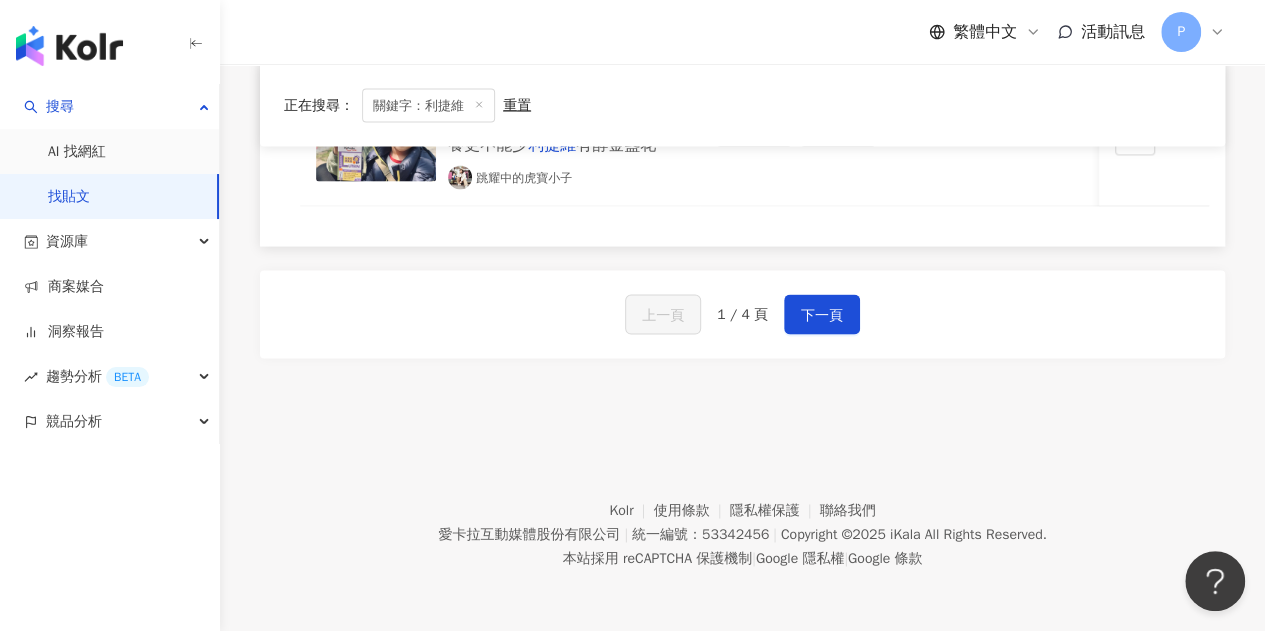 click on "關鍵字：利捷維" at bounding box center (428, 105) 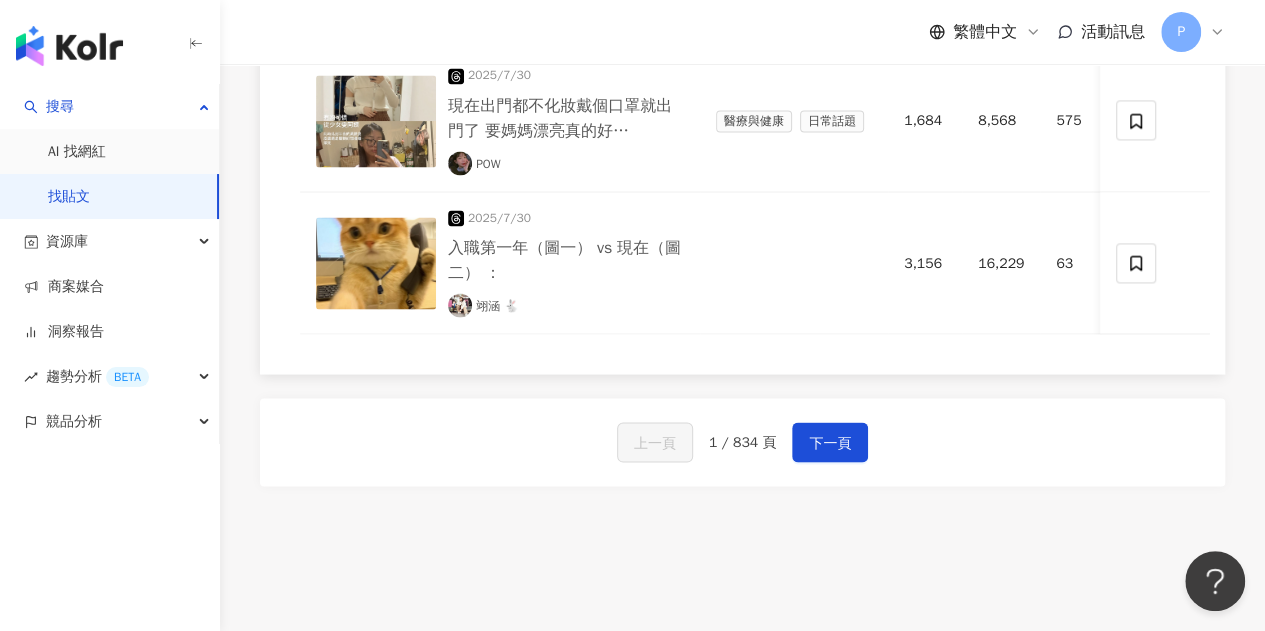 scroll, scrollTop: 0, scrollLeft: 0, axis: both 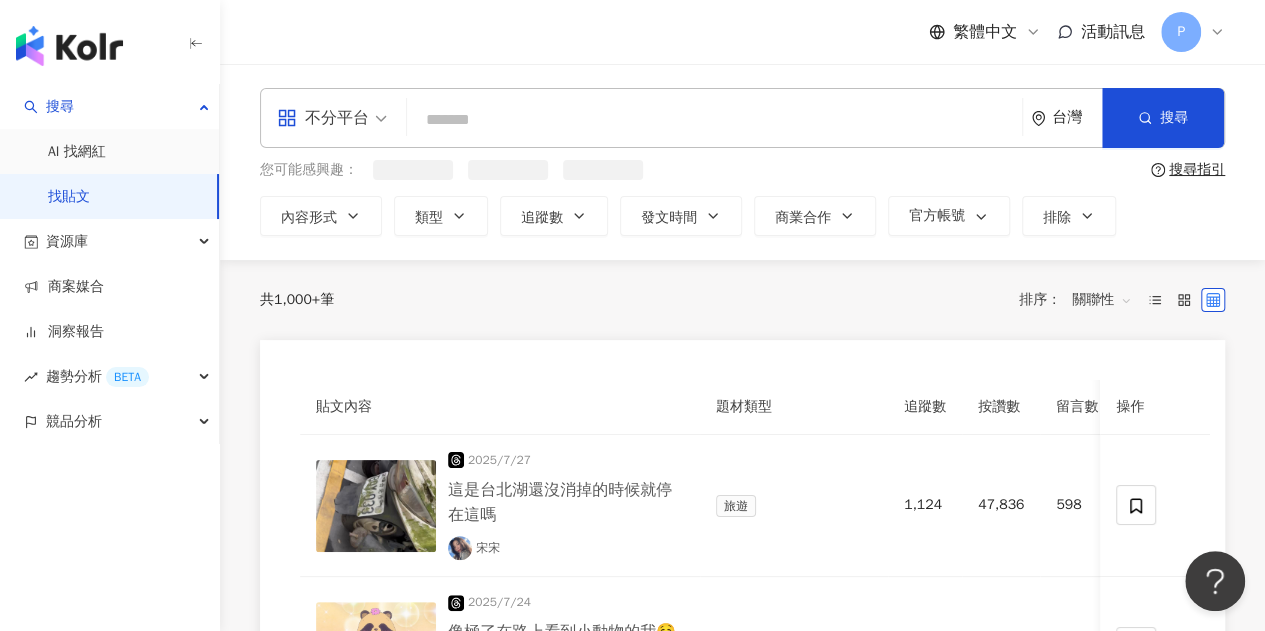 click on "不分平台 台灣 搜尋" at bounding box center (742, 118) 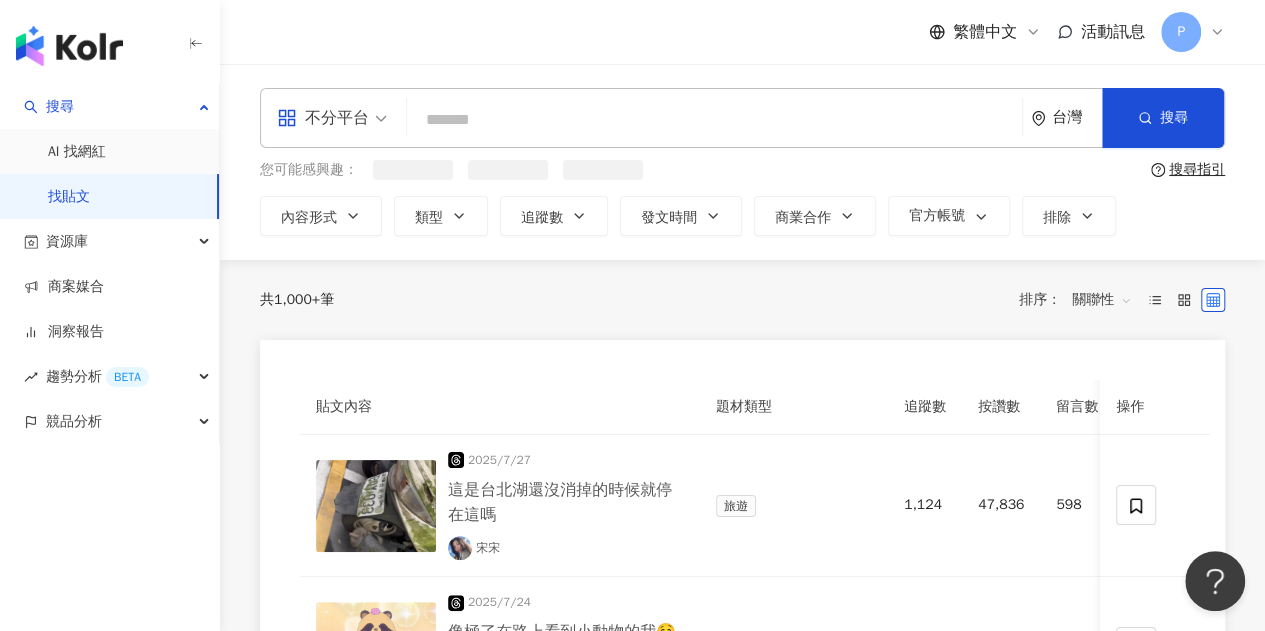 click at bounding box center (714, 119) 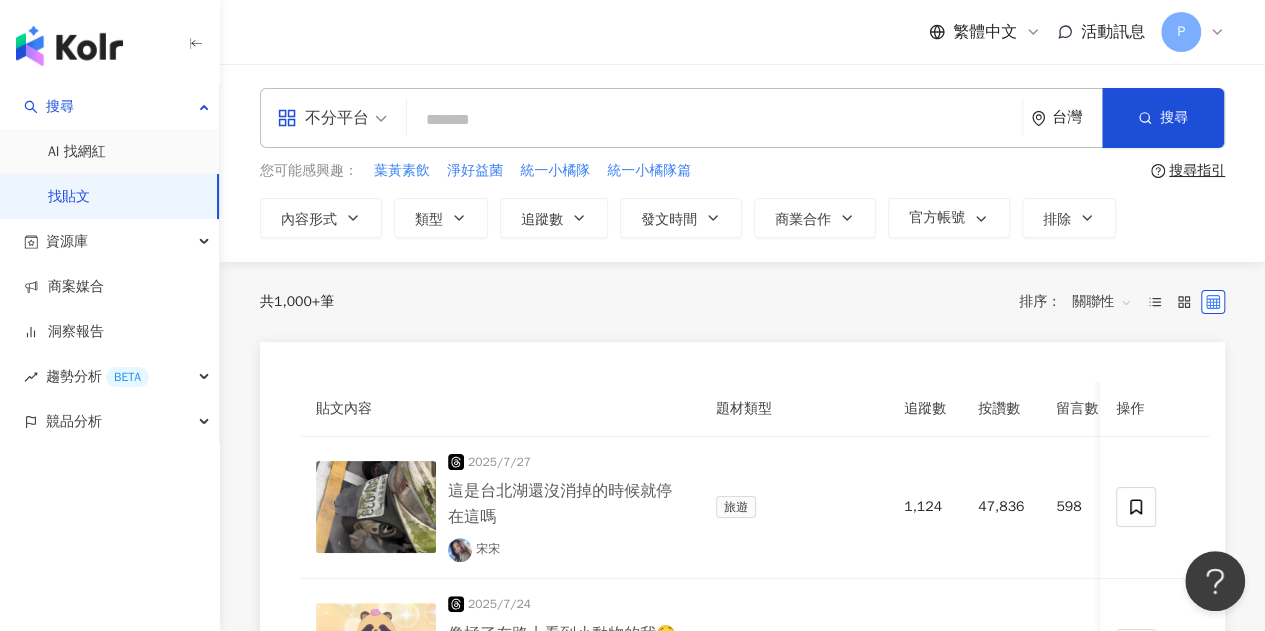 paste on "***" 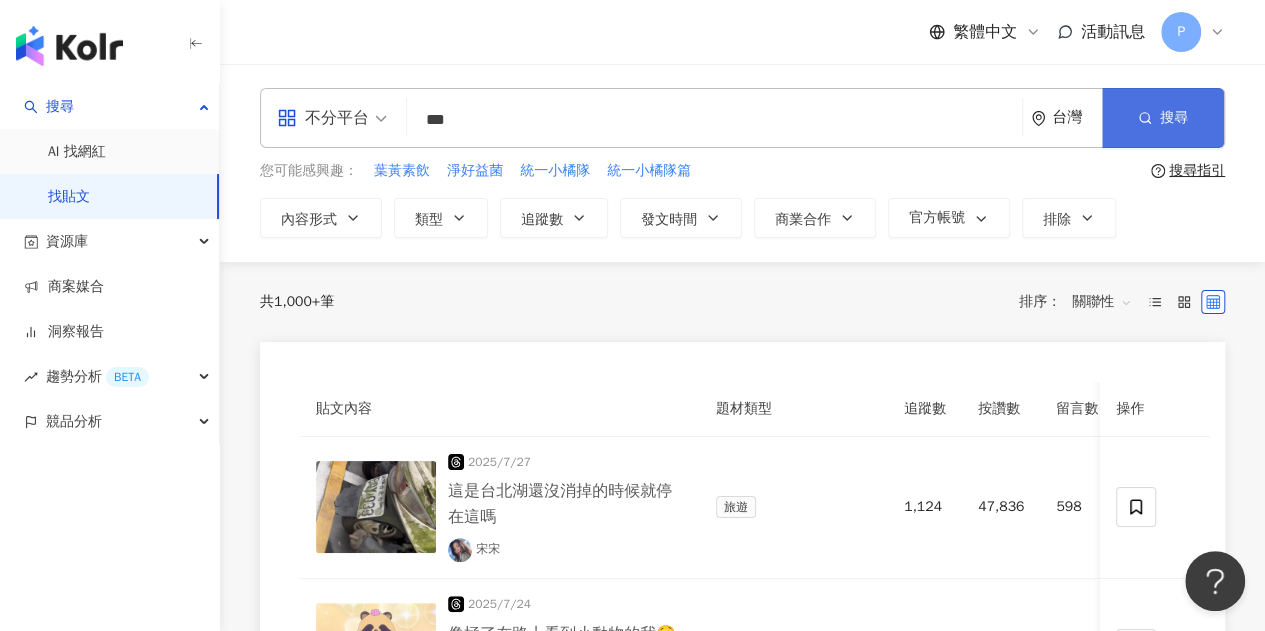 type on "***" 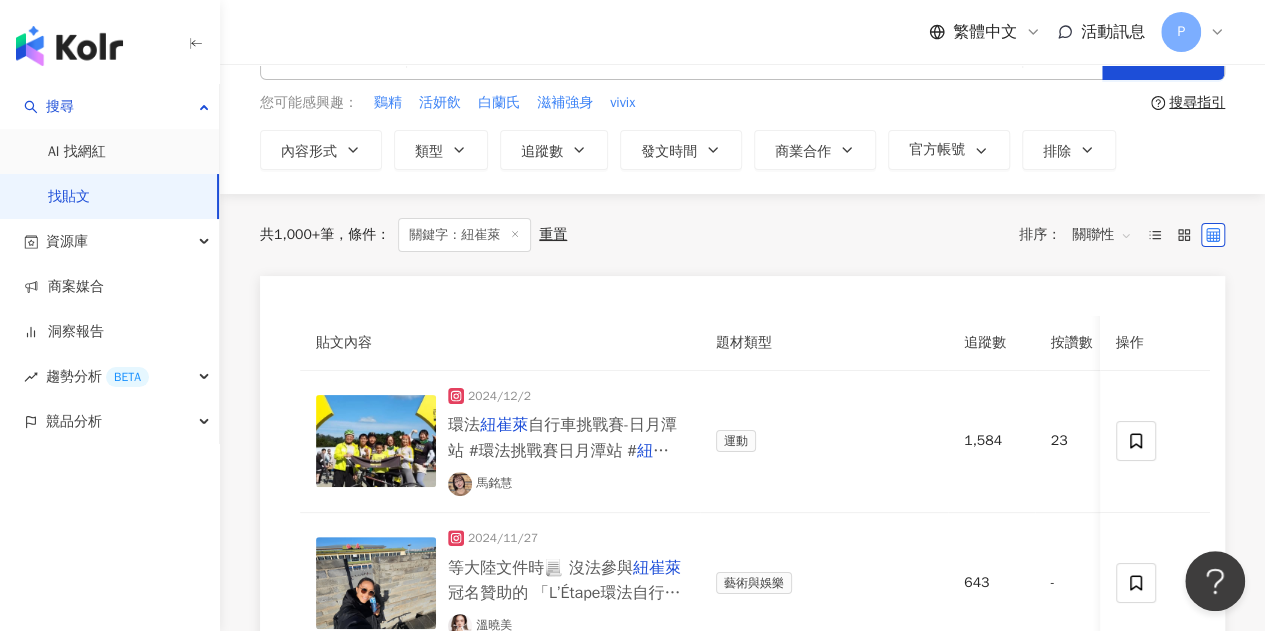 scroll, scrollTop: 100, scrollLeft: 0, axis: vertical 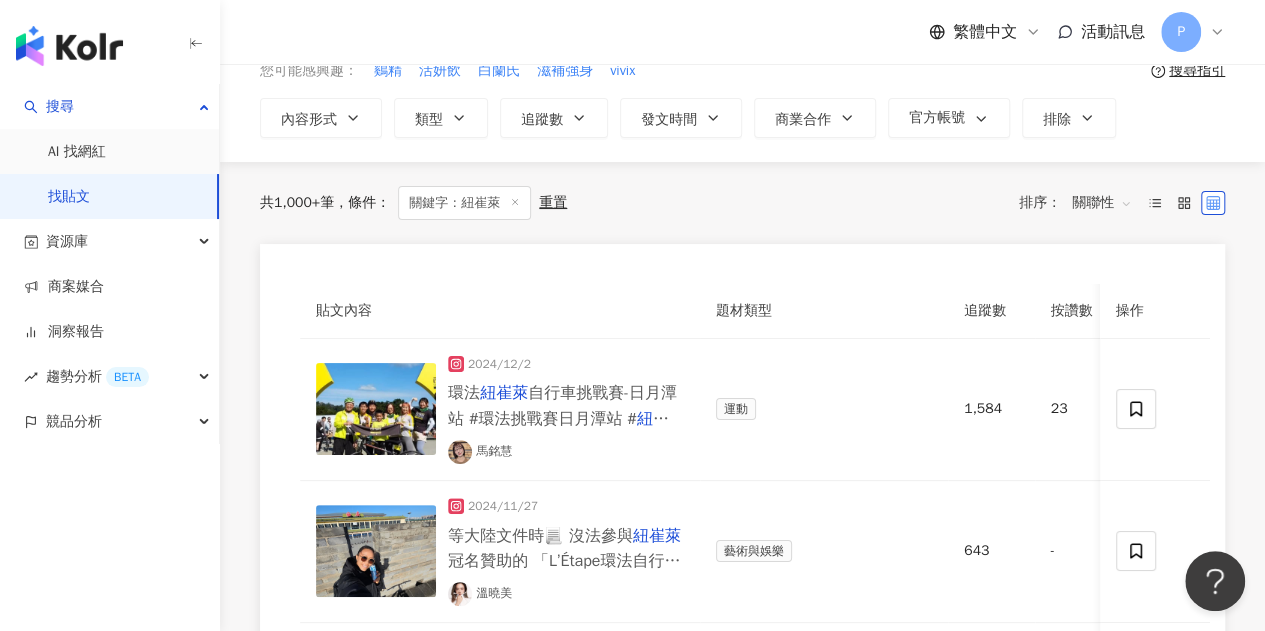 click at bounding box center (1213, 203) 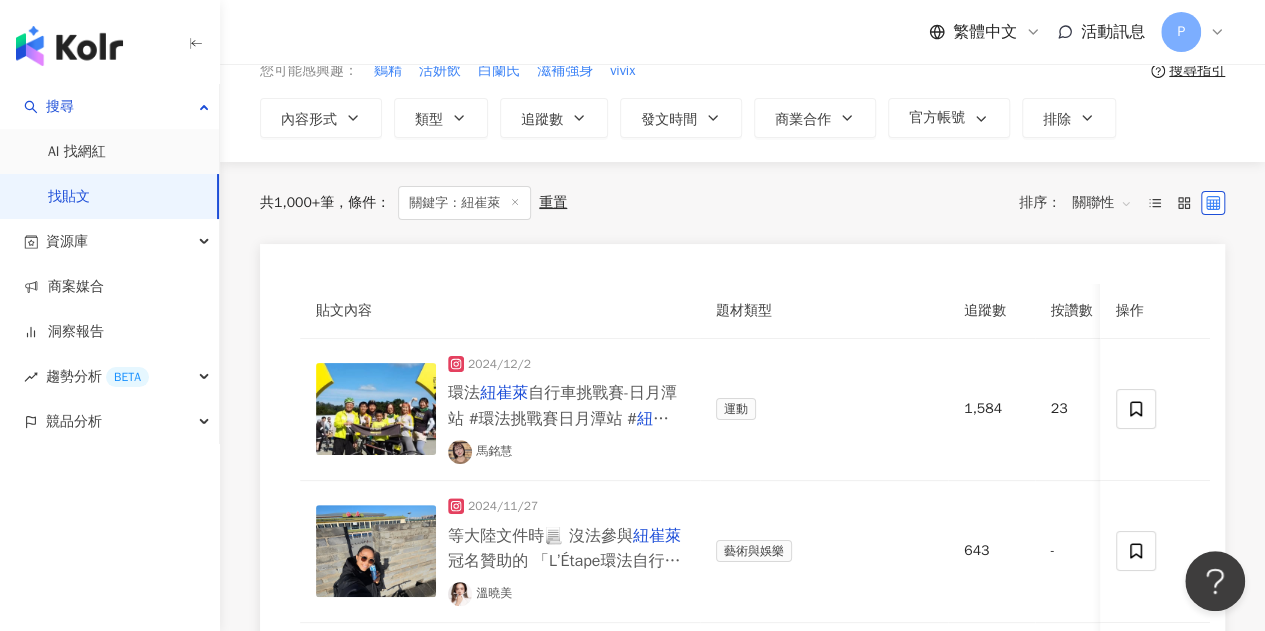 click on "關聯性" at bounding box center [1102, 203] 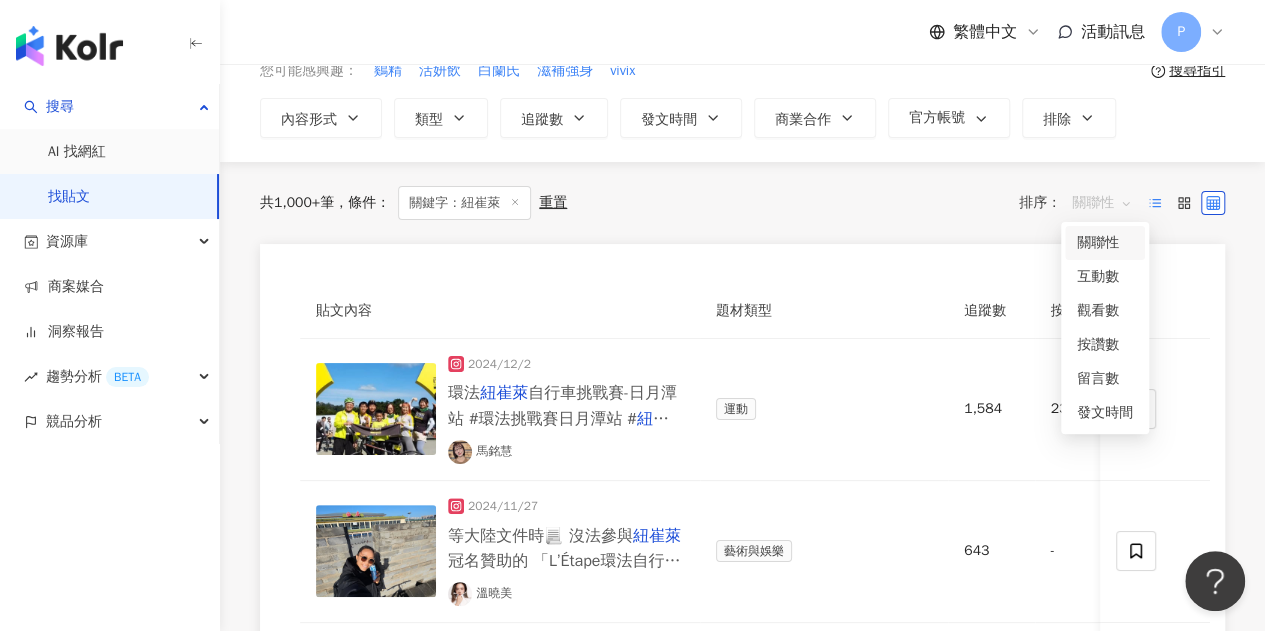 click at bounding box center [1184, 203] 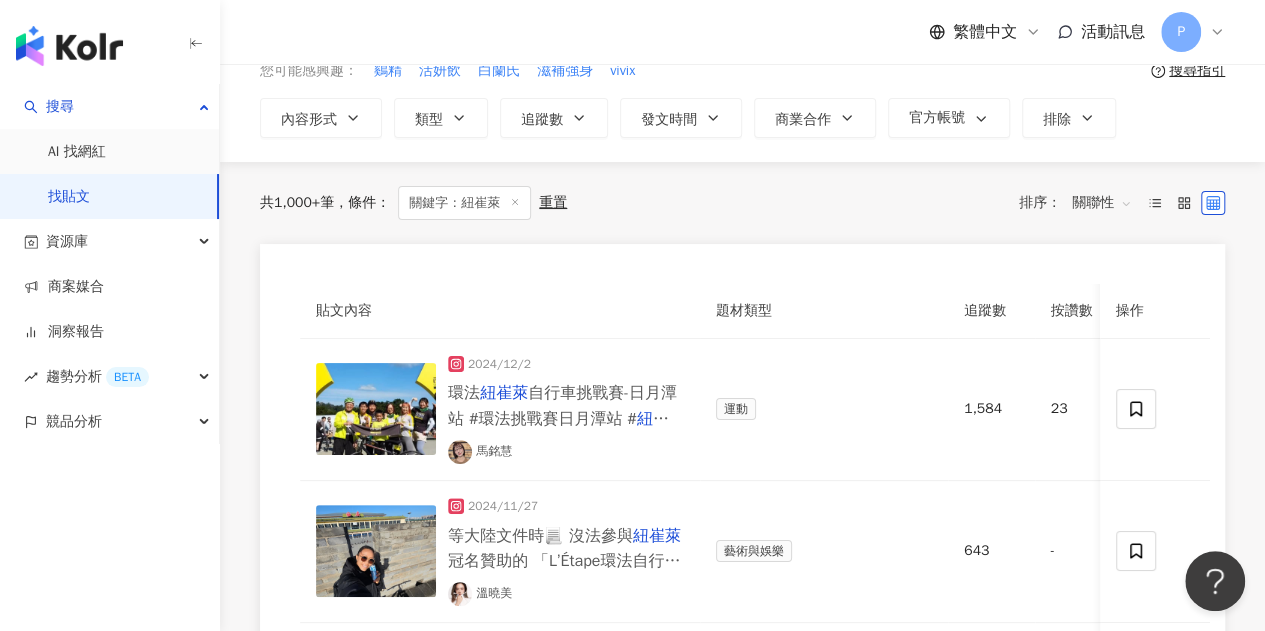 click on "共  1,000+  筆 條件 ： 關鍵字：紐崔萊 重置 排序： 關聯性" at bounding box center [742, 203] 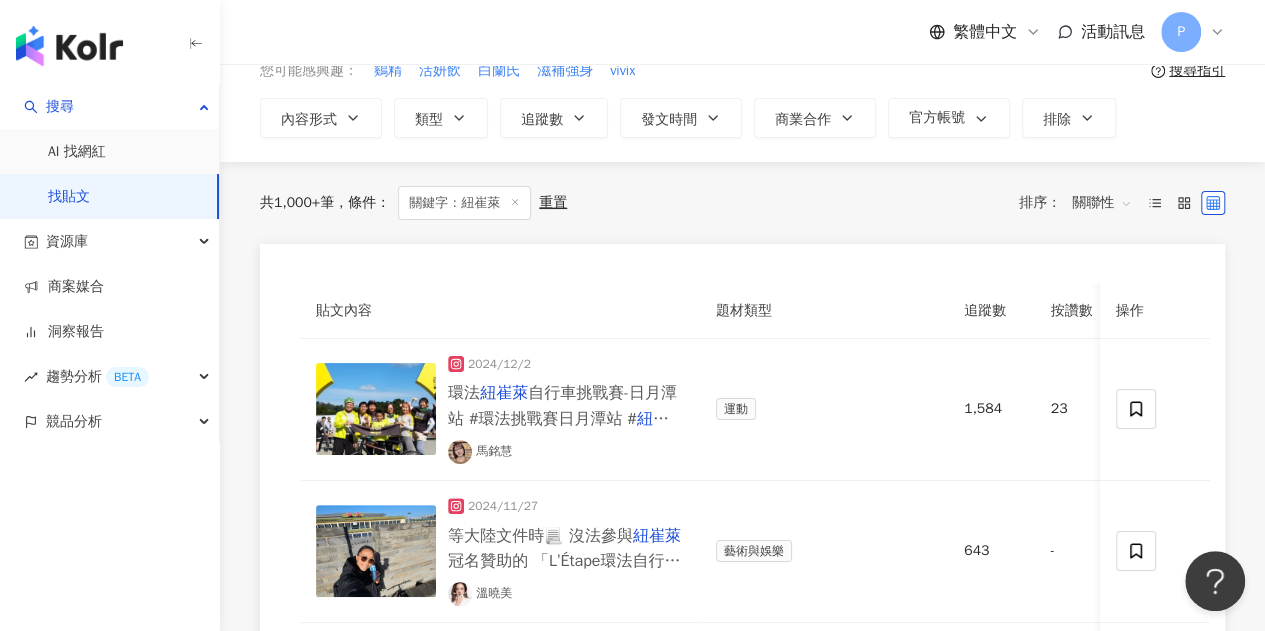 click on "重置" at bounding box center (553, 203) 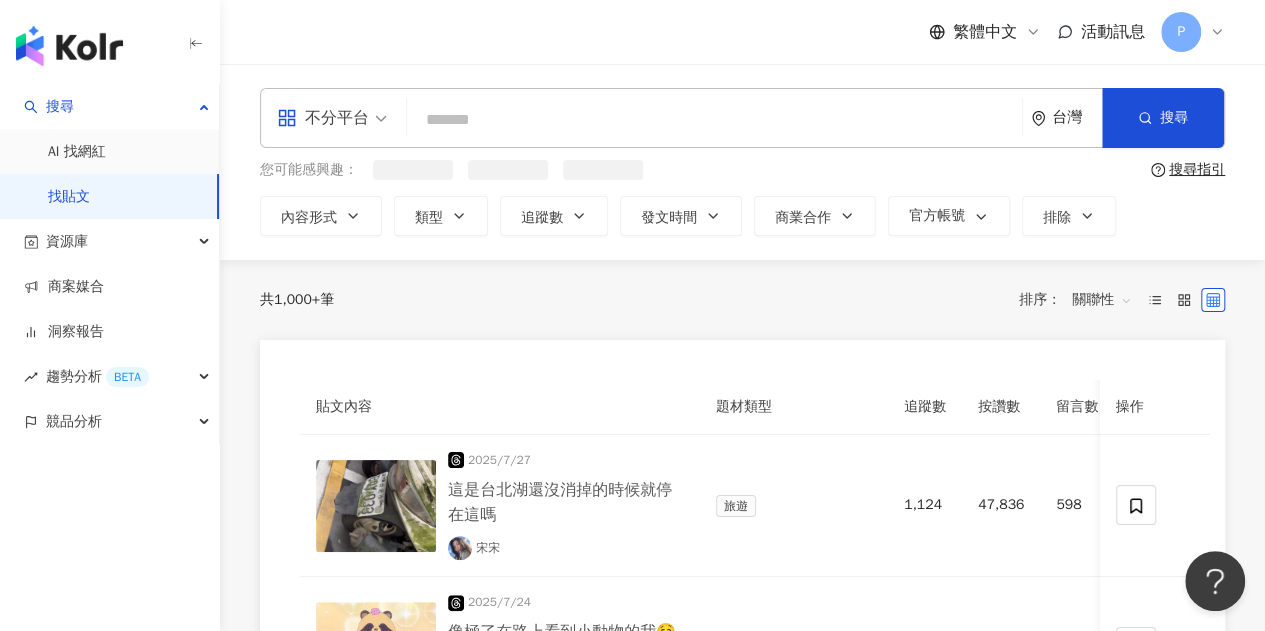 click on "搜尋指引" at bounding box center (1197, 170) 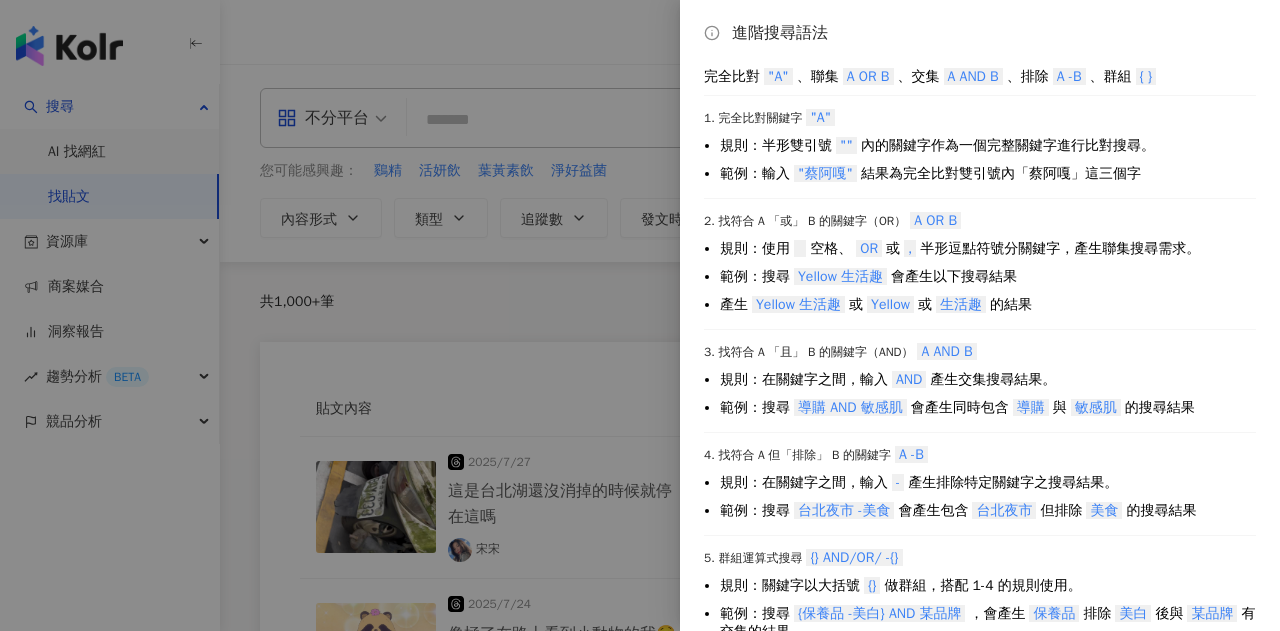 click at bounding box center (640, 315) 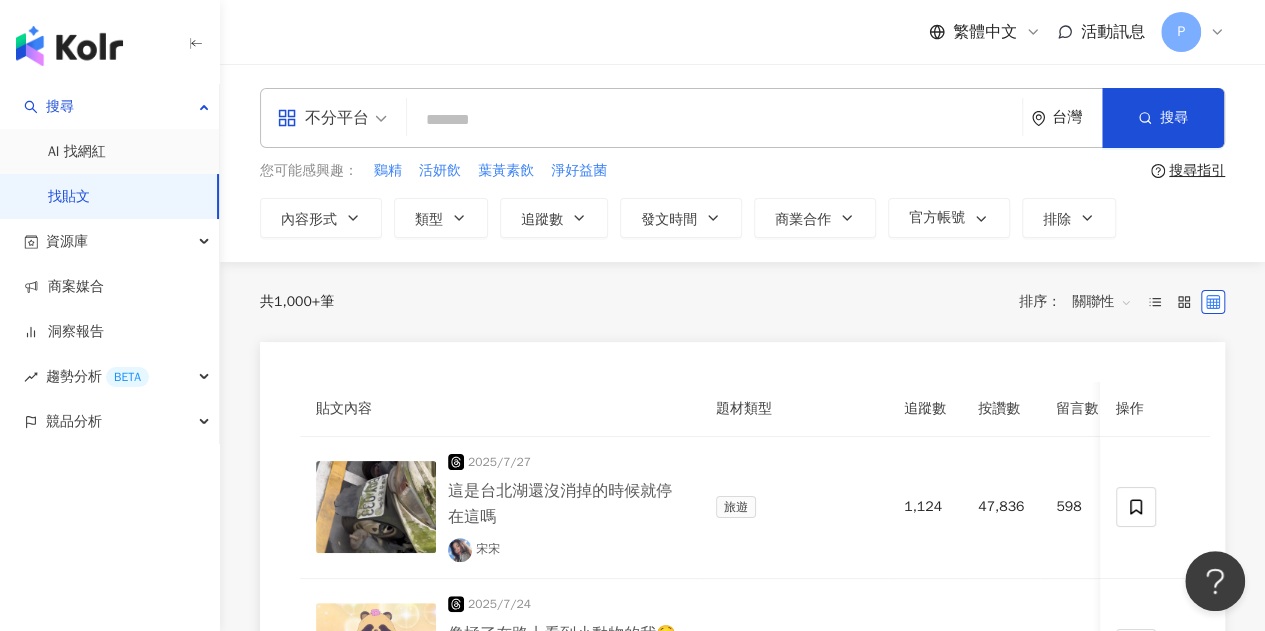 click on "共  1,000+  筆 排序： 關聯性" at bounding box center (742, 302) 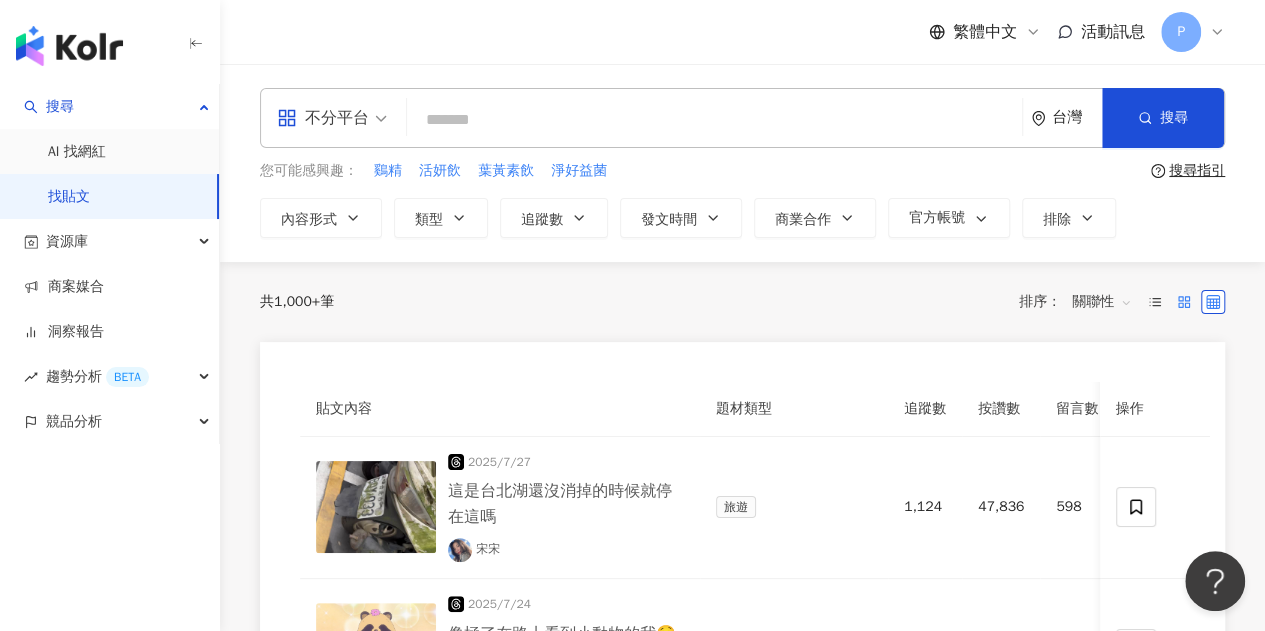 click at bounding box center [1184, 302] 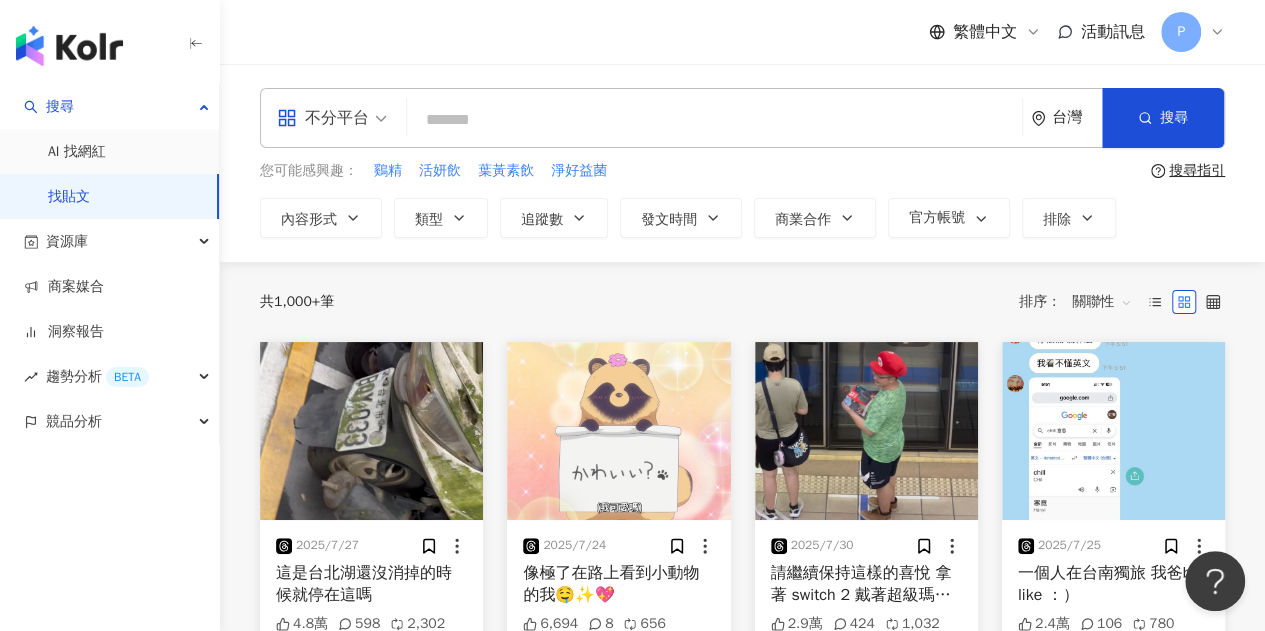 click on "搜尋指引" at bounding box center [1197, 171] 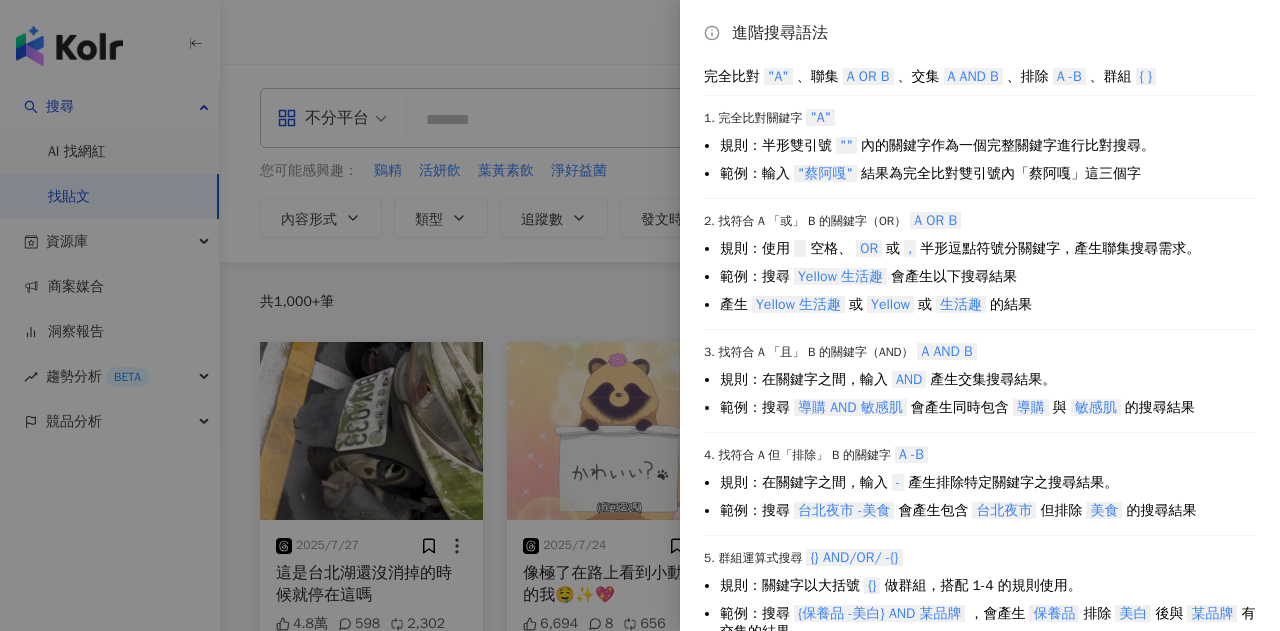 click at bounding box center [640, 315] 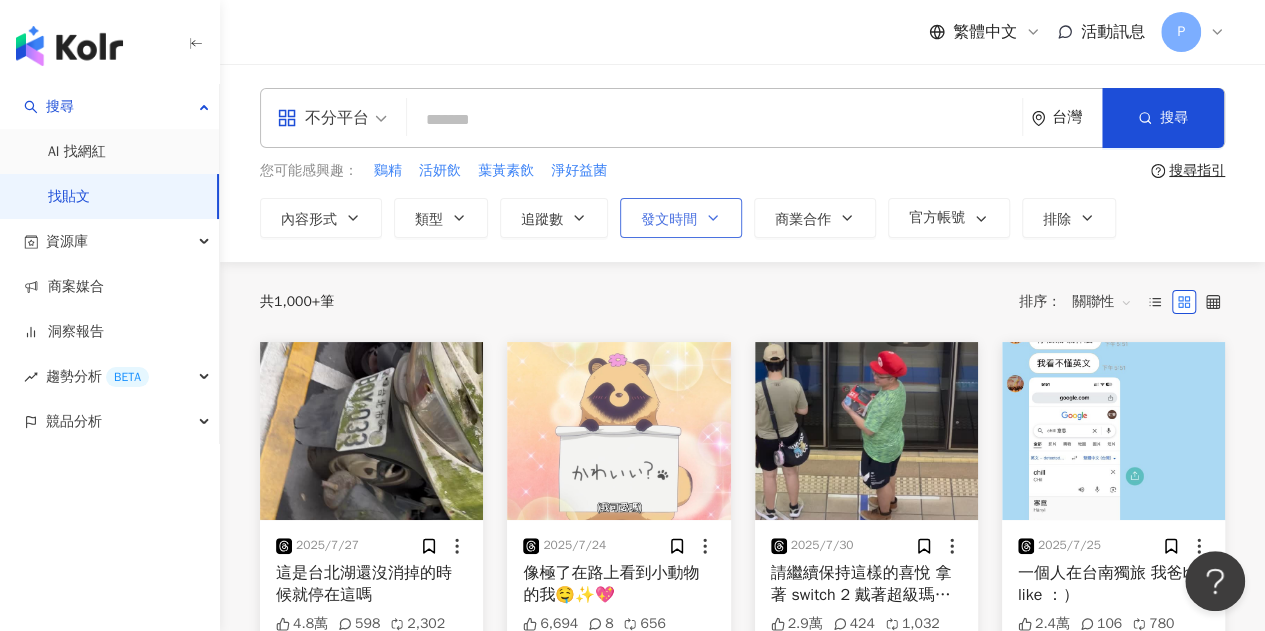 click on "發文時間" at bounding box center [681, 218] 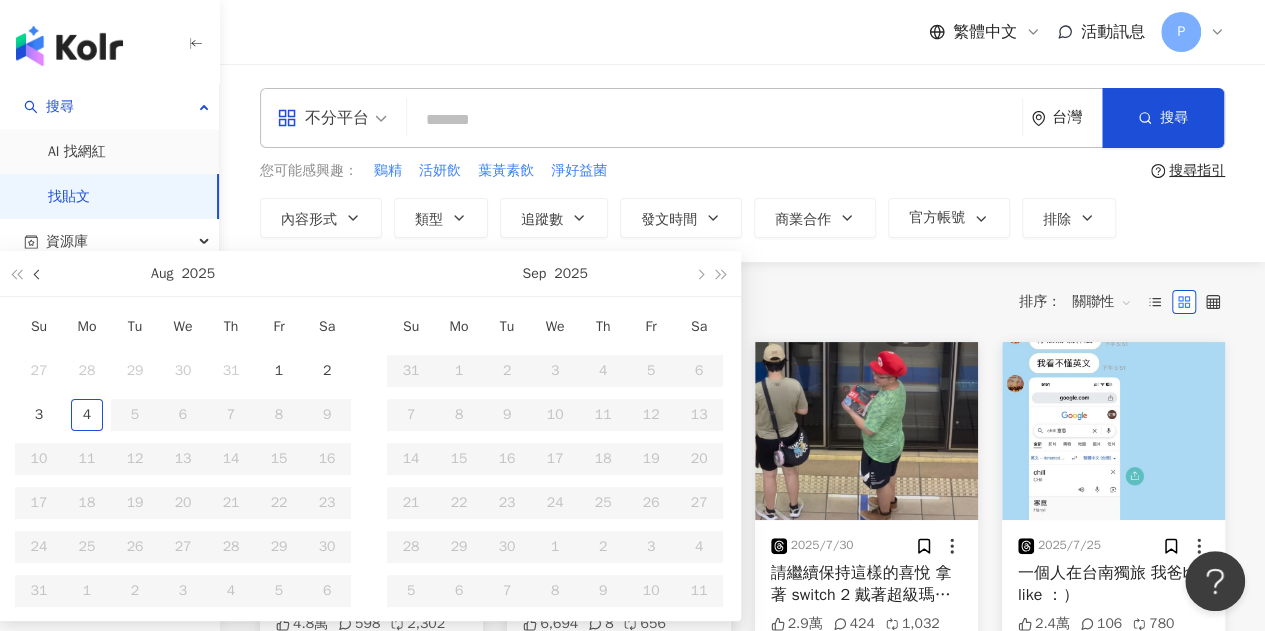 click at bounding box center (38, 273) 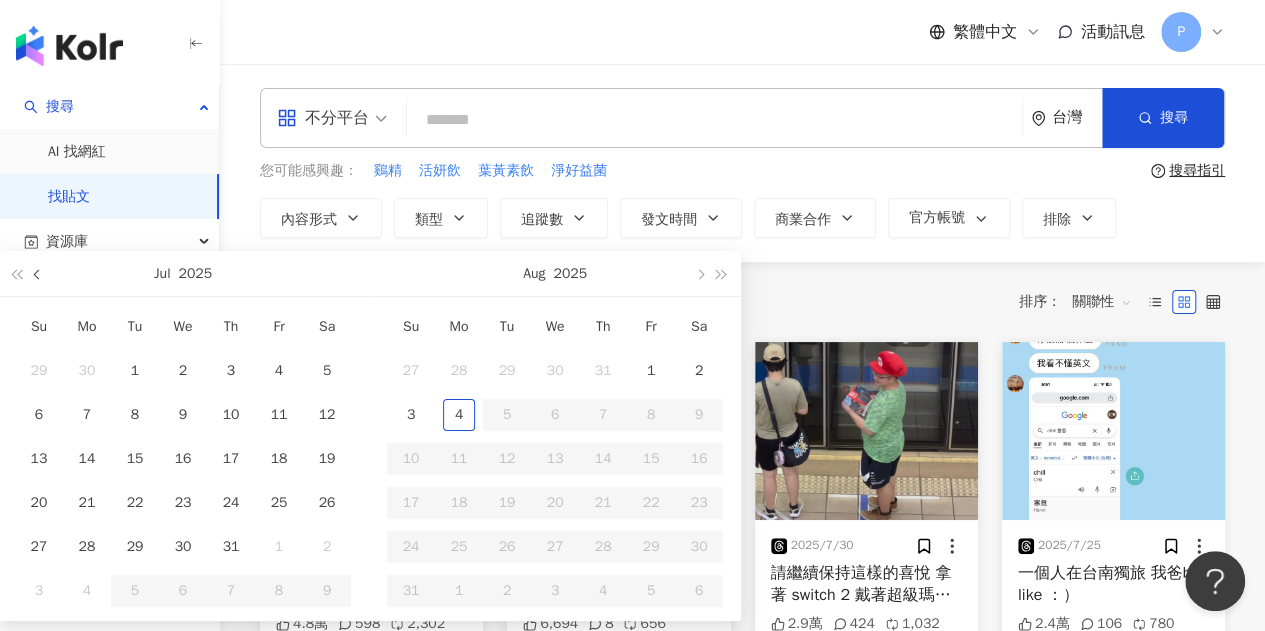 click at bounding box center (38, 273) 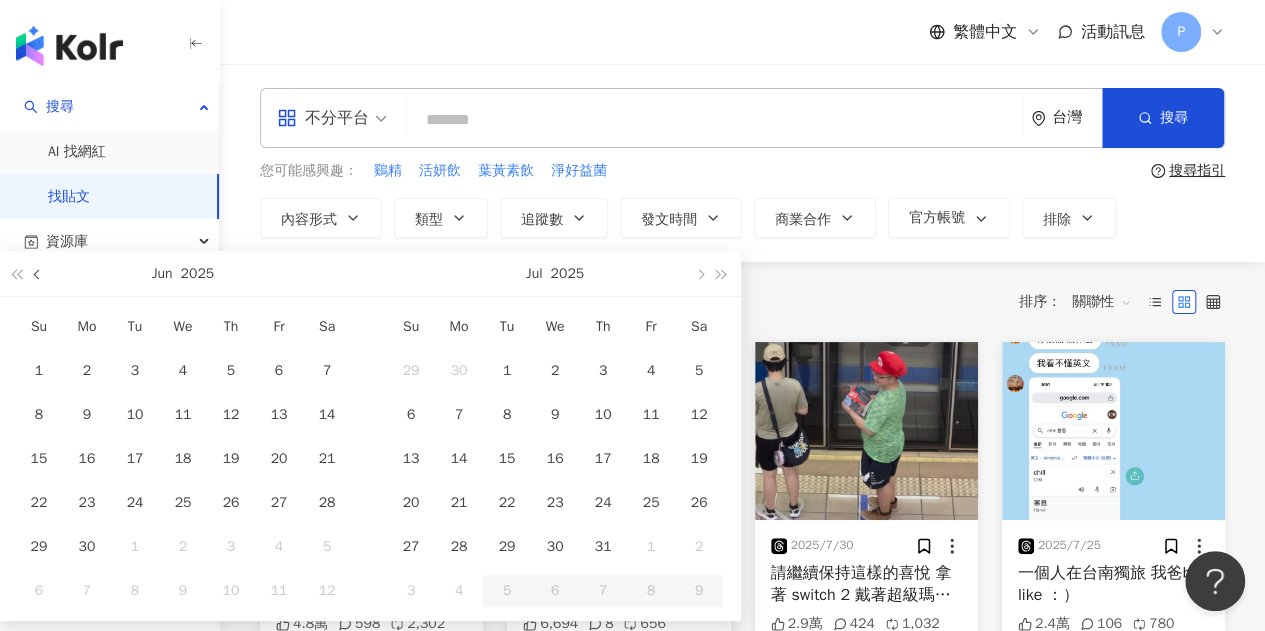 click at bounding box center (38, 273) 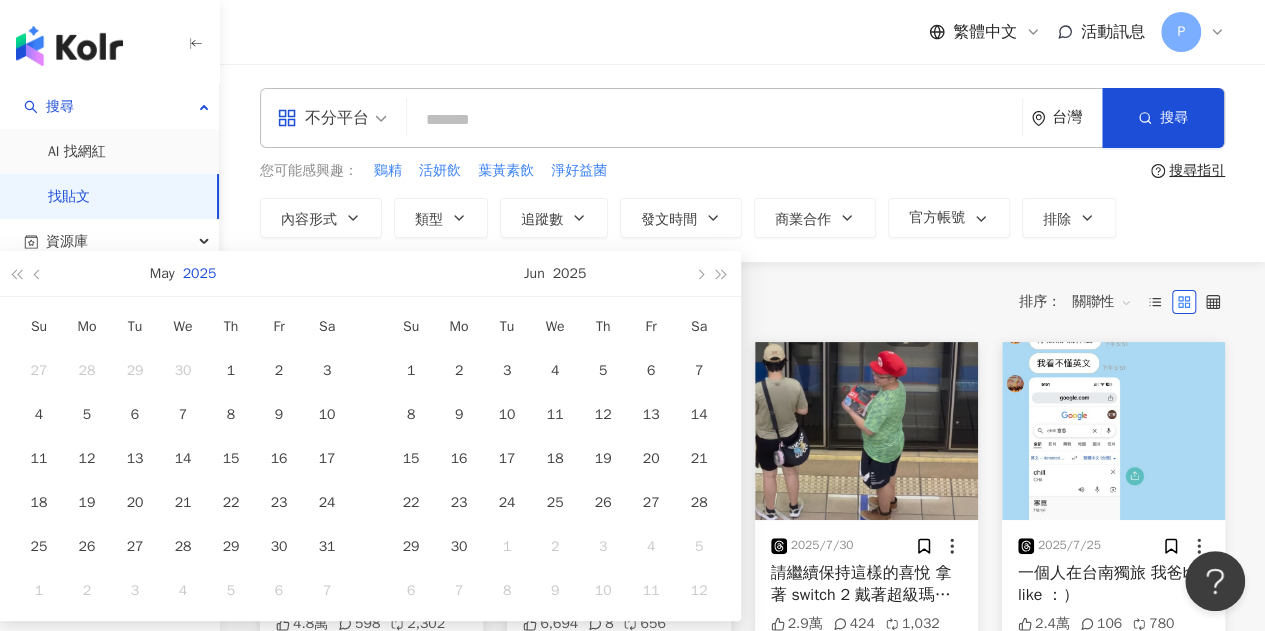 click on "2025" at bounding box center [200, 273] 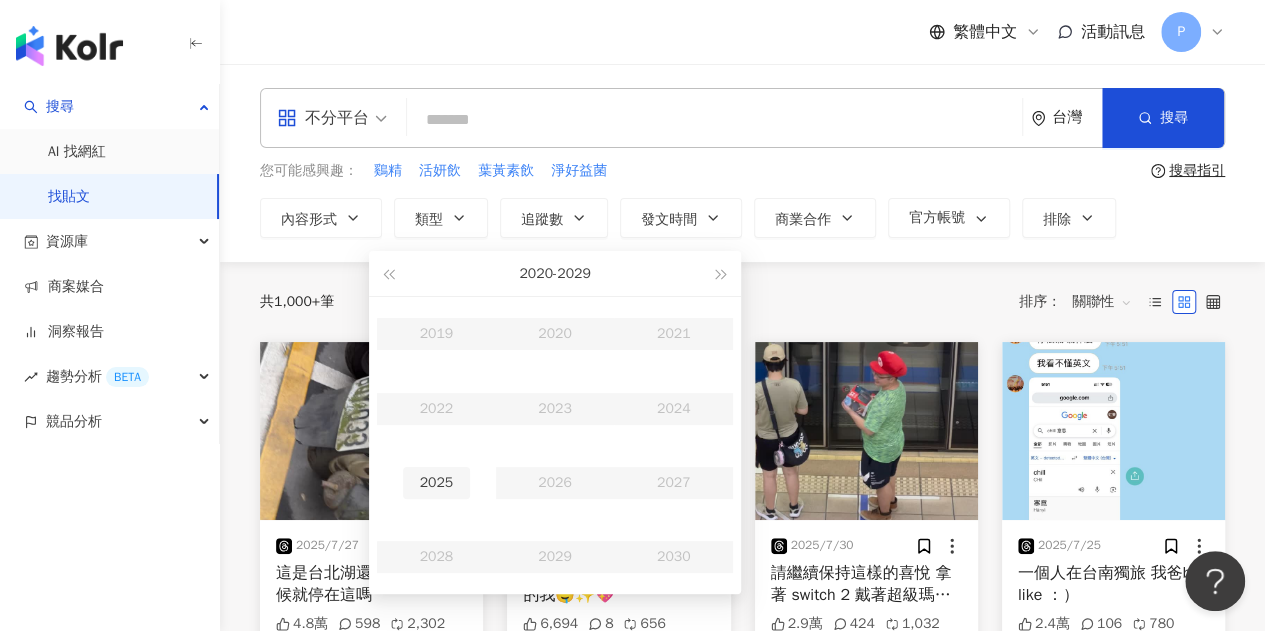 type on "**********" 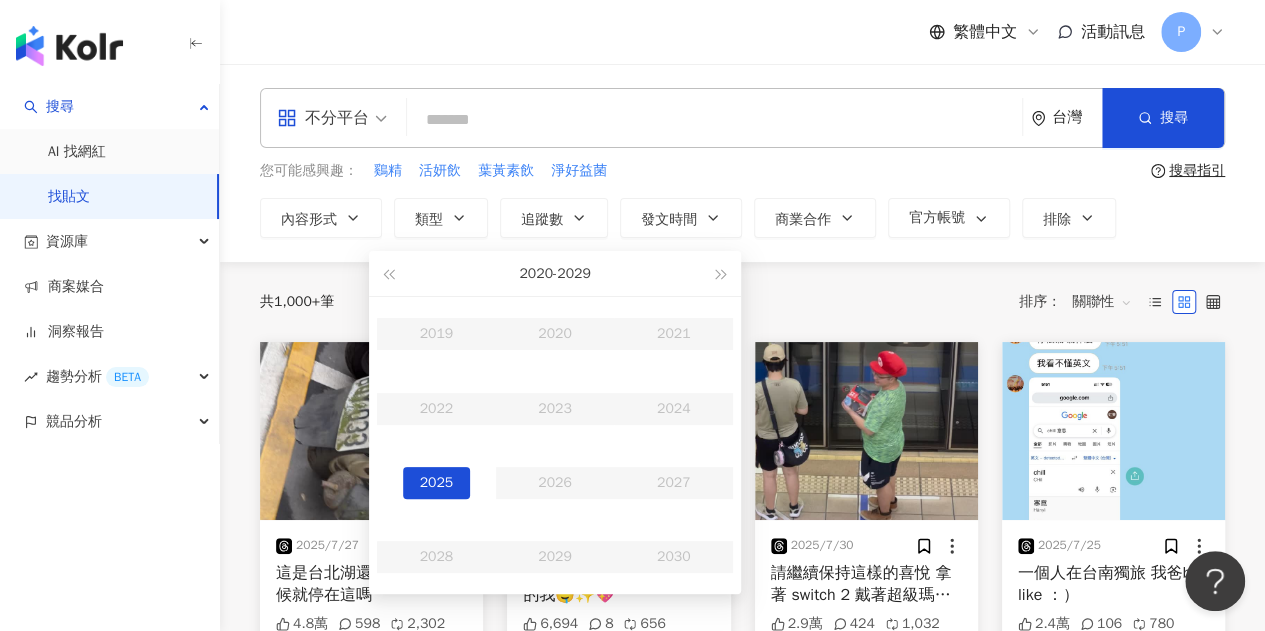 type on "**********" 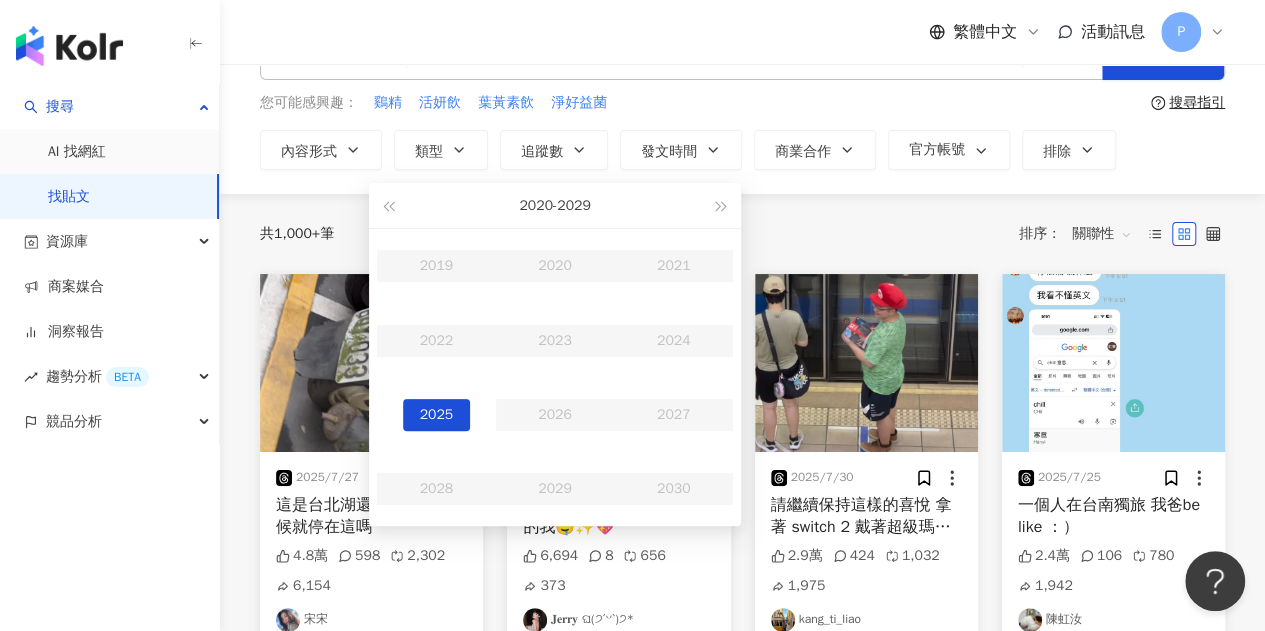 scroll, scrollTop: 100, scrollLeft: 0, axis: vertical 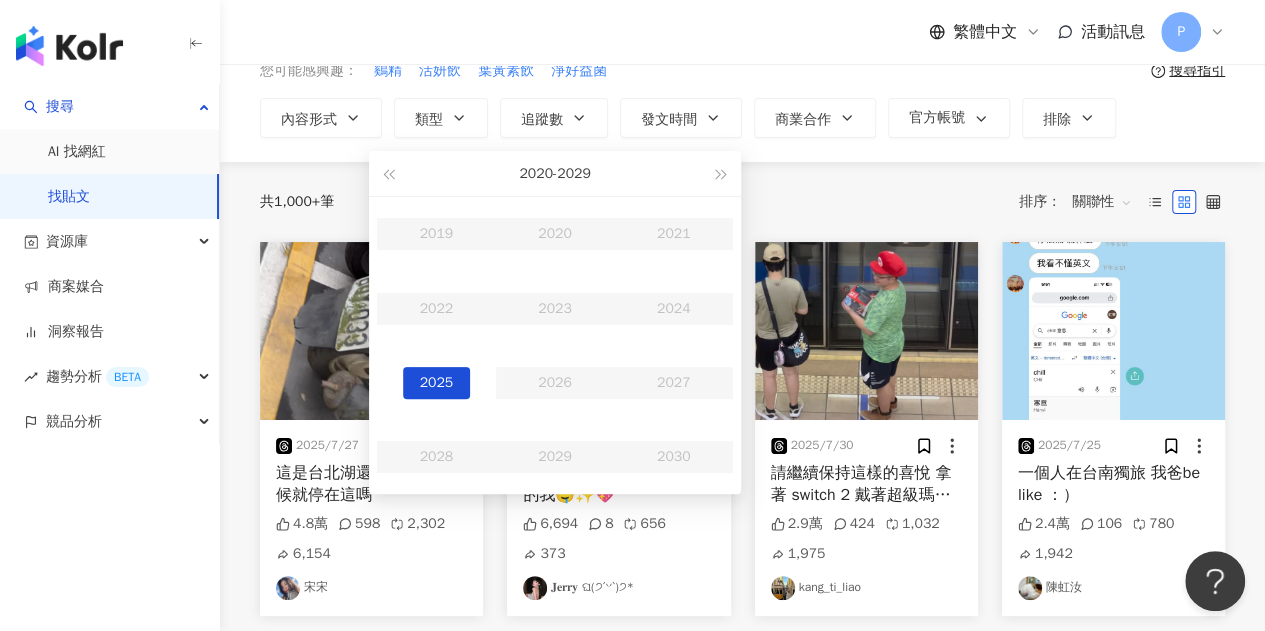 type on "**********" 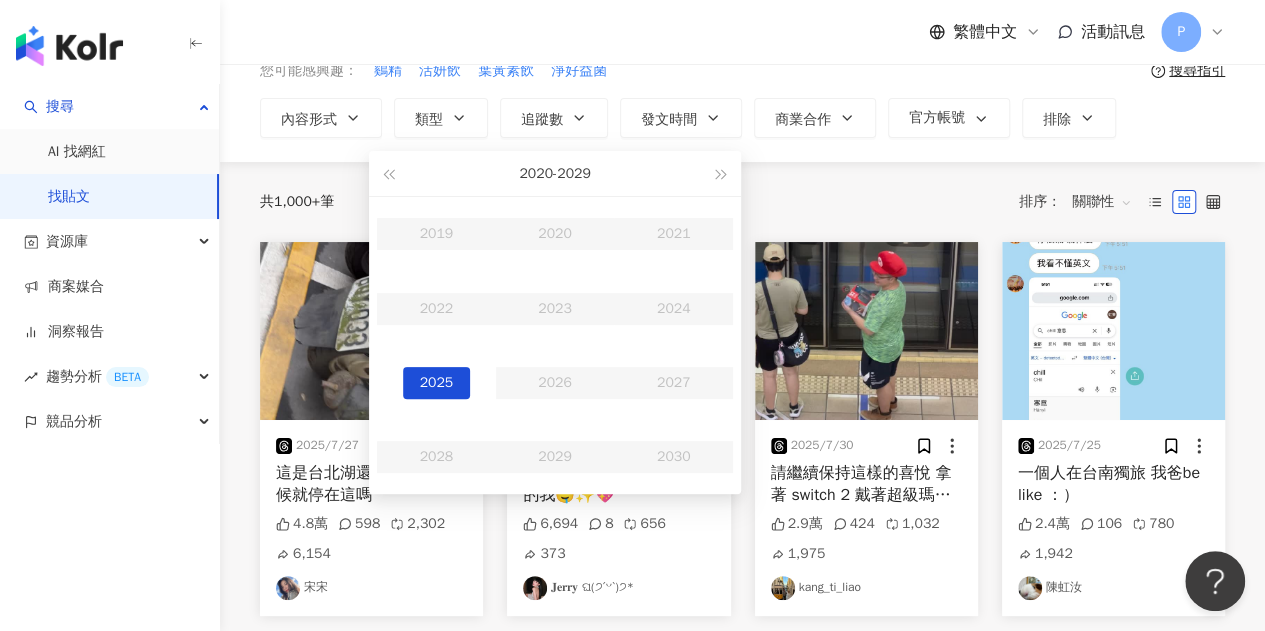 click on "2025" at bounding box center (437, 383) 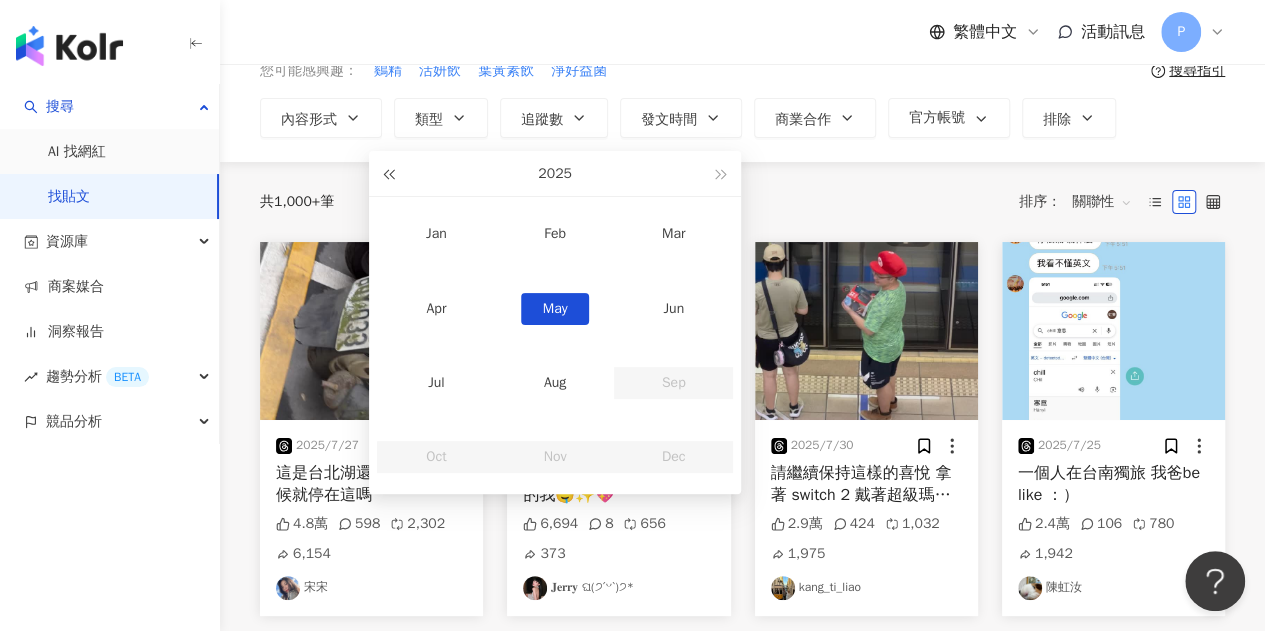 click at bounding box center (388, 175) 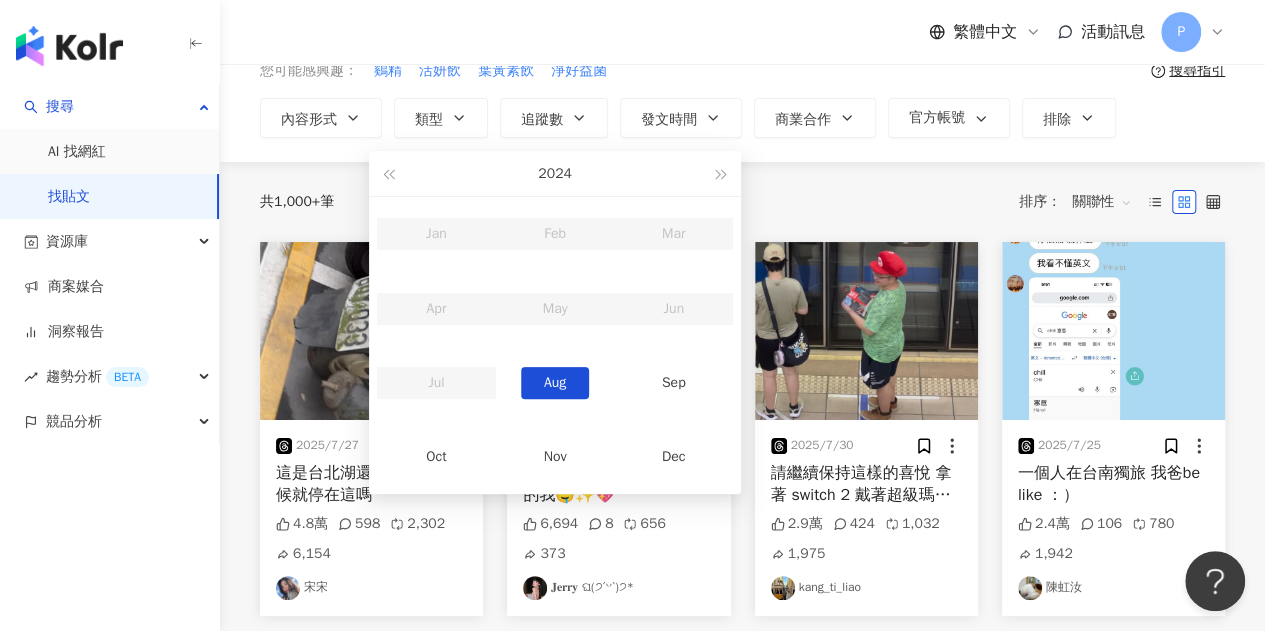 click on "Aug" at bounding box center [555, 383] 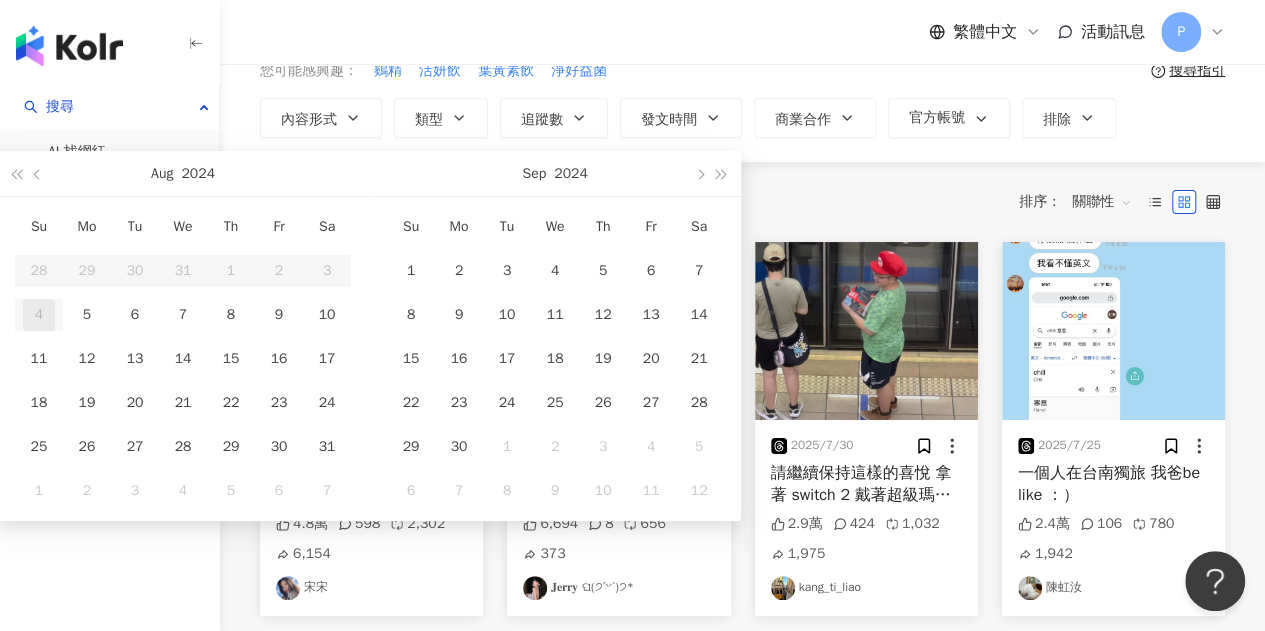 click on "Sep 2024" at bounding box center [555, 173] 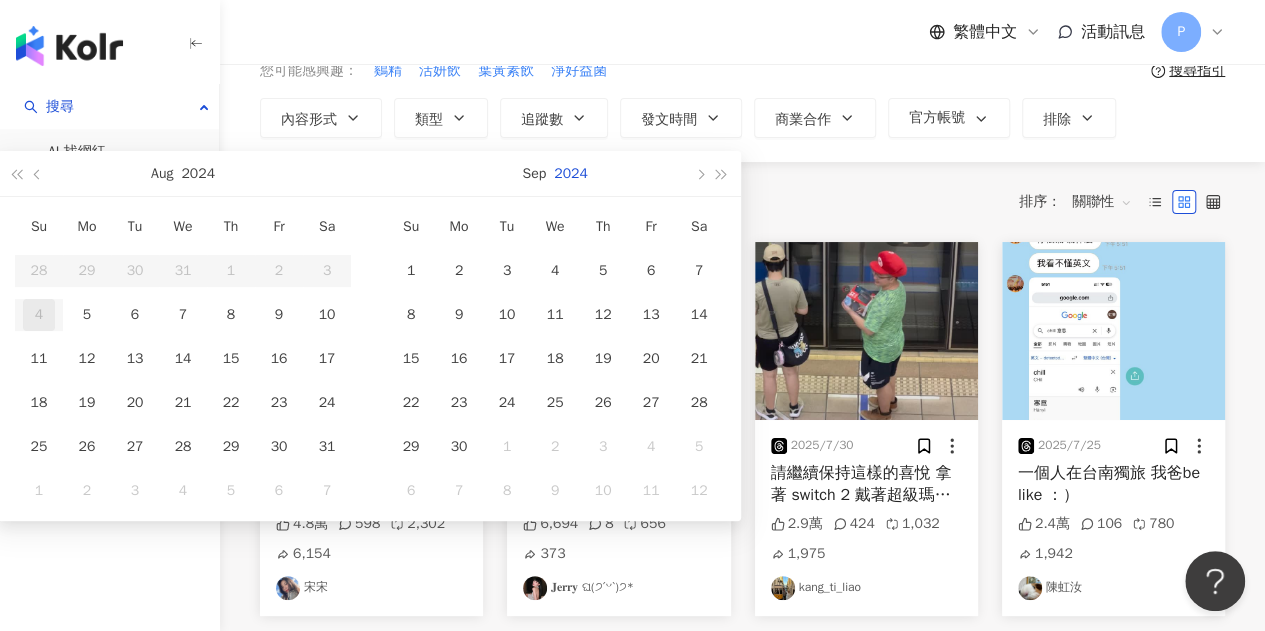 click on "2024" at bounding box center (571, 173) 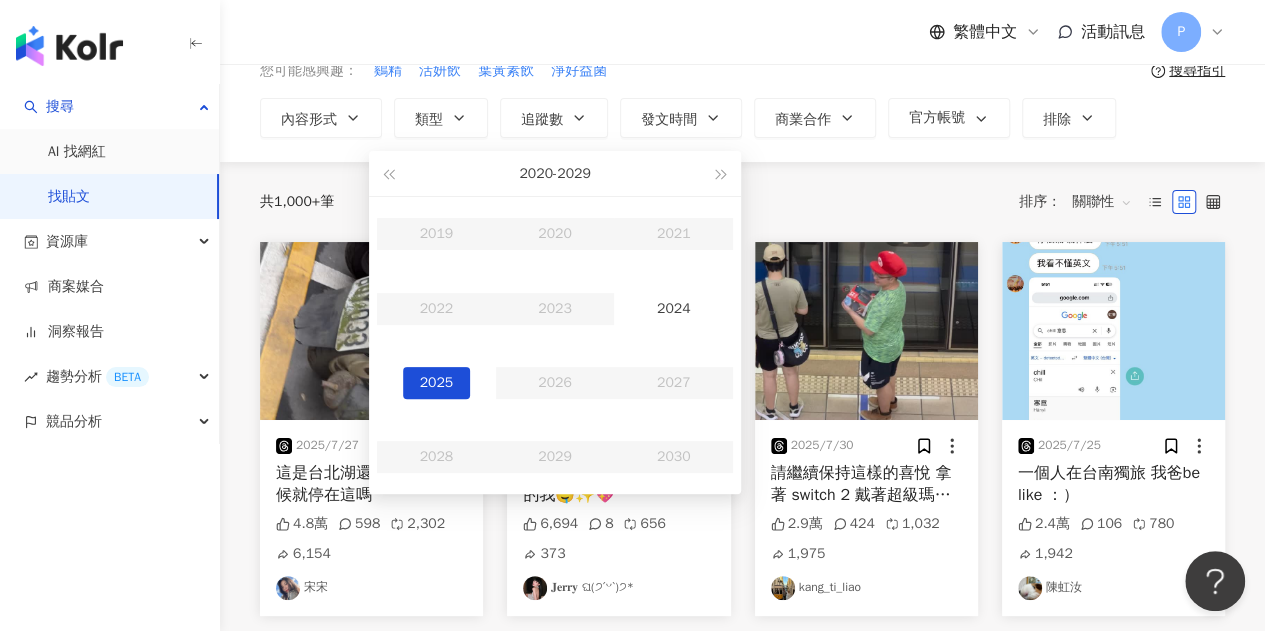 click on "2025" at bounding box center [437, 383] 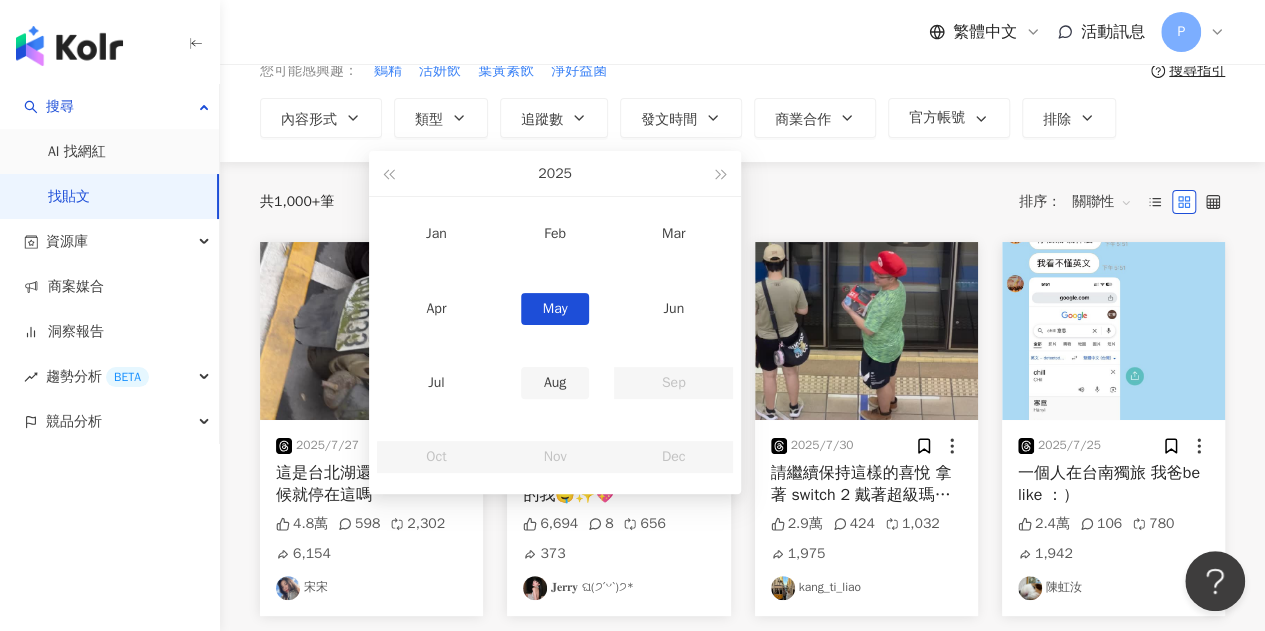 type on "**********" 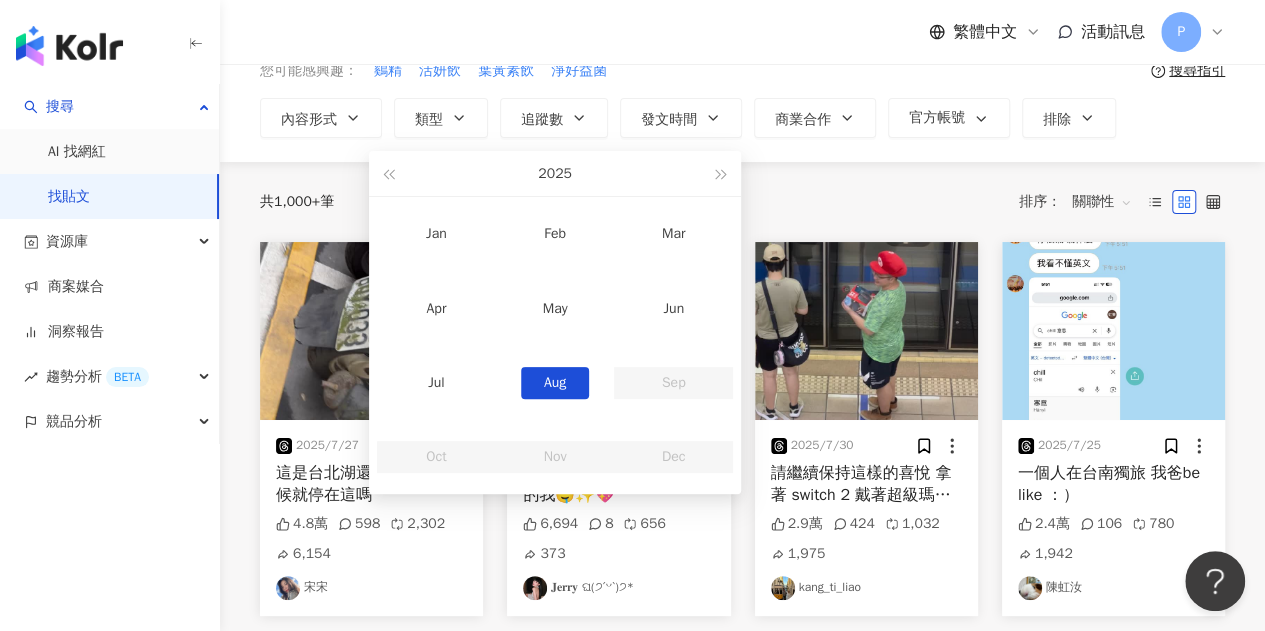 click on "Aug" at bounding box center (555, 383) 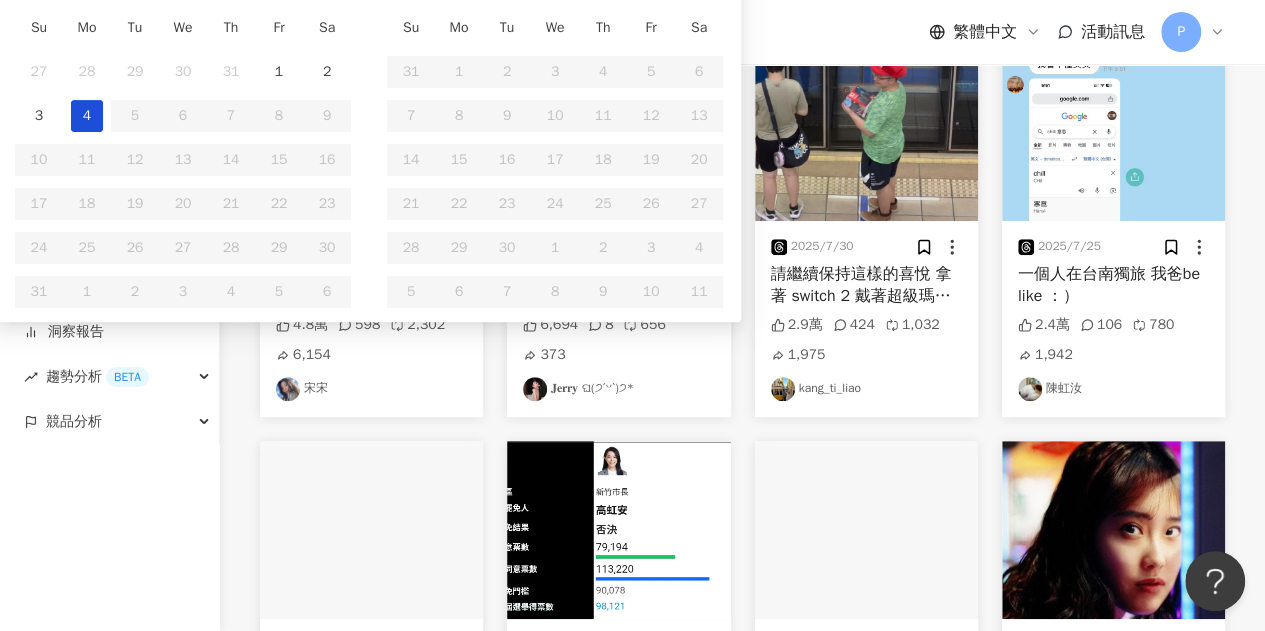 scroll, scrollTop: 200, scrollLeft: 0, axis: vertical 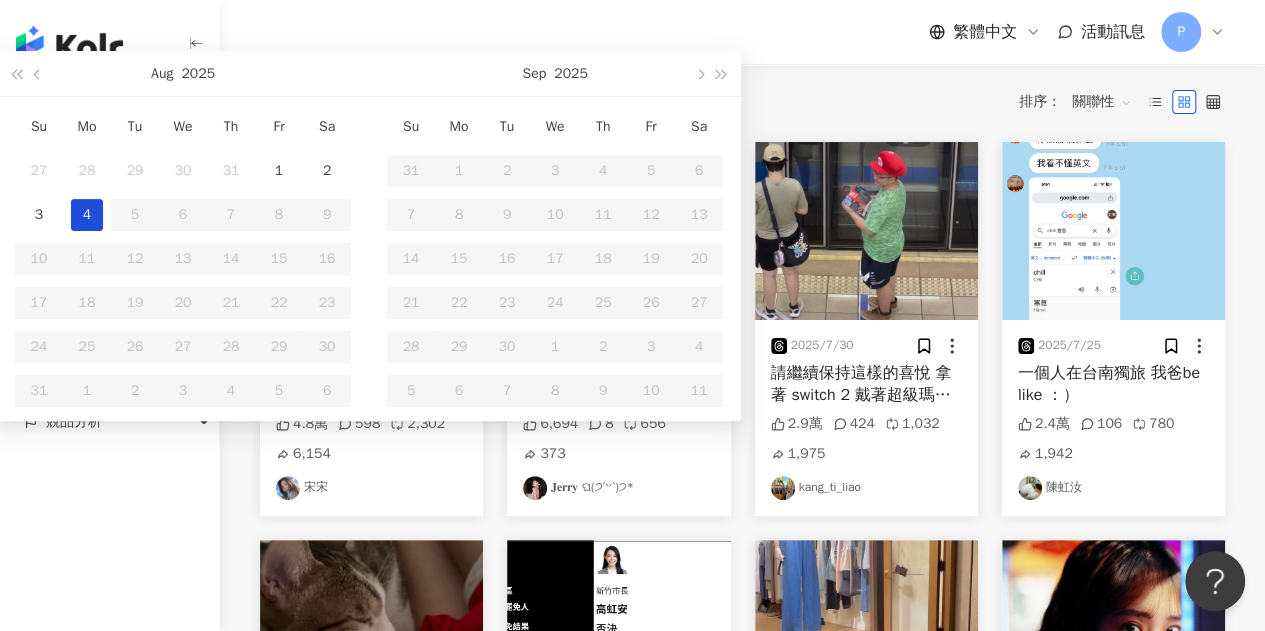click on "共  1,000+  筆 排序： 關聯性" at bounding box center (742, 102) 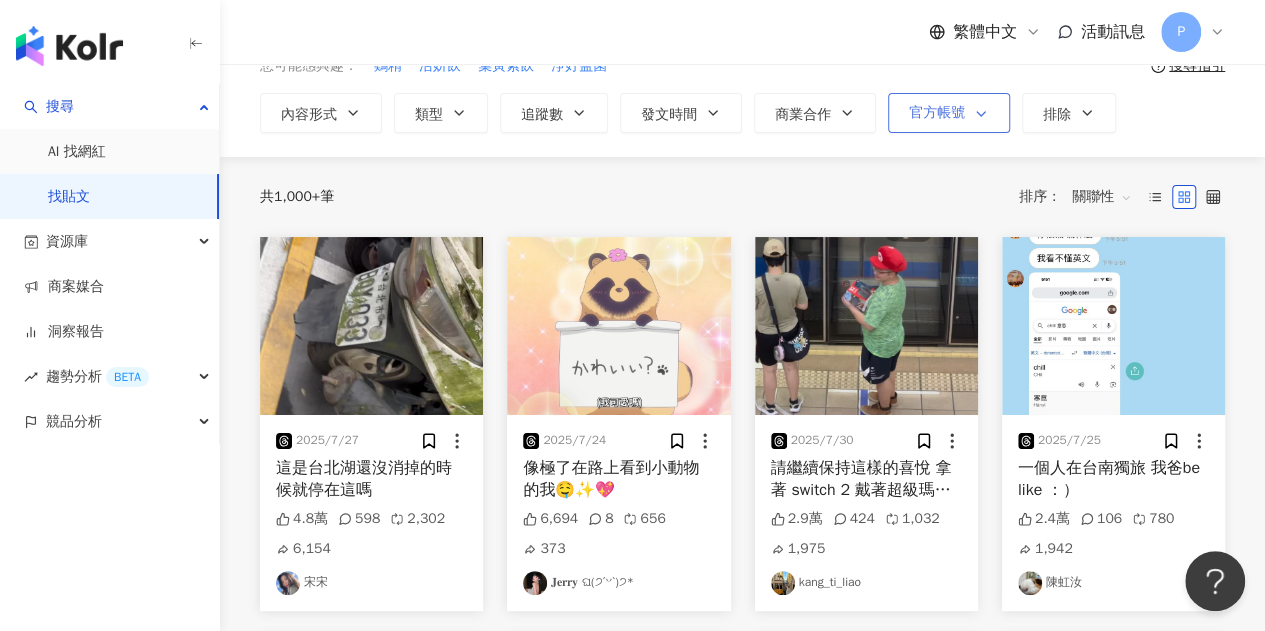 scroll, scrollTop: 0, scrollLeft: 0, axis: both 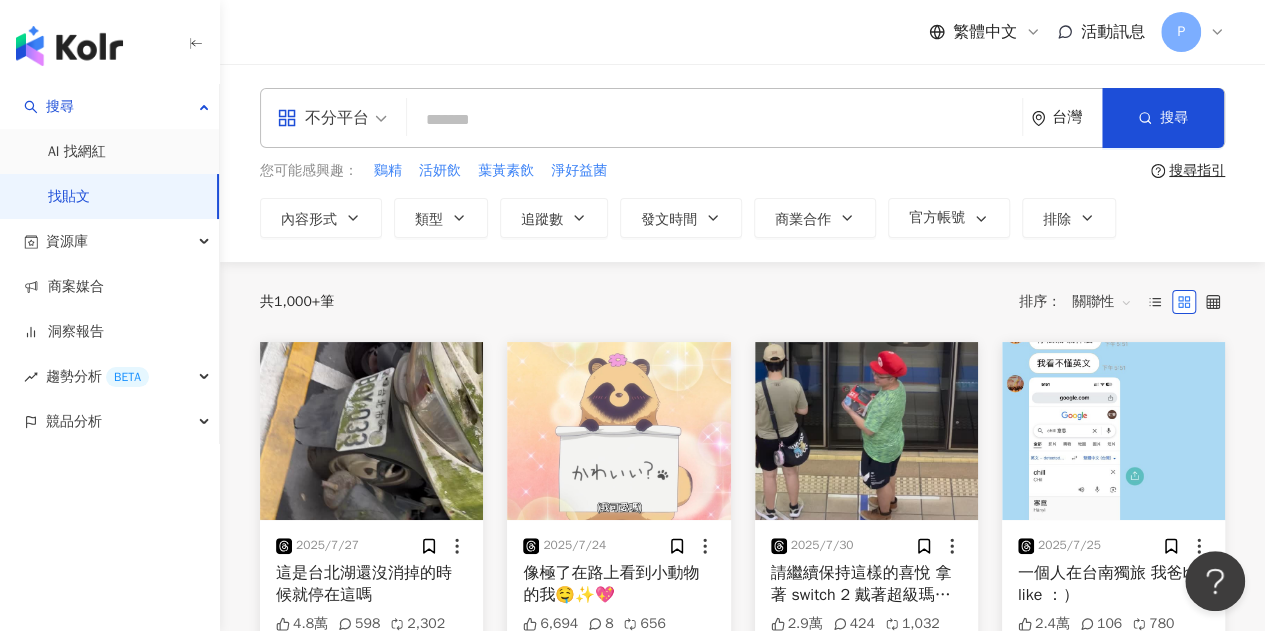 click on "不分平台 台灣 搜尋" at bounding box center [742, 118] 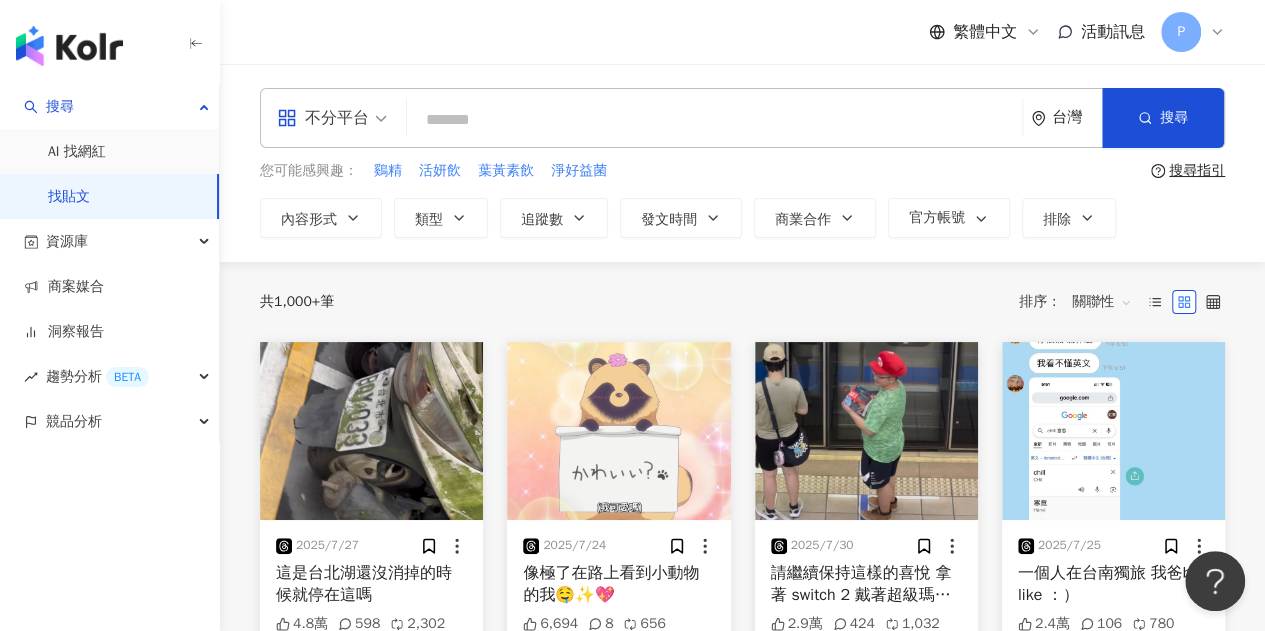 click at bounding box center (714, 119) 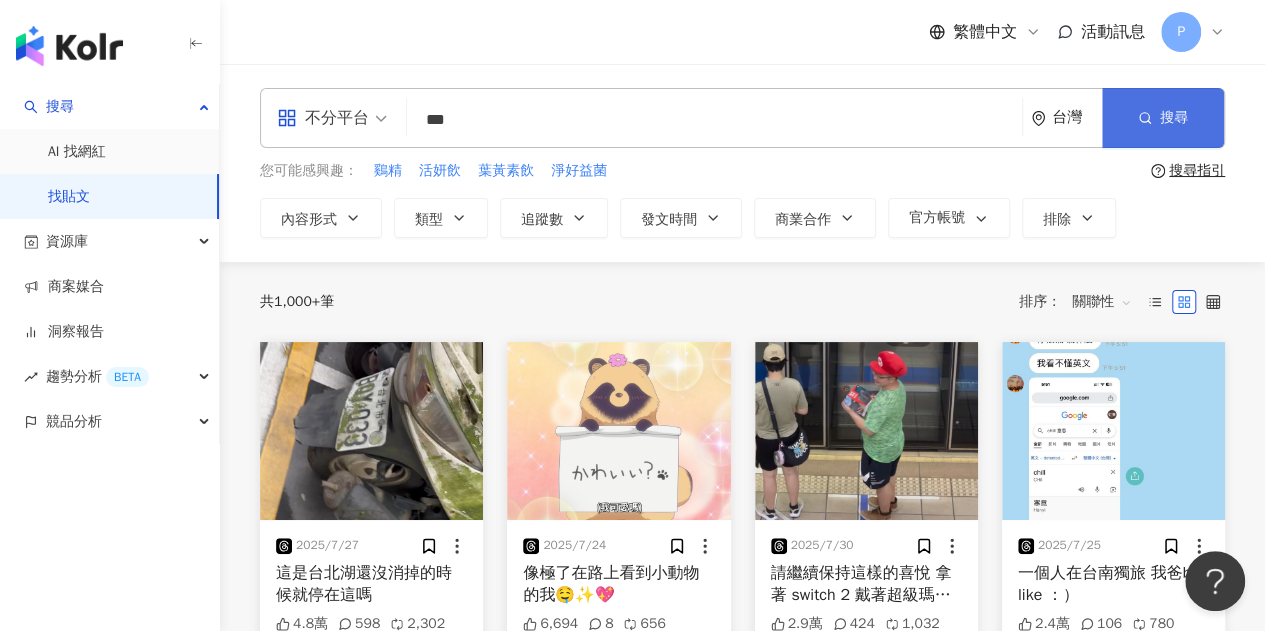 type on "***" 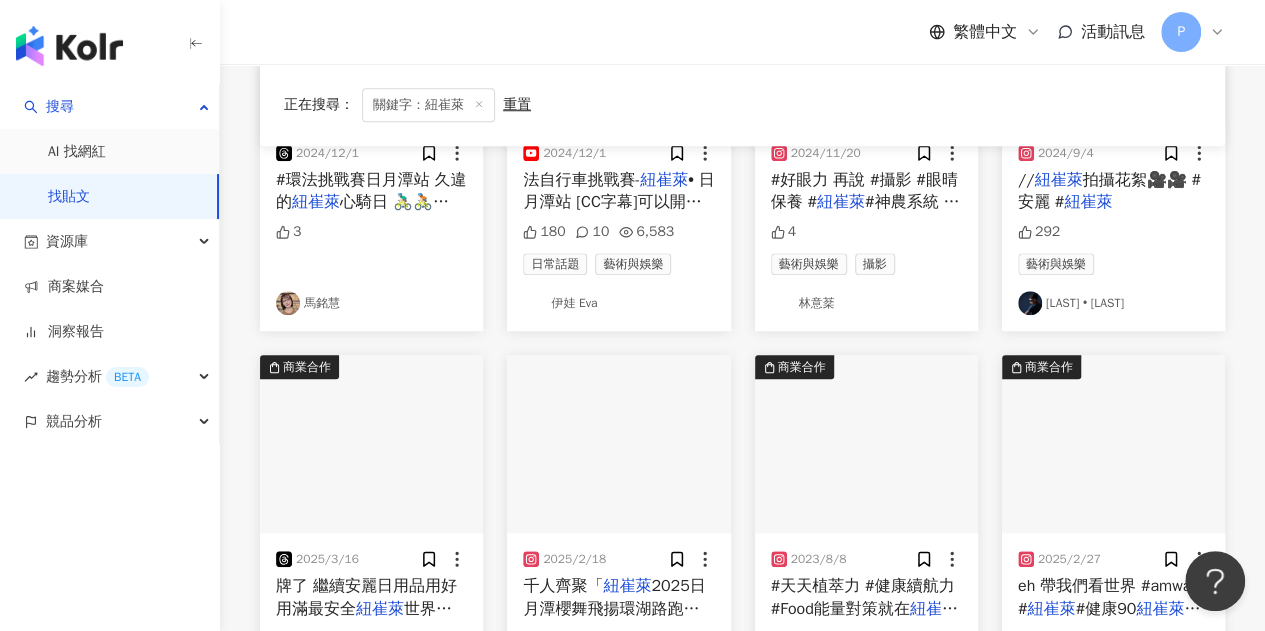 scroll, scrollTop: 1200, scrollLeft: 0, axis: vertical 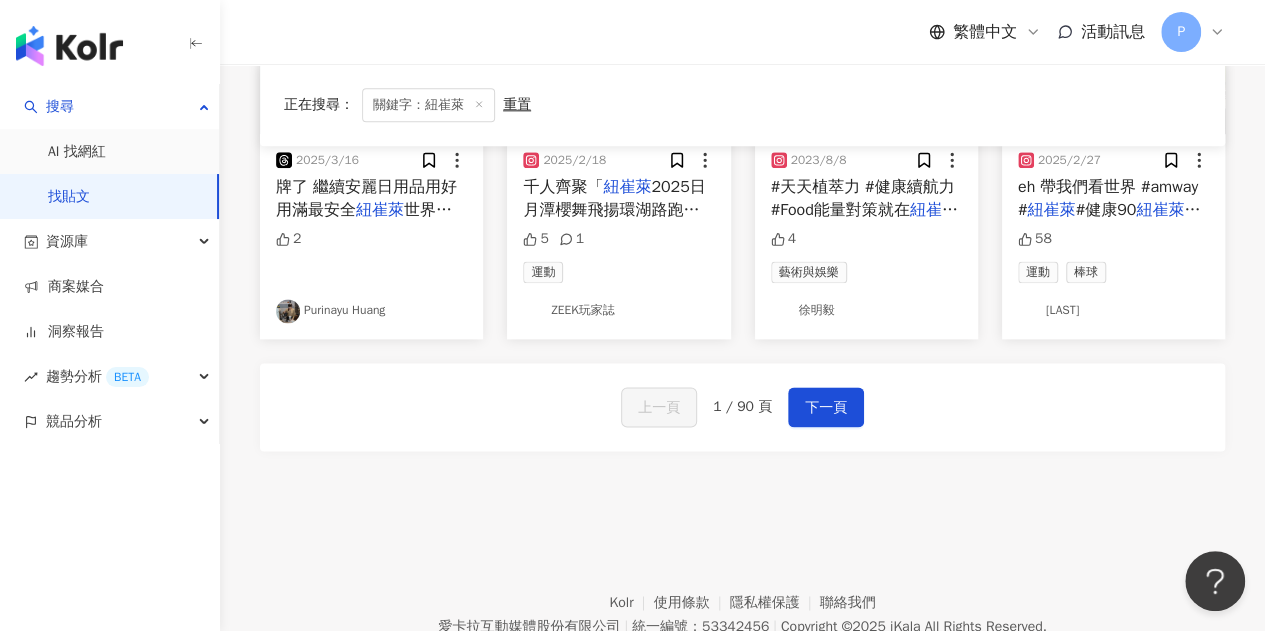 click on "Kolr 使用條款 隱私權保護 聯絡我們 愛卡拉互動媒體股份有限公司  |  統一編號：53342456  |  Copyright ©  2025   iKala   All Rights Reserved. 本站採用 reCAPTCHA 保護機制  |  Google 隱私權  |  Google 條款" at bounding box center (742, 612) 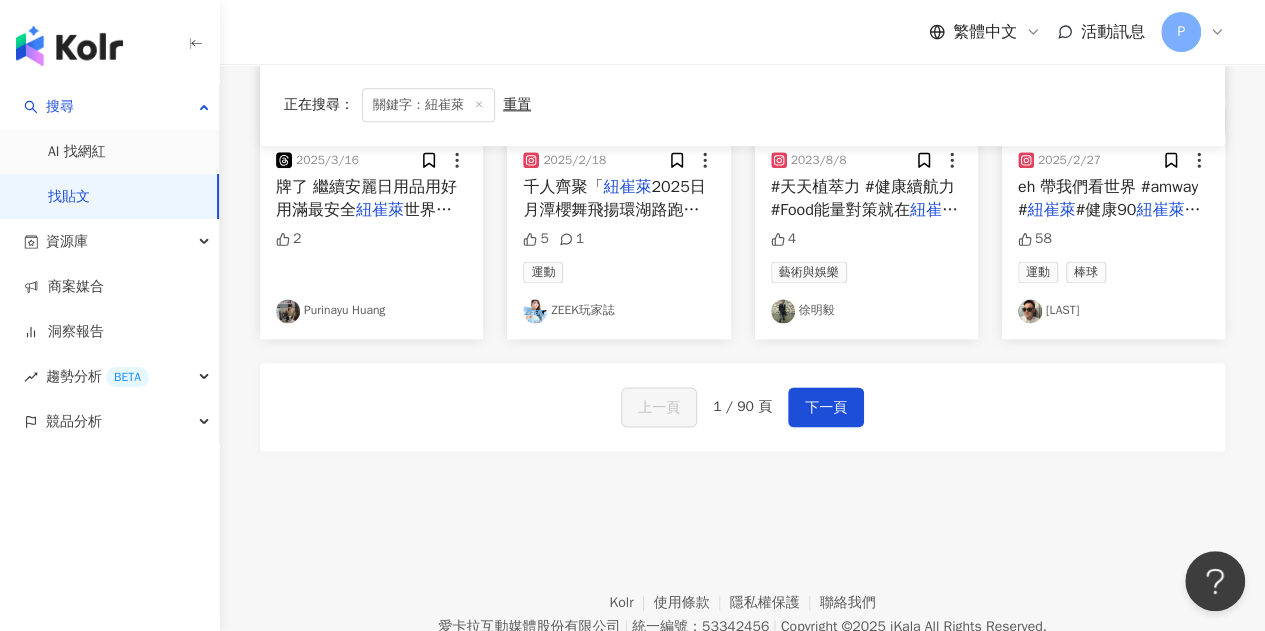 drag, startPoint x: 482, startPoint y: 99, endPoint x: 476, endPoint y: 108, distance: 10.816654 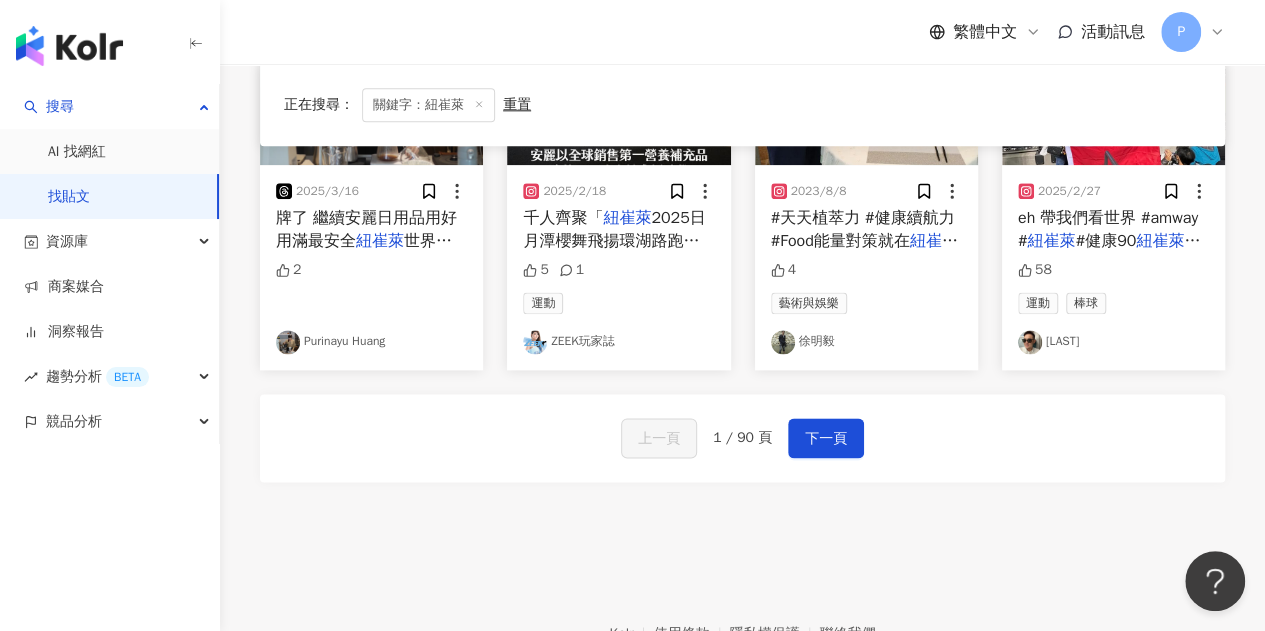 scroll, scrollTop: 0, scrollLeft: 0, axis: both 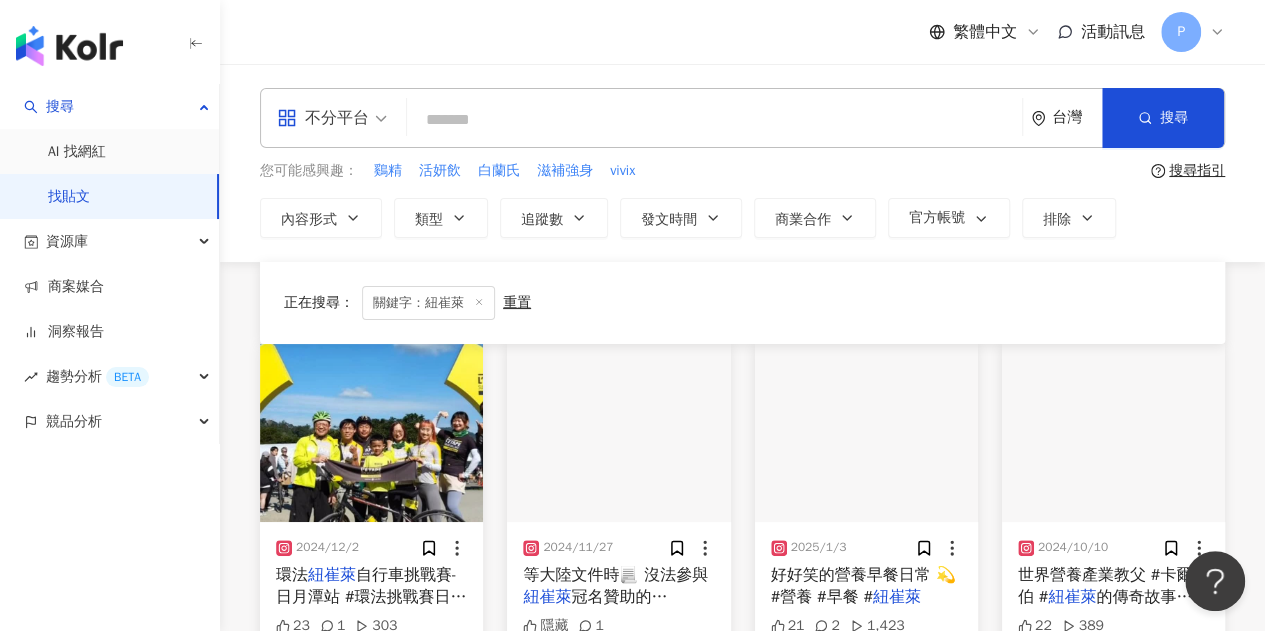 click at bounding box center (714, 119) 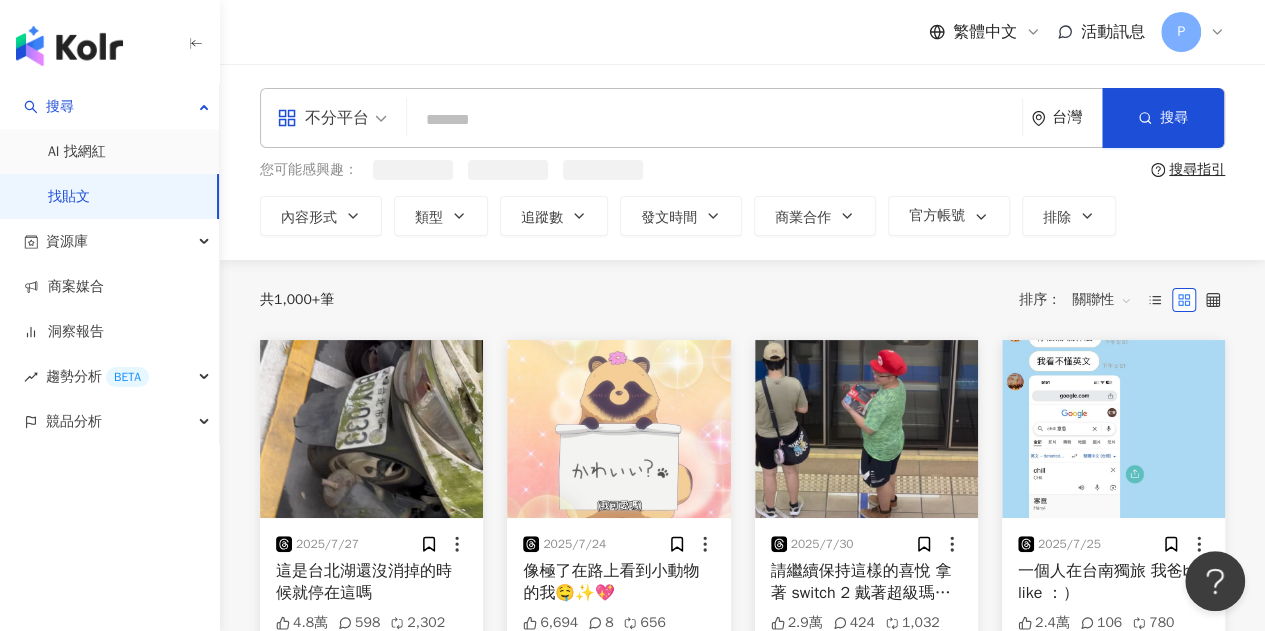 paste on "******" 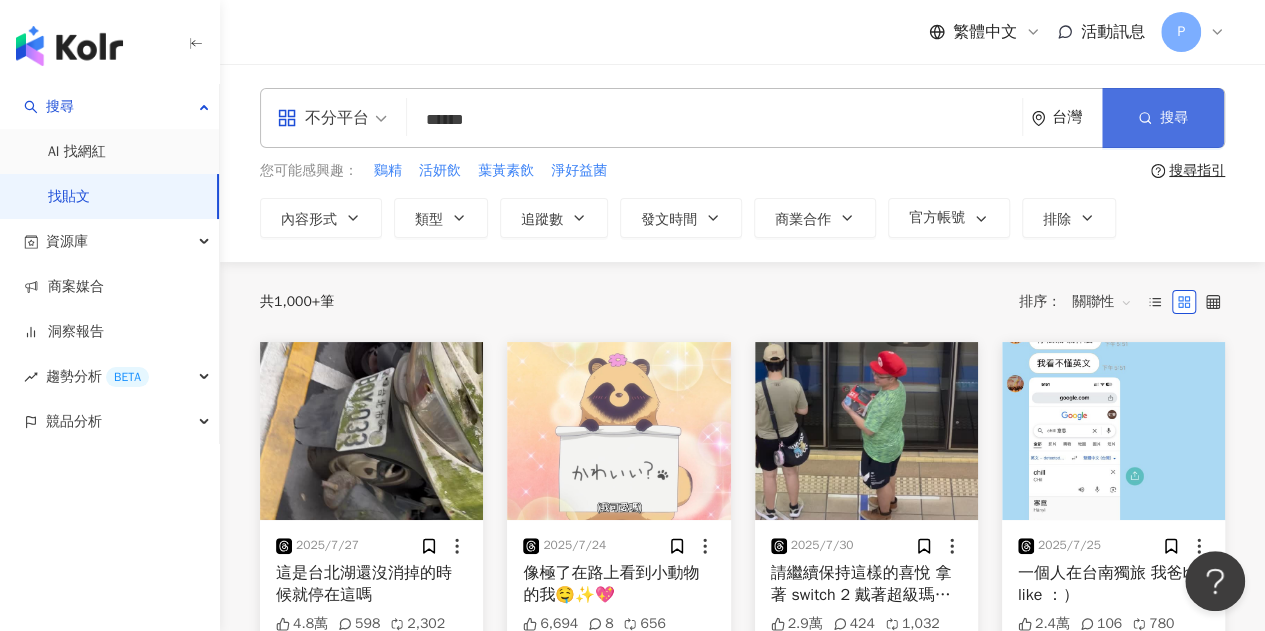 click 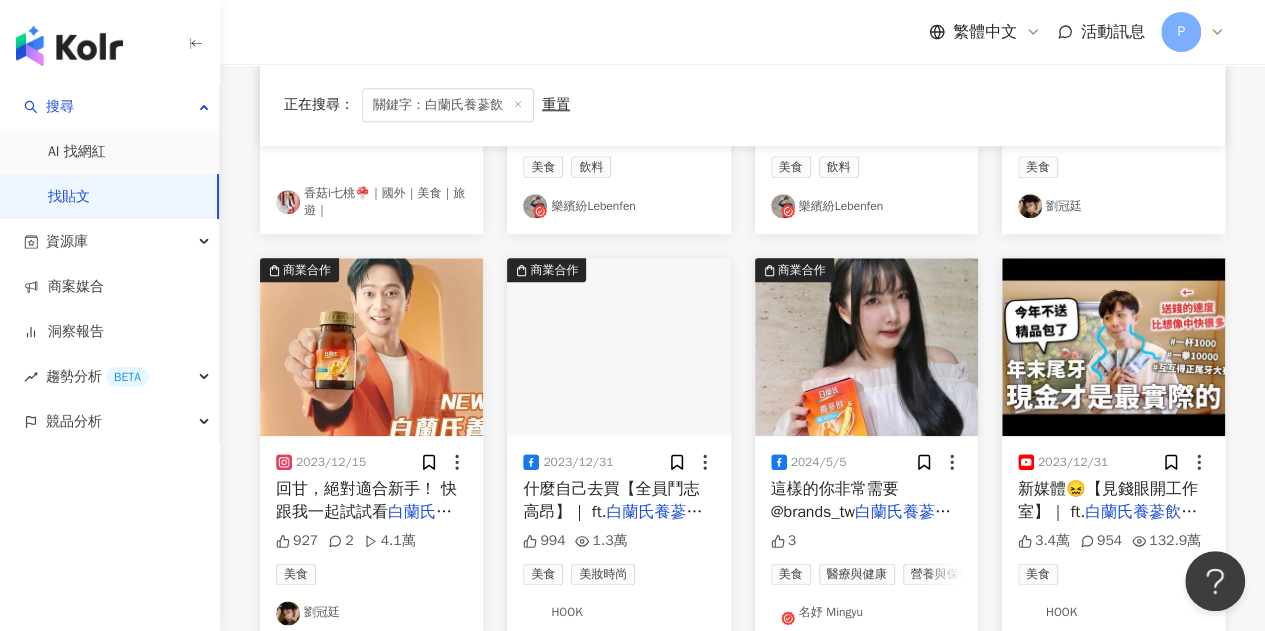 scroll, scrollTop: 900, scrollLeft: 0, axis: vertical 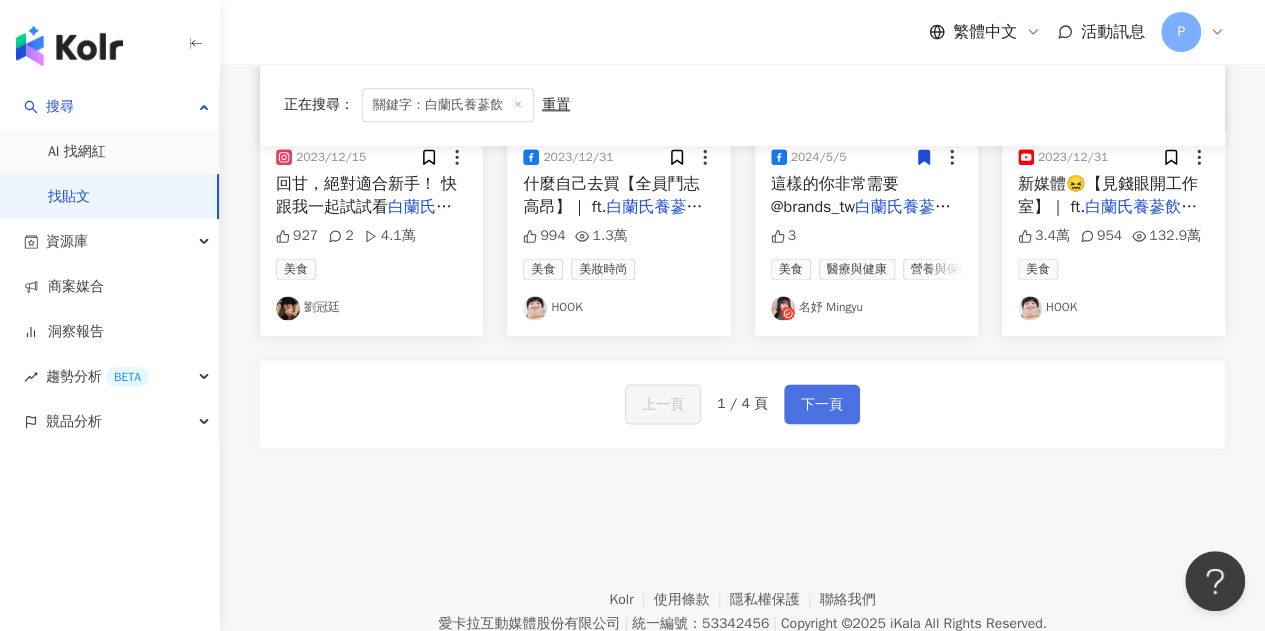 click on "下一頁" at bounding box center (822, 405) 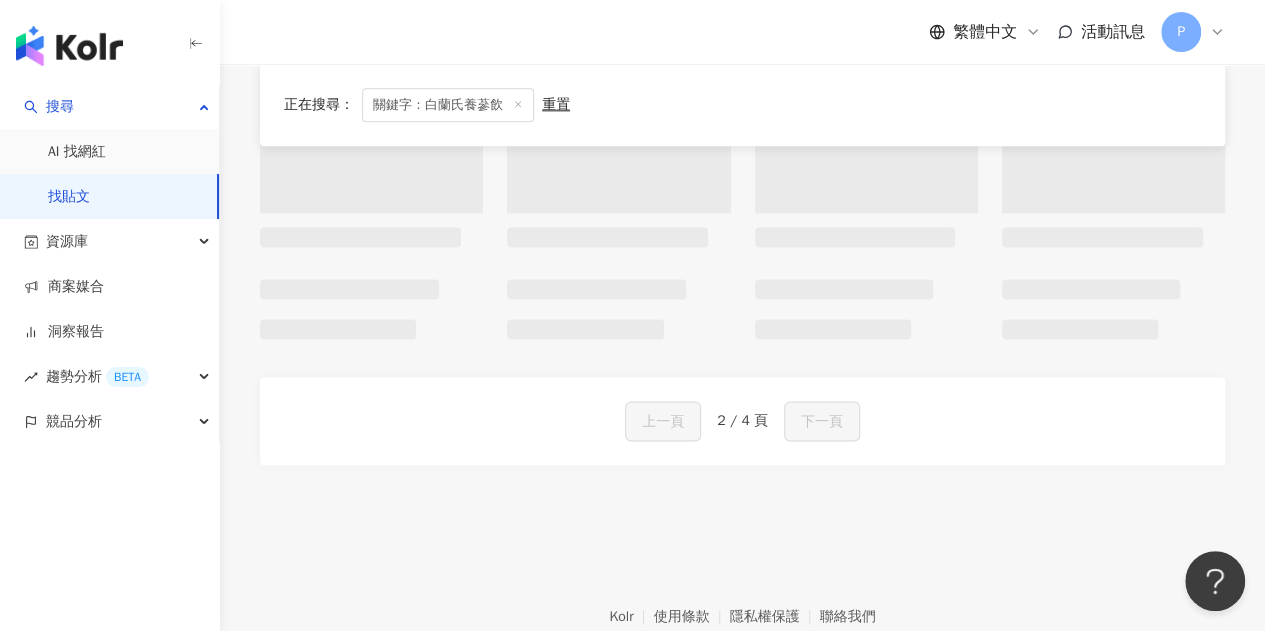 scroll, scrollTop: 1206, scrollLeft: 0, axis: vertical 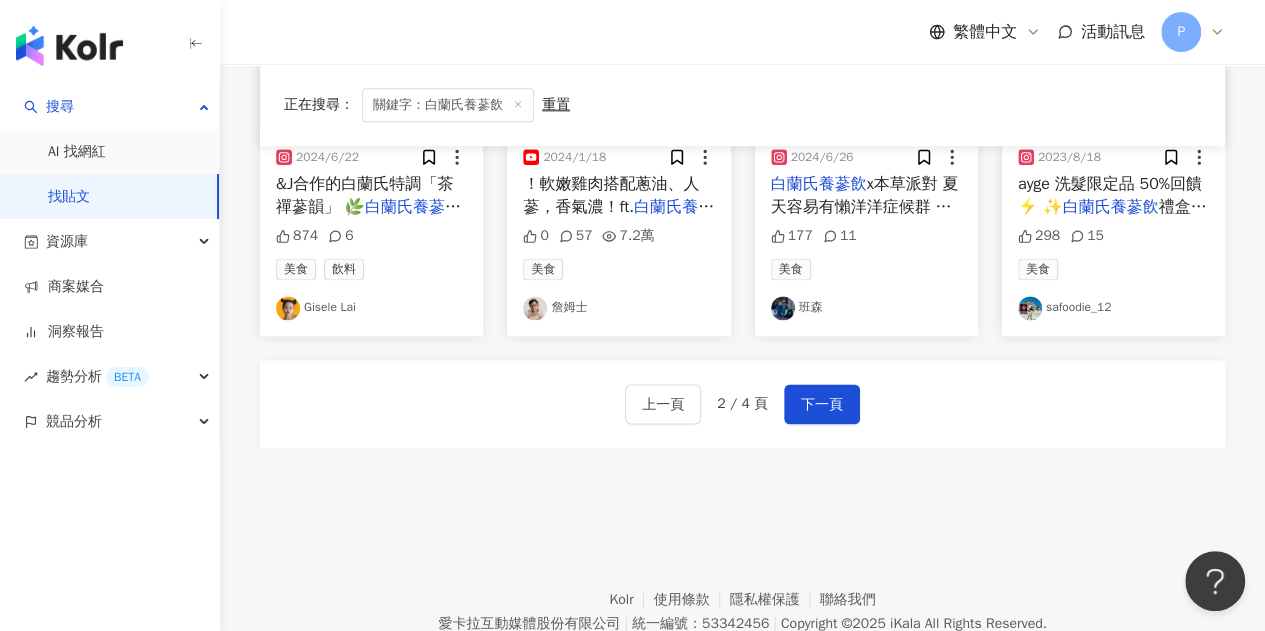 click on "Kolr 使用條款 隱私權保護 聯絡我們 愛卡拉互動媒體股份有限公司  |  統一編號：53342456  |  Copyright ©  2025   iKala   All Rights Reserved. 本站採用 reCAPTCHA 保護機制  |  Google 隱私權  |  Google 條款" at bounding box center (742, 609) 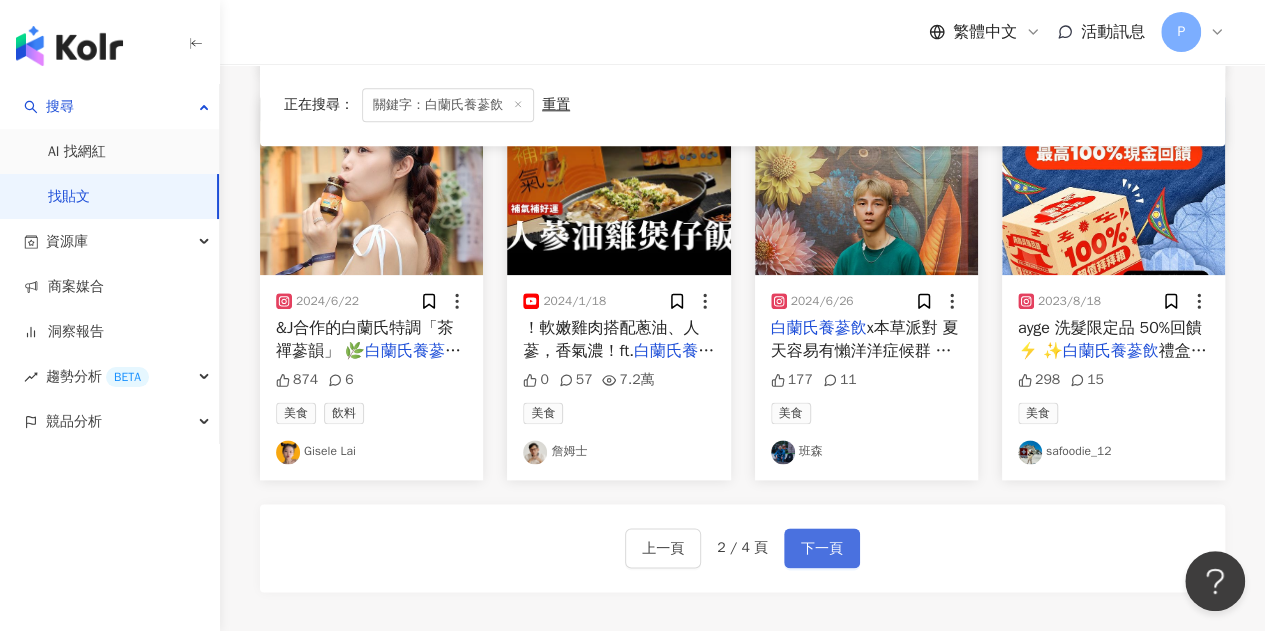 scroll, scrollTop: 1103, scrollLeft: 0, axis: vertical 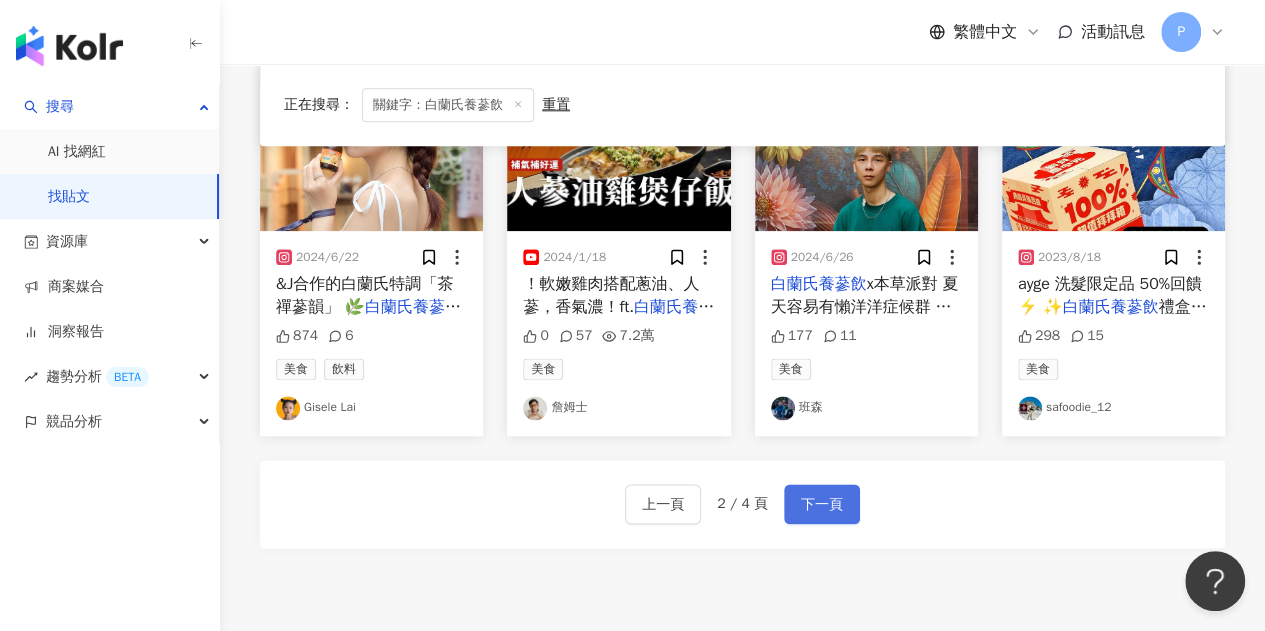 click on "下一頁" at bounding box center (822, 505) 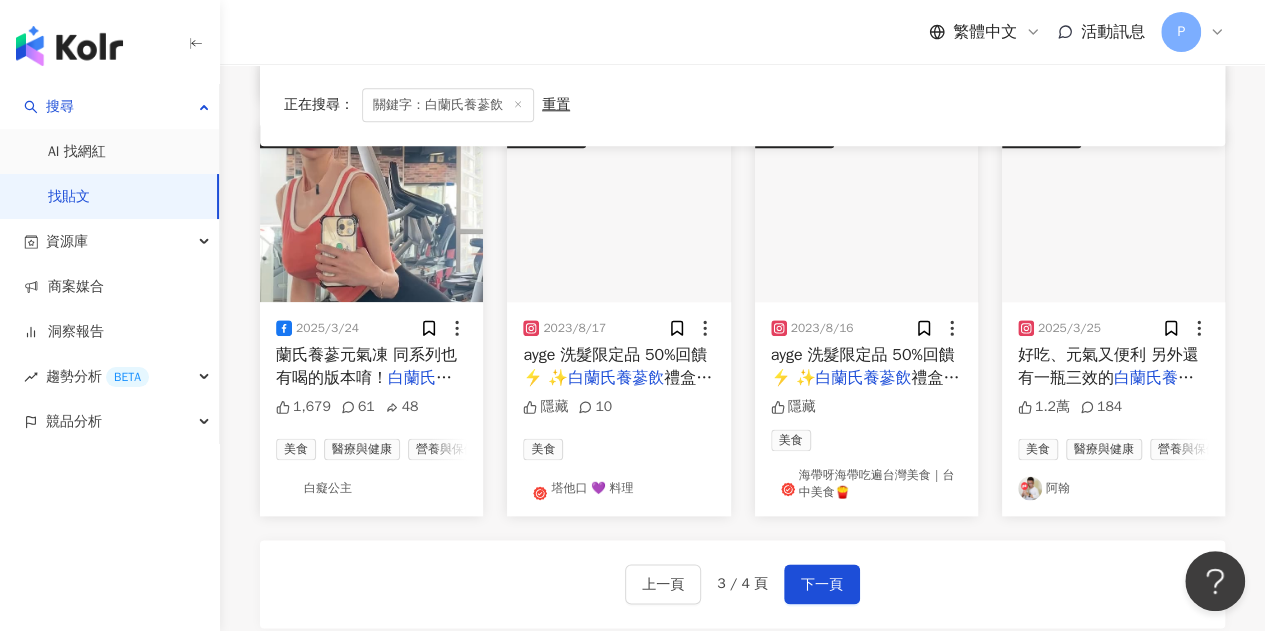 scroll, scrollTop: 918, scrollLeft: 0, axis: vertical 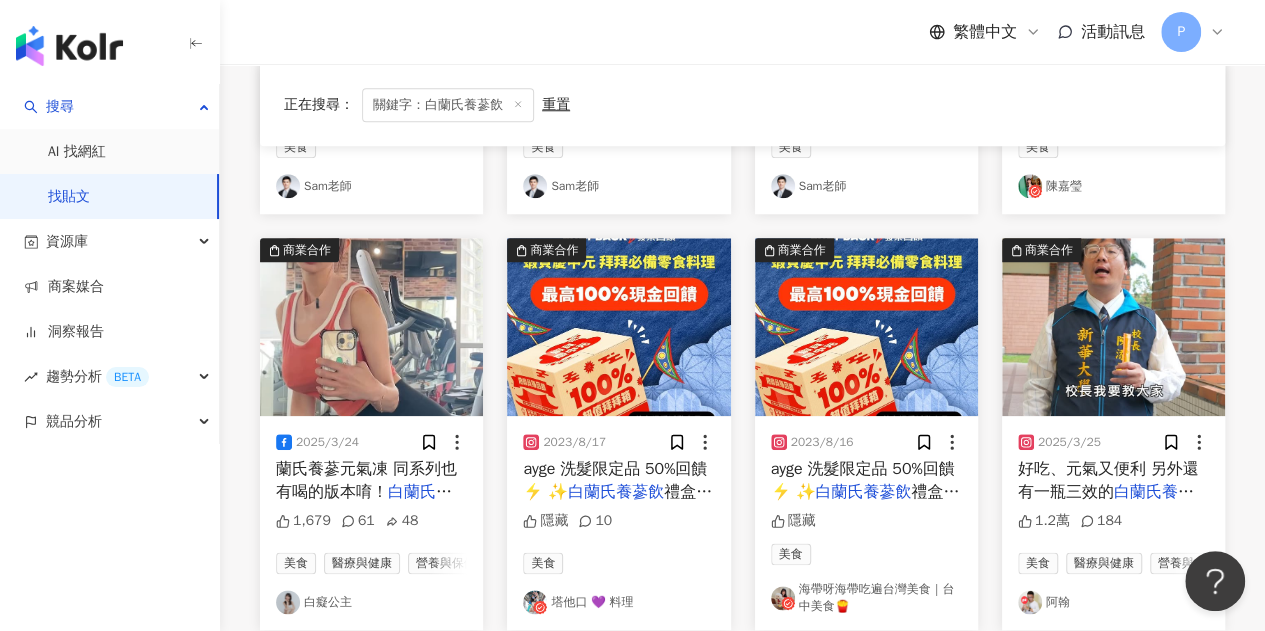 click at bounding box center (1113, 327) 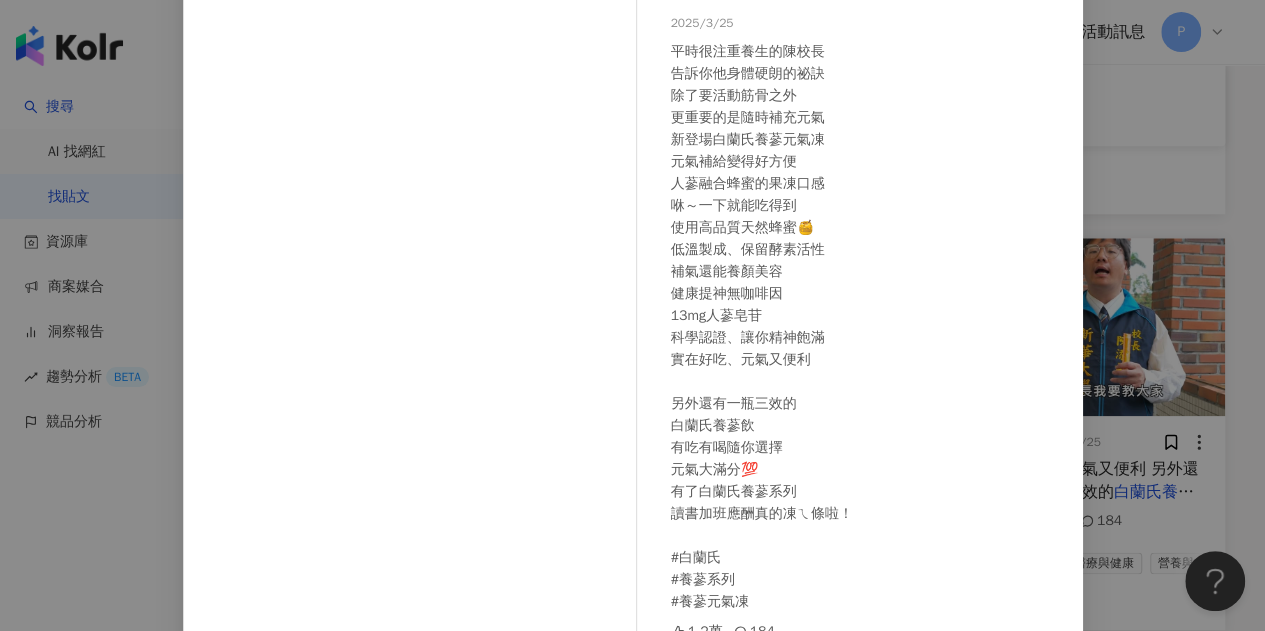 scroll, scrollTop: 66, scrollLeft: 0, axis: vertical 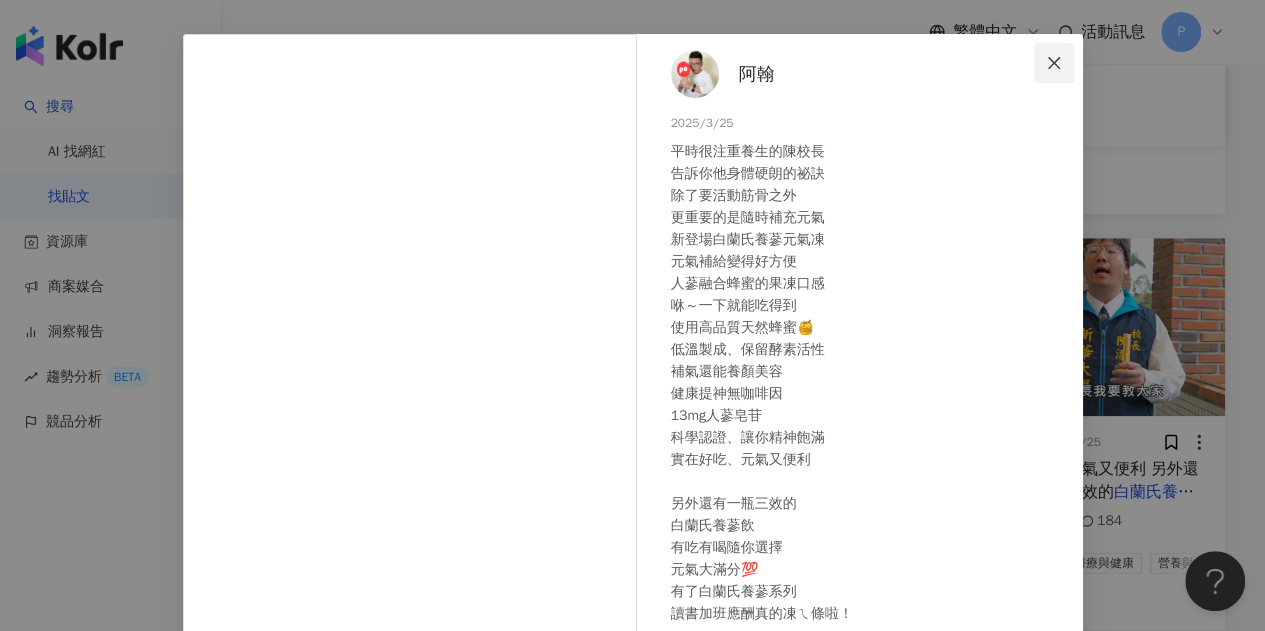 click 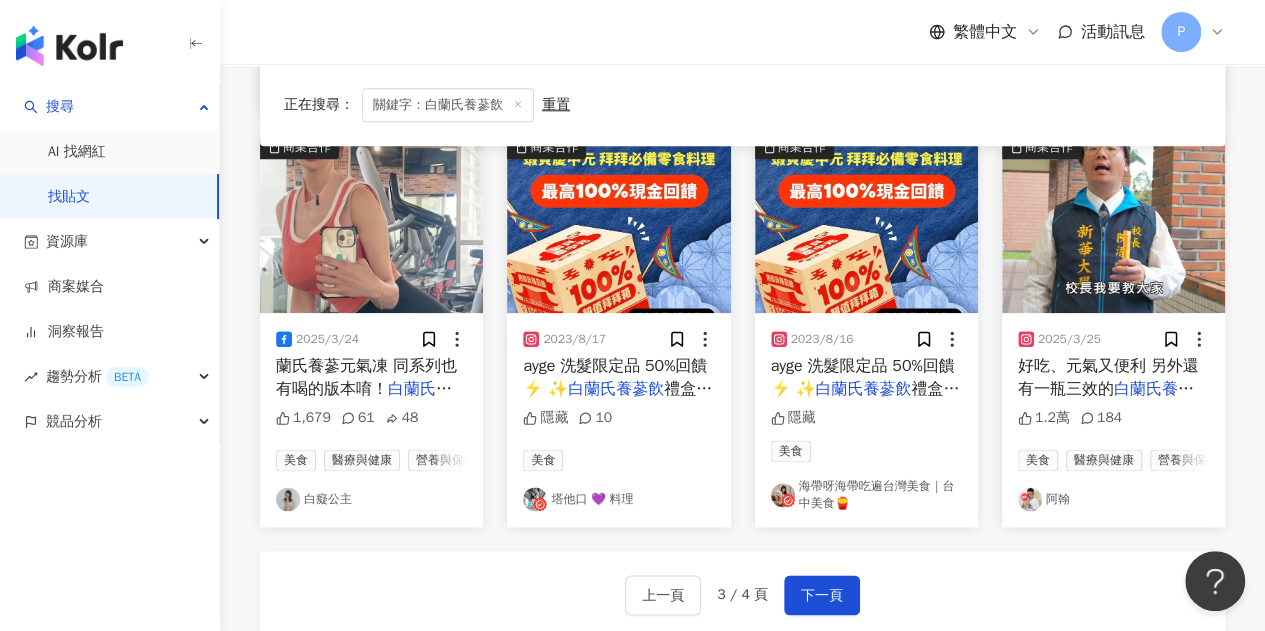 scroll, scrollTop: 1118, scrollLeft: 0, axis: vertical 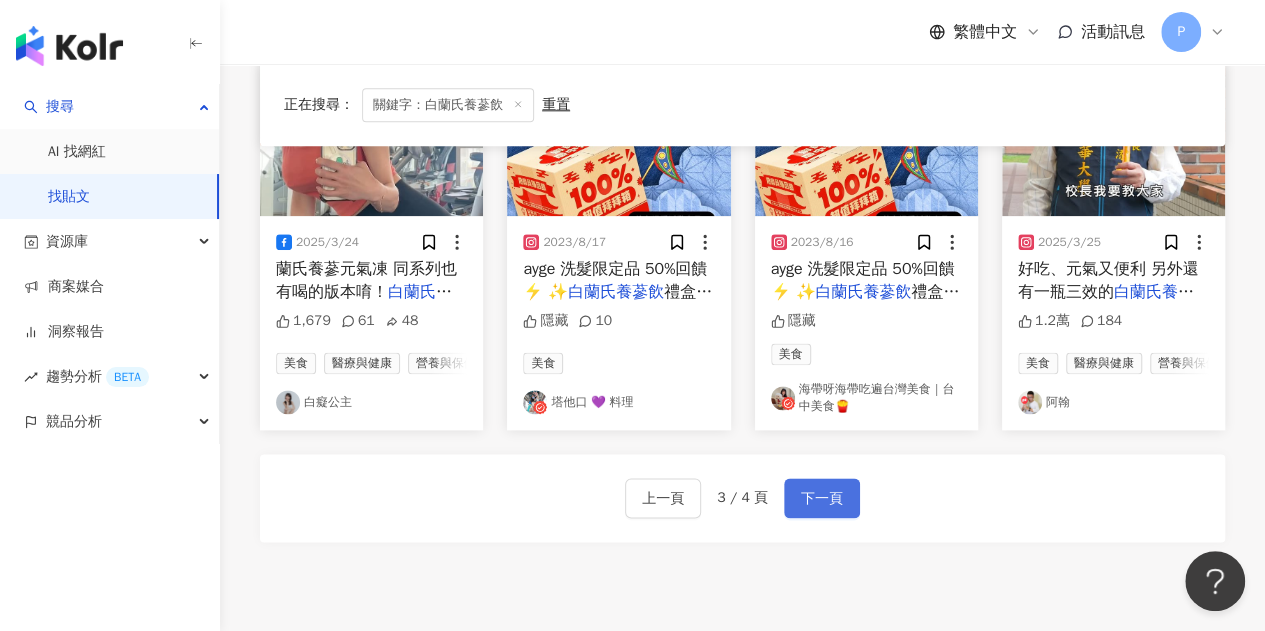 click on "下一頁" at bounding box center (822, 499) 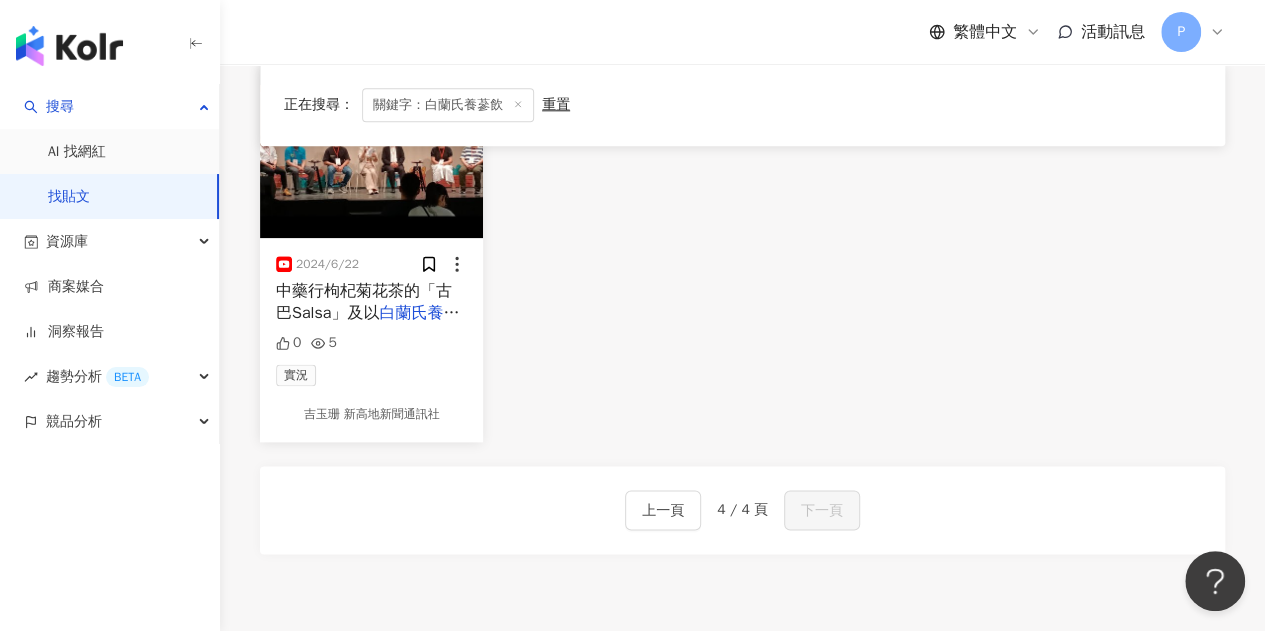 scroll, scrollTop: 1118, scrollLeft: 0, axis: vertical 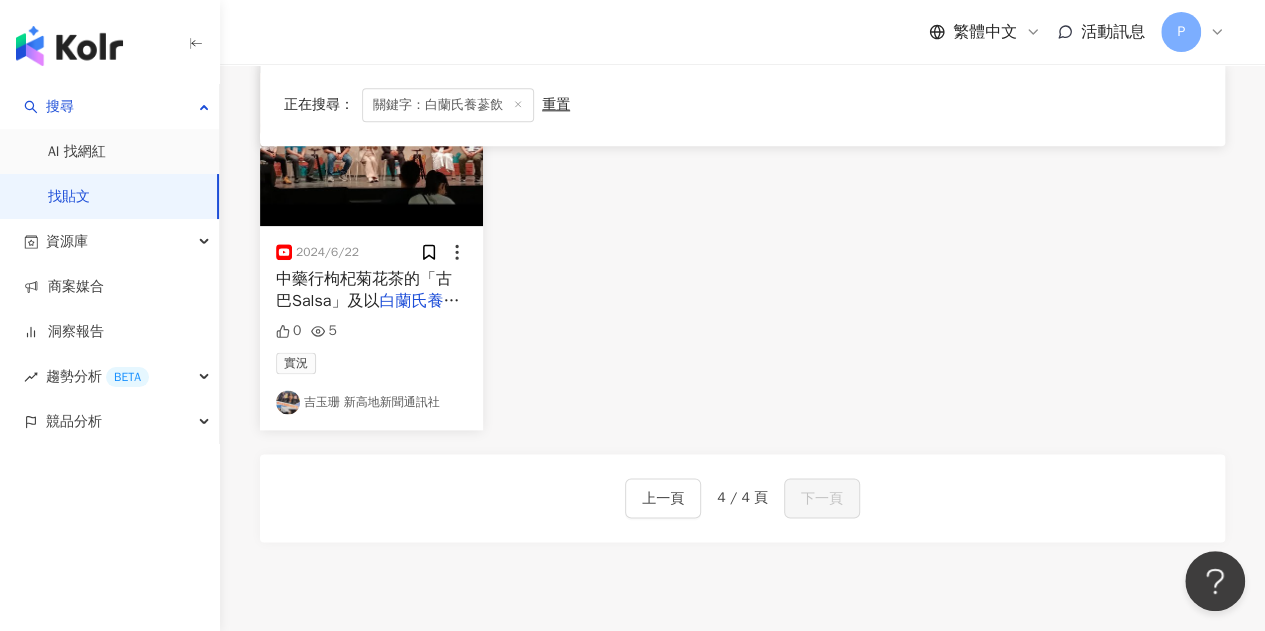 click on "關鍵字：白蘭氏養蔘飲" at bounding box center (448, 105) 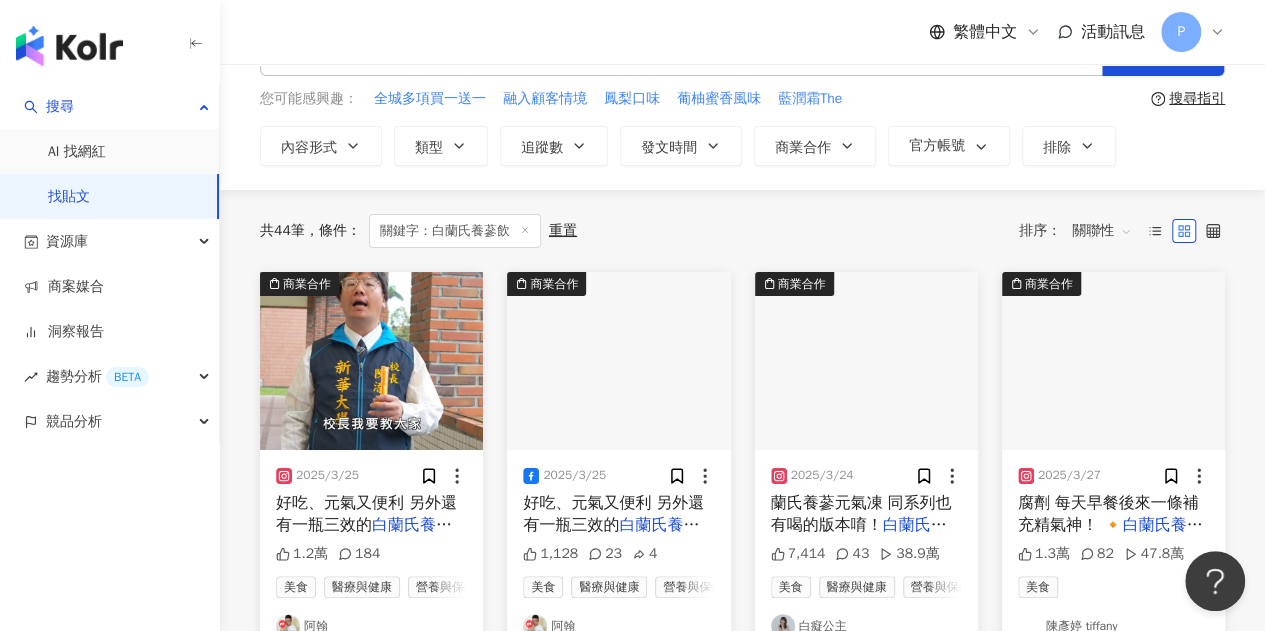 scroll, scrollTop: 0, scrollLeft: 0, axis: both 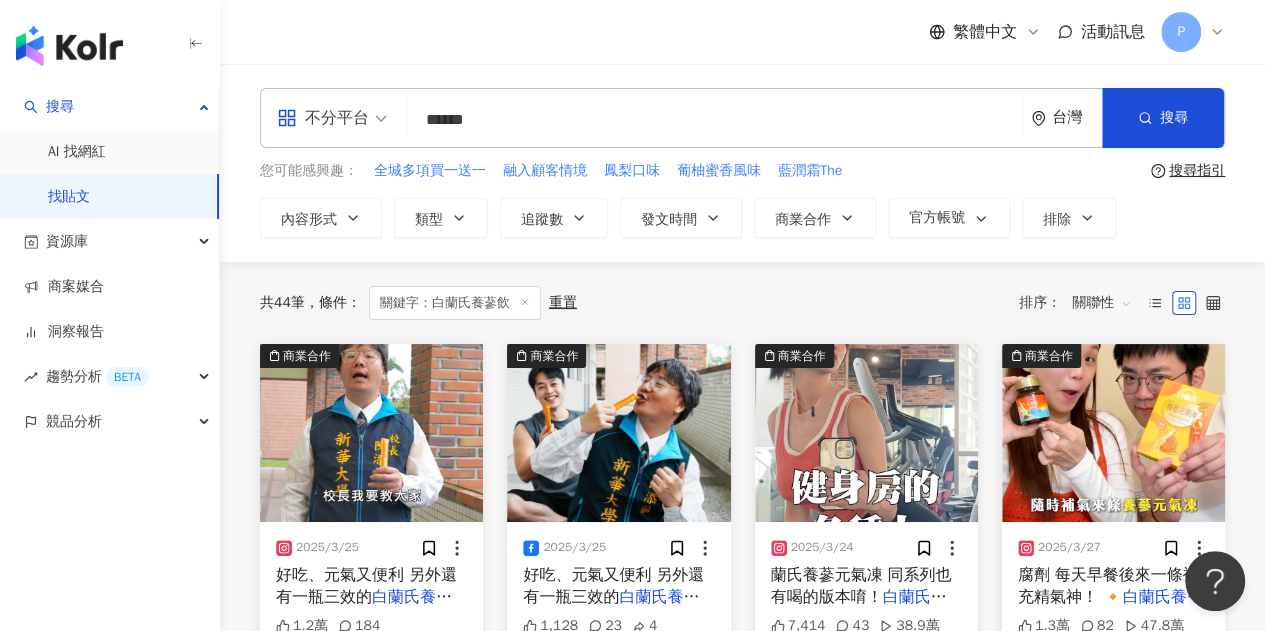 drag, startPoint x: 606, startPoint y: 127, endPoint x: 18, endPoint y: 48, distance: 593.28326 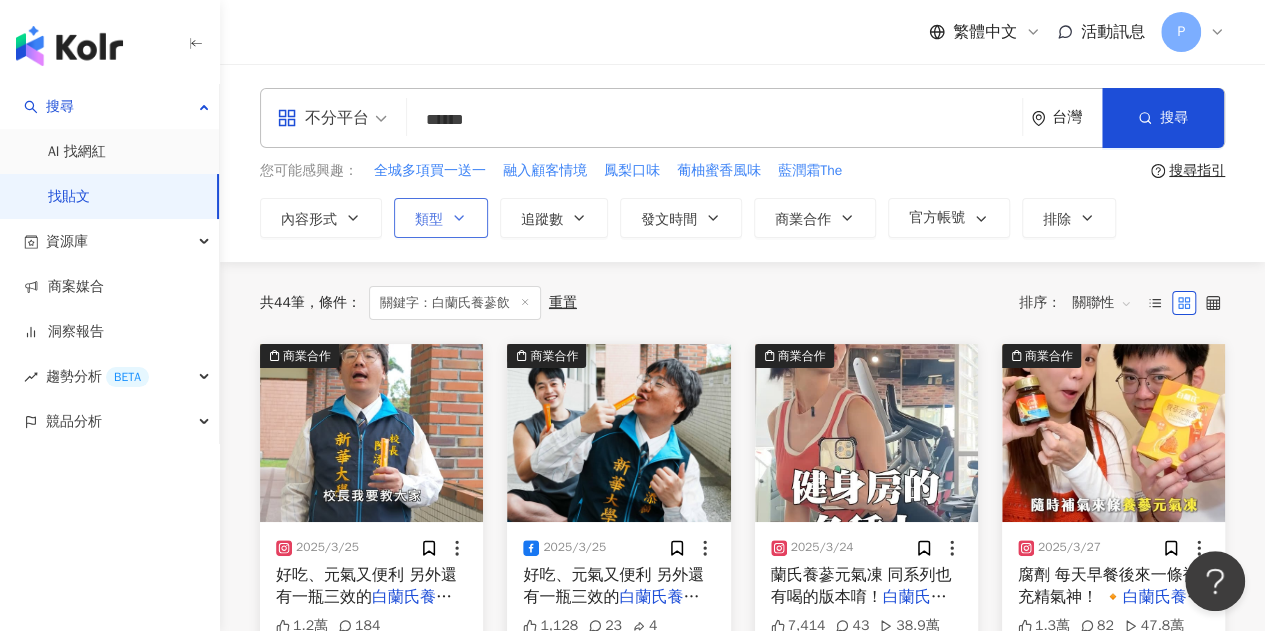 paste on "*" 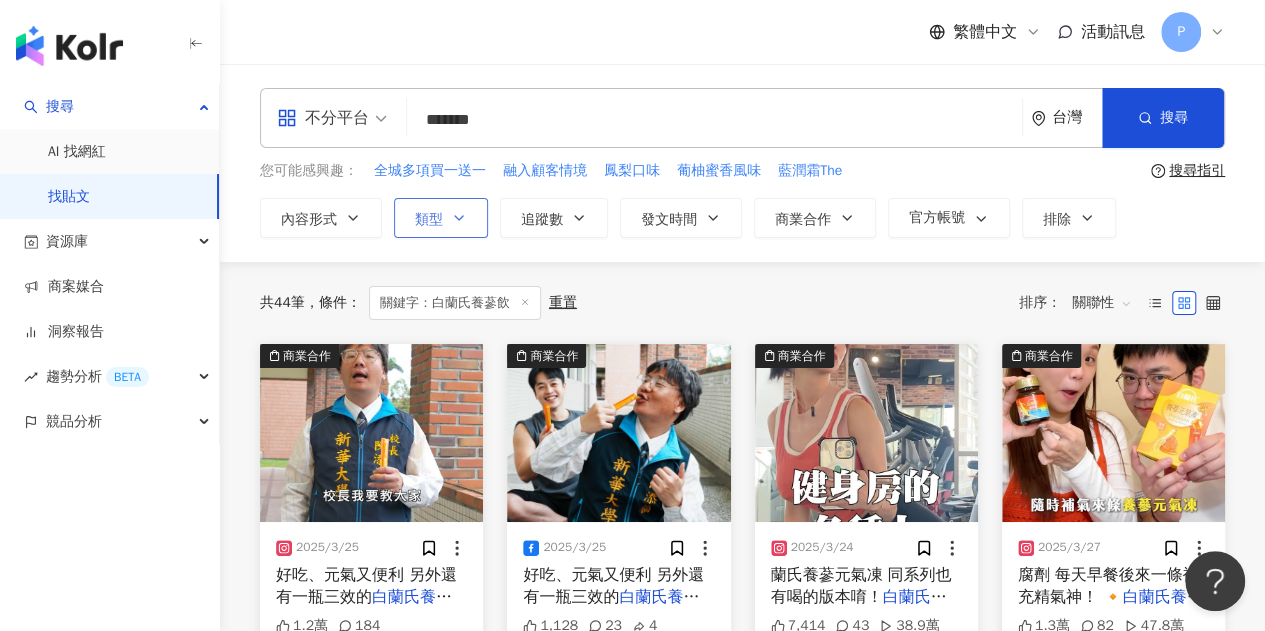 type on "*******" 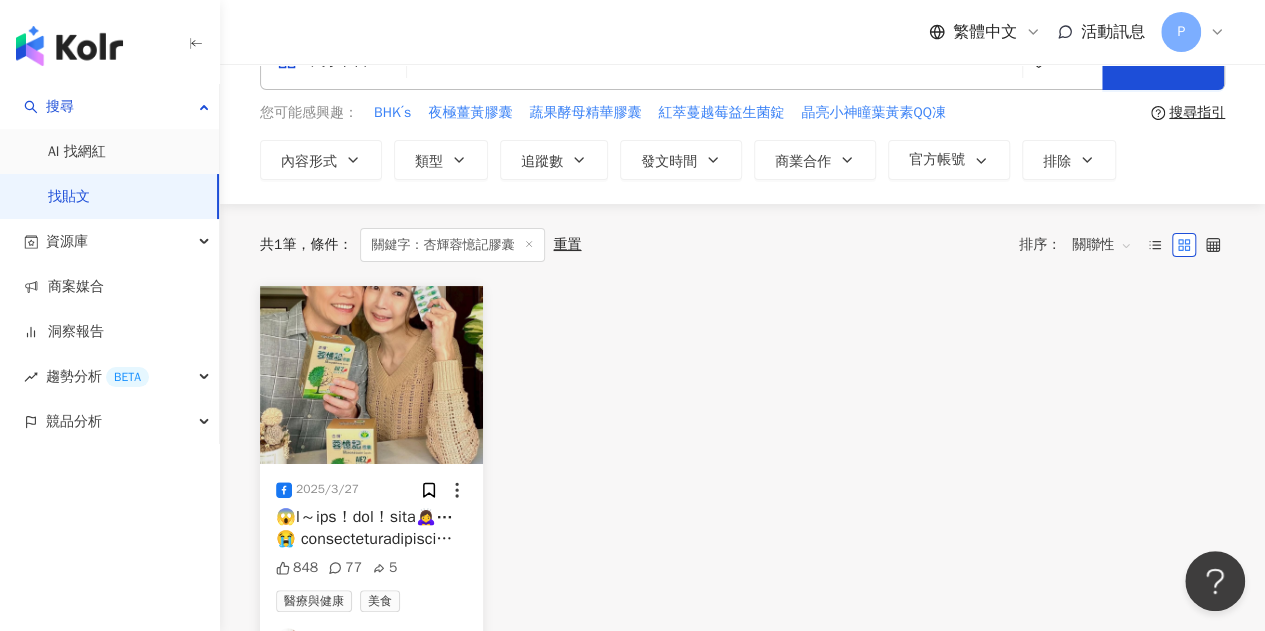 scroll, scrollTop: 100, scrollLeft: 0, axis: vertical 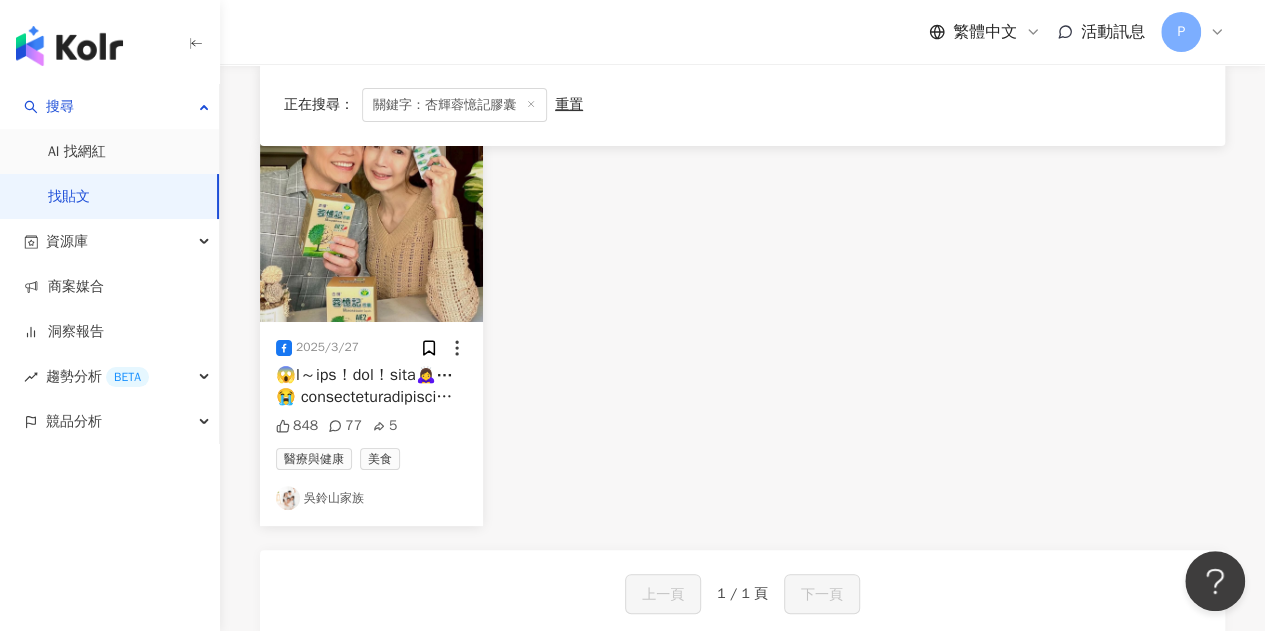 click at bounding box center [69, 46] 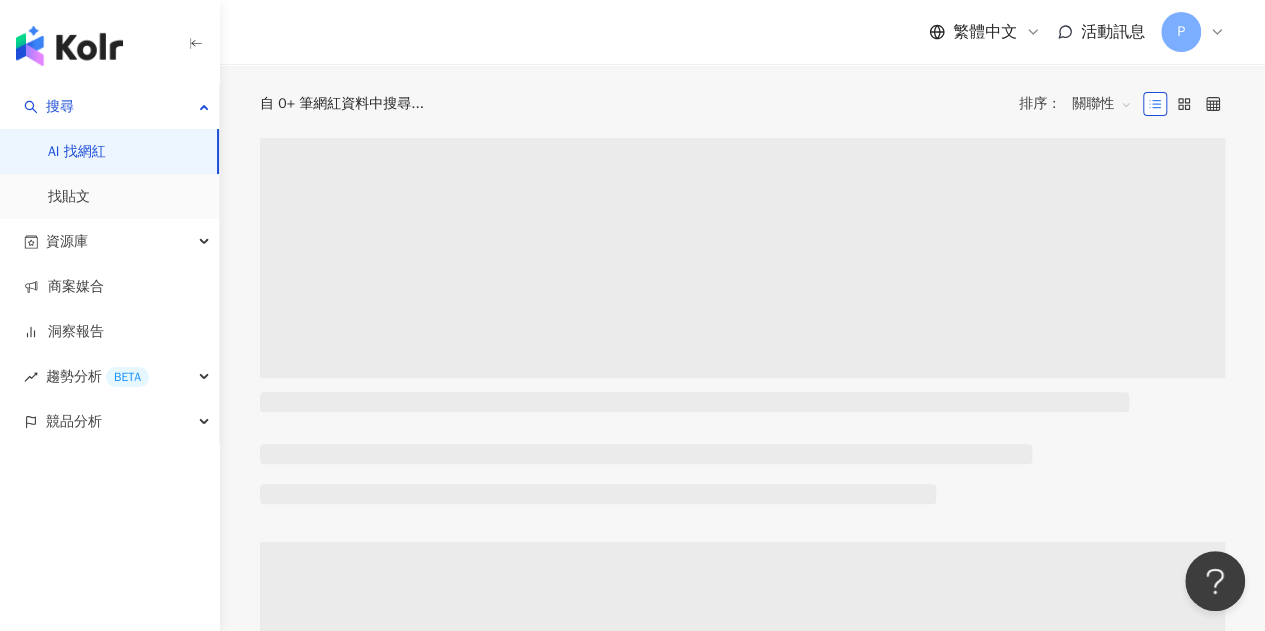 scroll, scrollTop: 0, scrollLeft: 0, axis: both 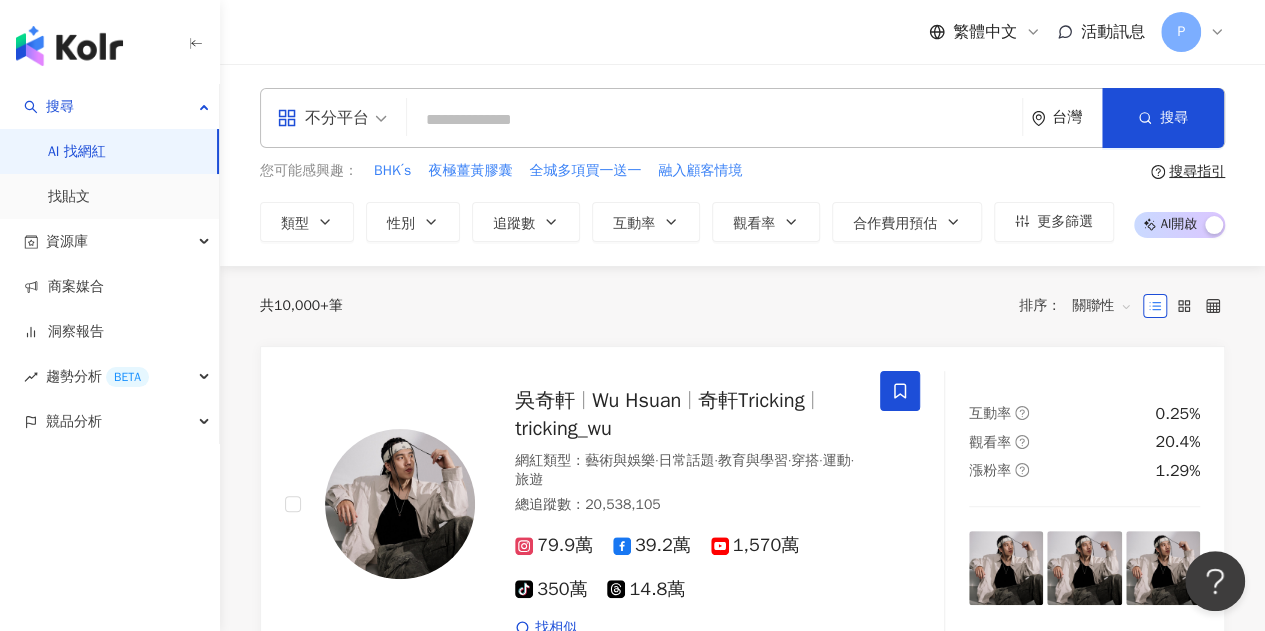 drag, startPoint x: 696, startPoint y: 0, endPoint x: 574, endPoint y: 324, distance: 346.20804 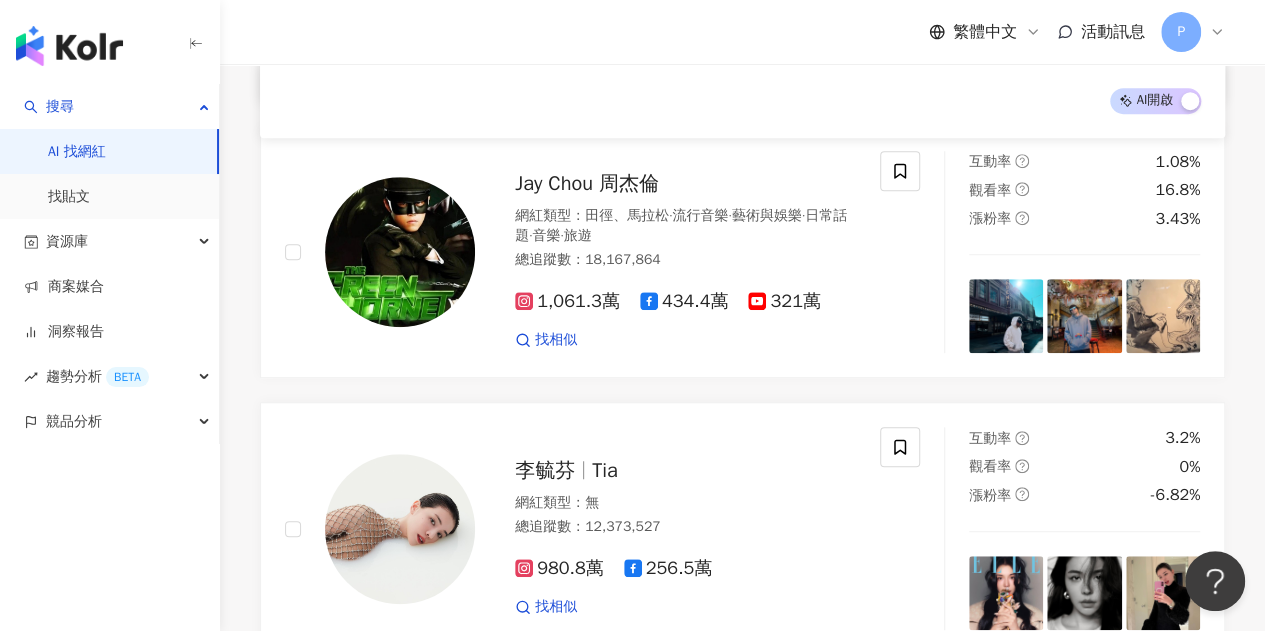 scroll, scrollTop: 700, scrollLeft: 0, axis: vertical 